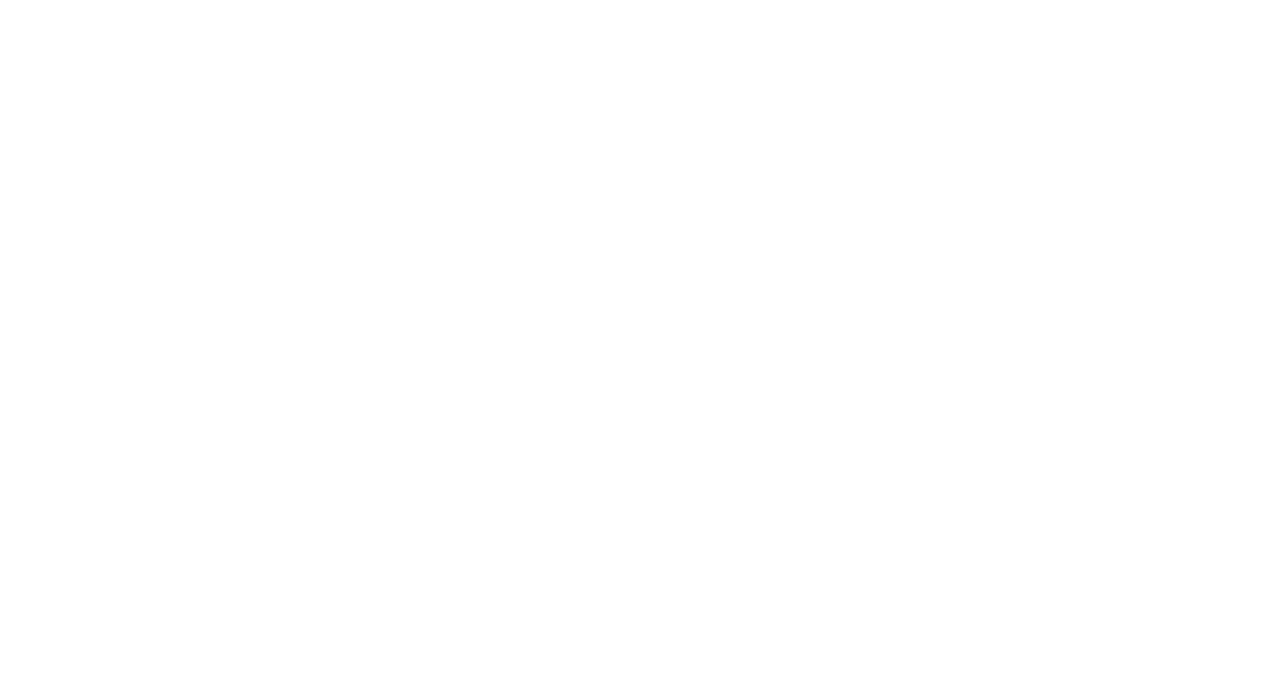scroll, scrollTop: 0, scrollLeft: 0, axis: both 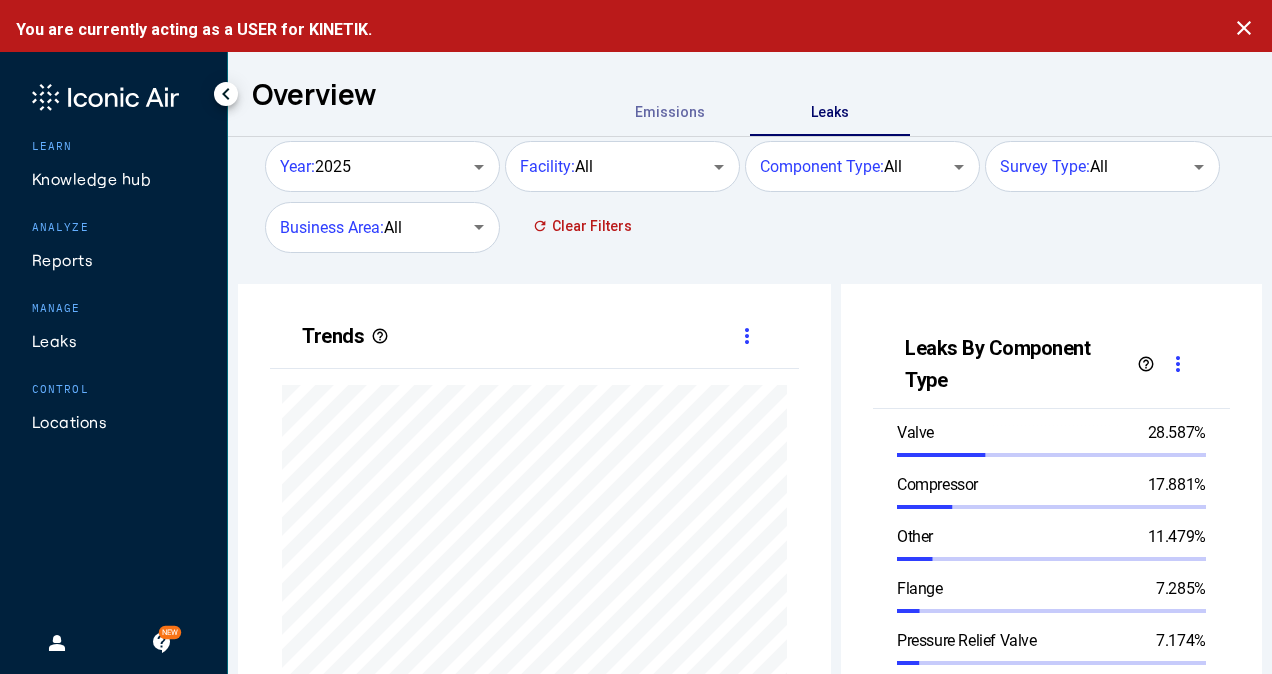 click on "Leaks" 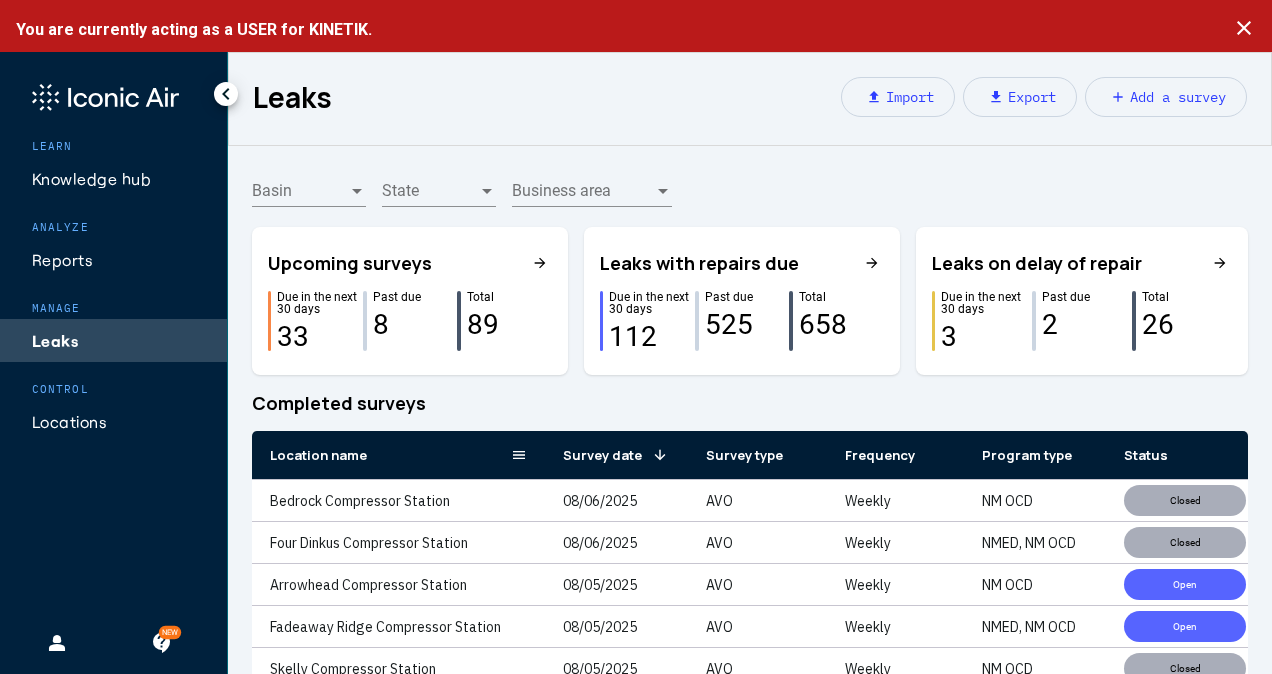 click 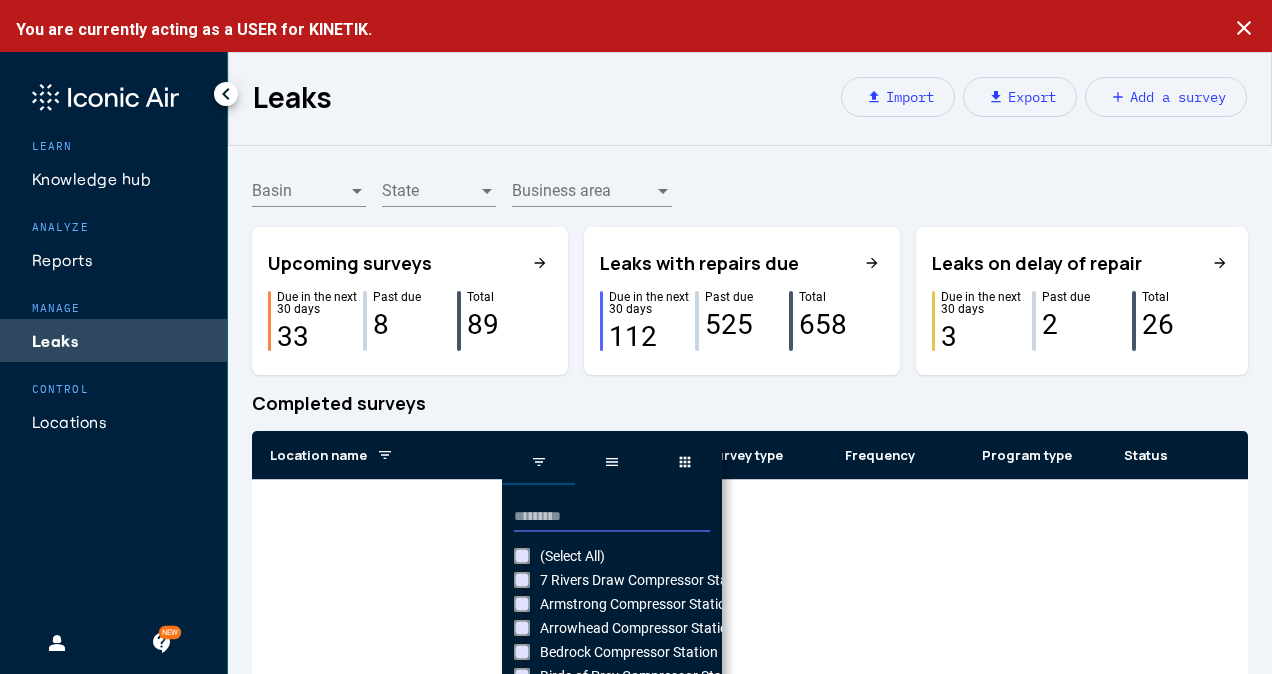 click at bounding box center (612, 517) 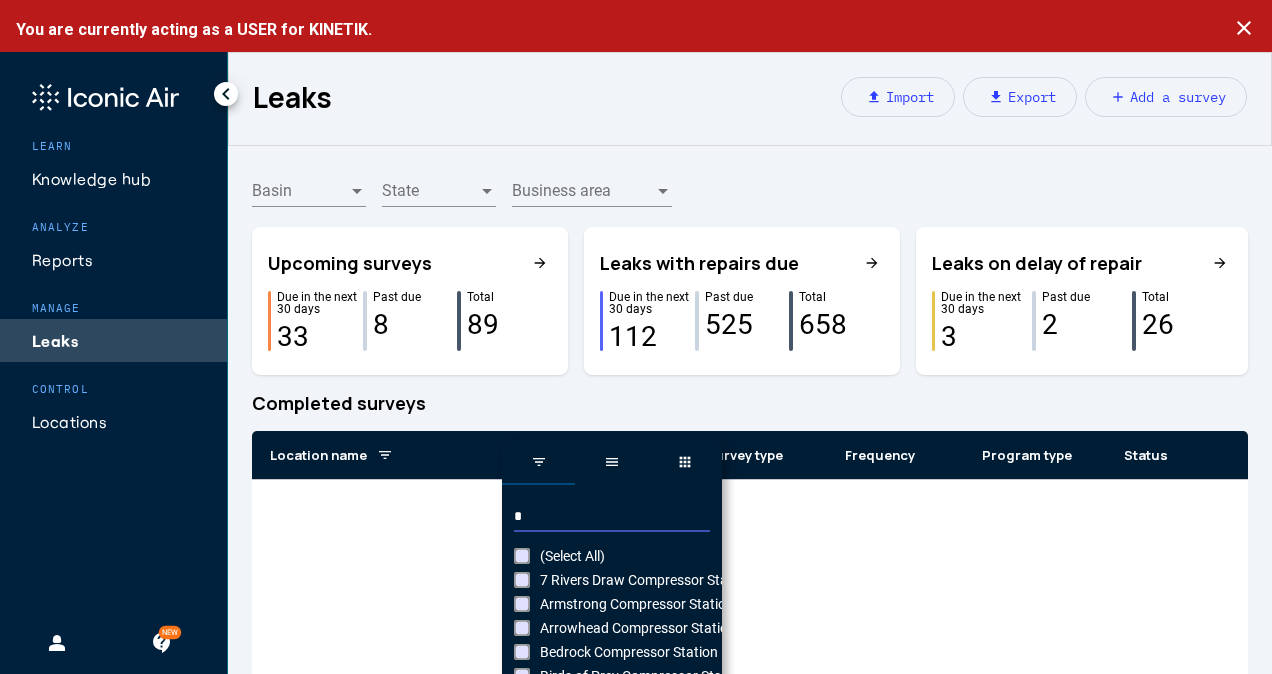 type on "*****" 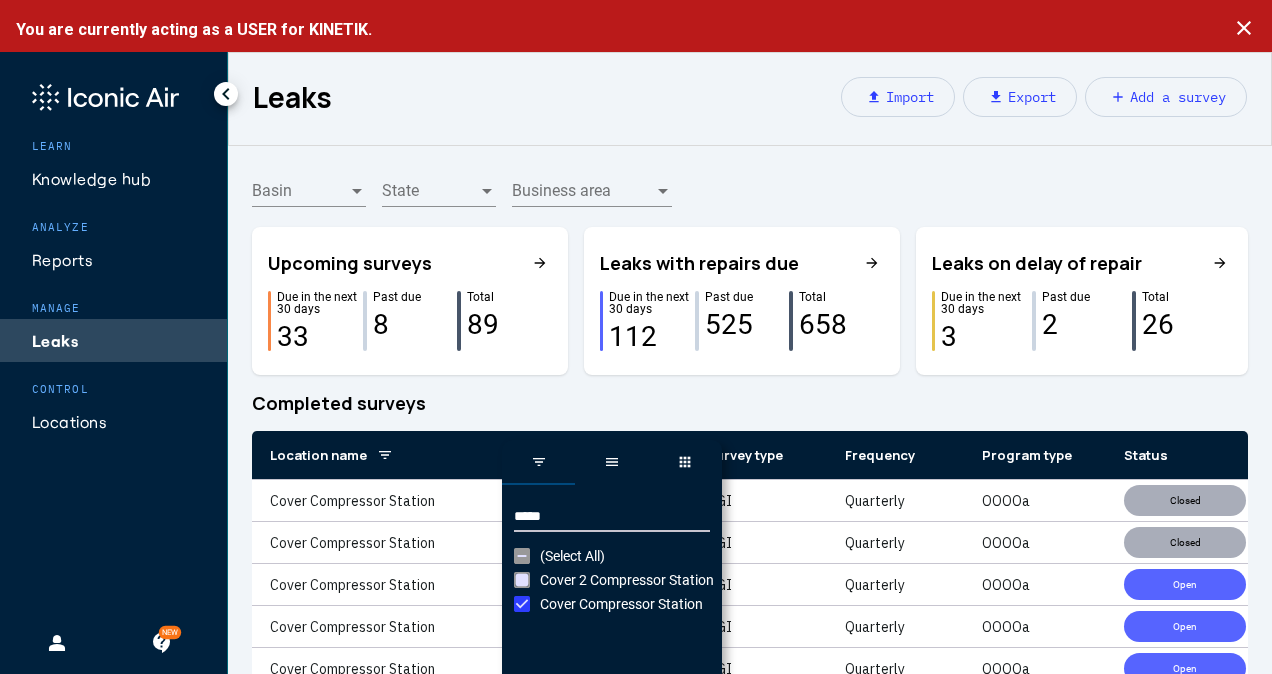 click on "Completed surveys" 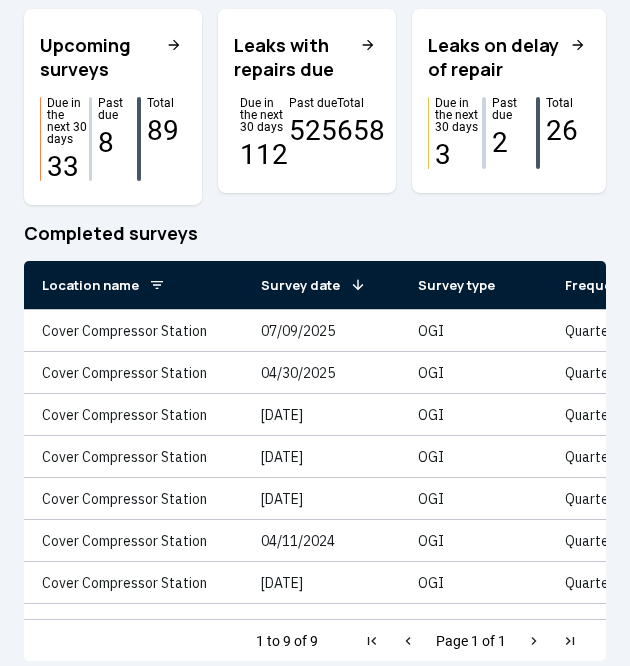 scroll, scrollTop: 240, scrollLeft: 0, axis: vertical 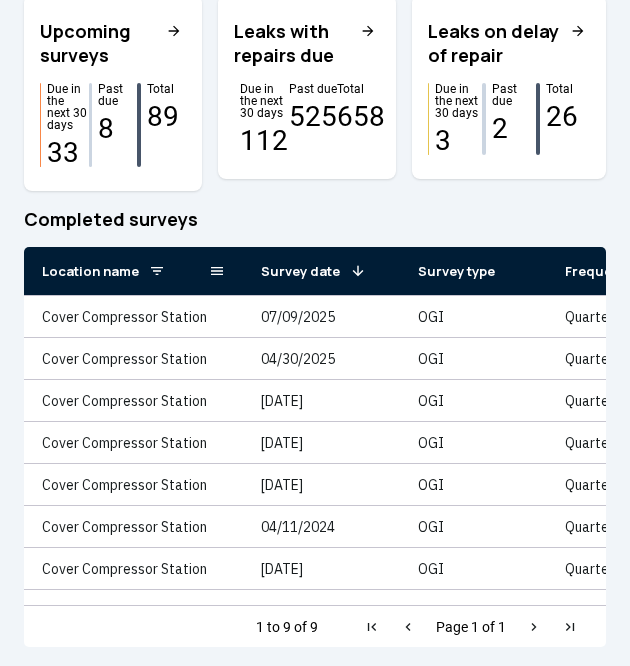 click 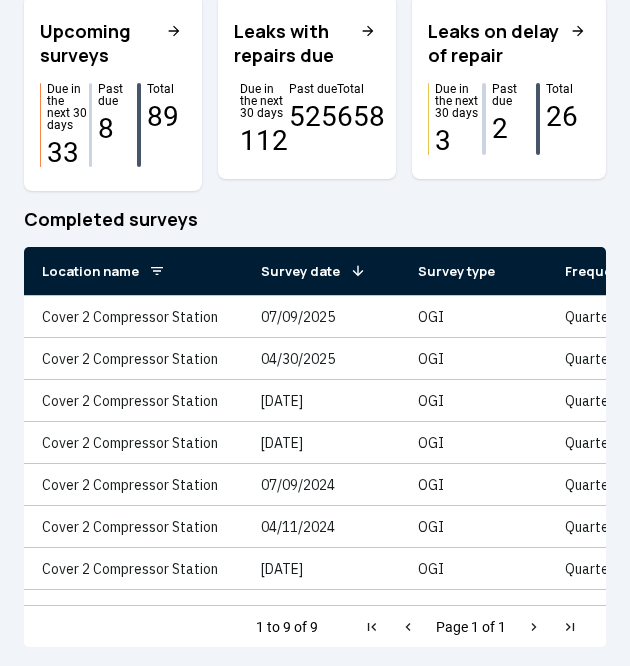 click on "Basin Basin State State Business area Business area Upcoming surveys arrow_forward Due in the next 30 days  33  Past due 8 Total 89 Leaks with repairs due arrow_forward Due in the next 30 days  112  Past due 525 Total 658 Leaks on delay of repair arrow_forward Due in the next 30 days  3  Past due 2 Total 26 Completed surveys
Drag here to set row groups Drag here to set column labels
Survey date
1
Survey type" 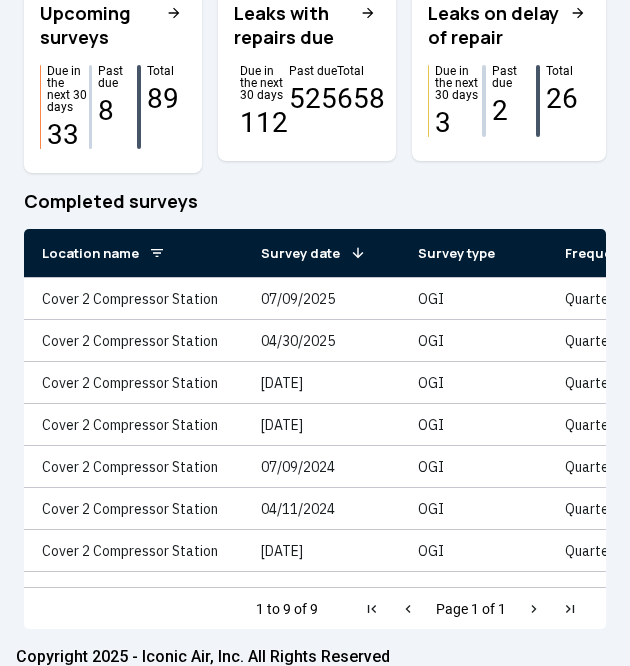 scroll, scrollTop: 276, scrollLeft: 0, axis: vertical 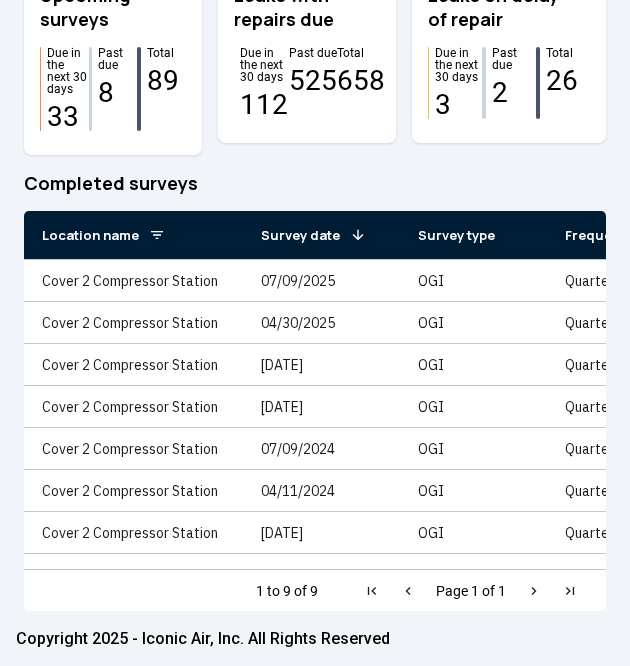 click on "menu Leaks upload Import download  Export  add Add a survey Basin Basin State State Business area Business area Upcoming surveys arrow_forward Due in the next 30 days  33  Past due 8 Total 89 Leaks with repairs due arrow_forward Due in the next 30 days  112  Past due 525 Total 658 Leaks on delay of repair arrow_forward Due in the next 30 days  3  Past due 2 Total 26 Completed surveys
Drag here to set row groups Drag here to set column labels
Survey date
1
OGI 1" at bounding box center (315, 333) 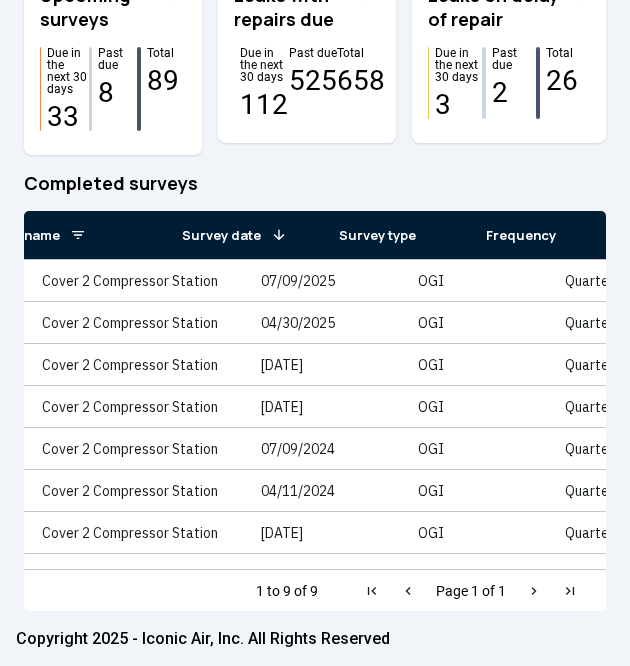scroll, scrollTop: 0, scrollLeft: 774, axis: horizontal 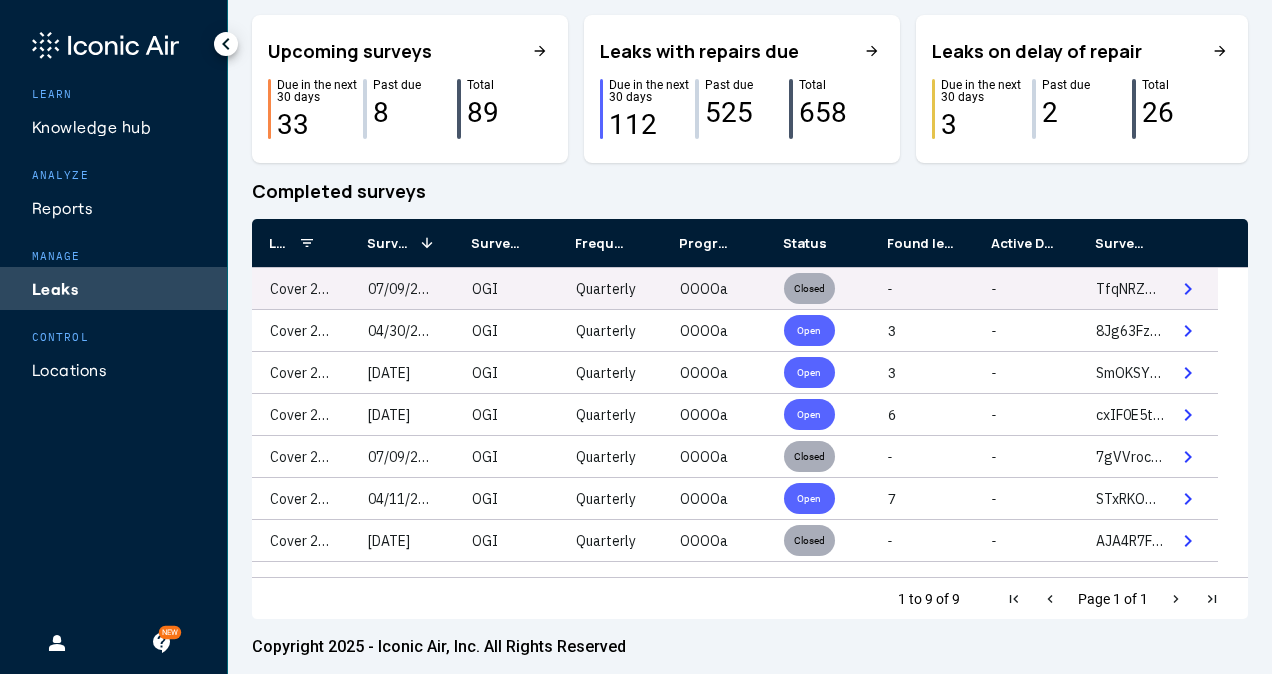 click on "OOOOa" 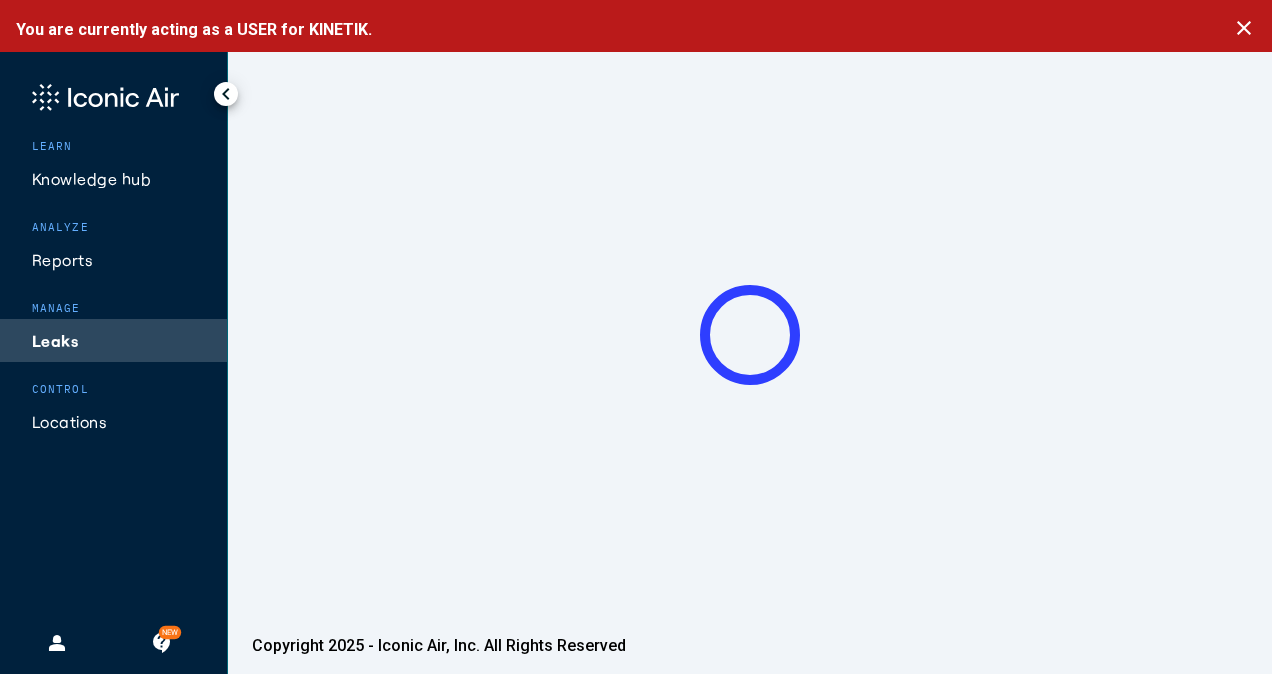 scroll, scrollTop: 0, scrollLeft: 0, axis: both 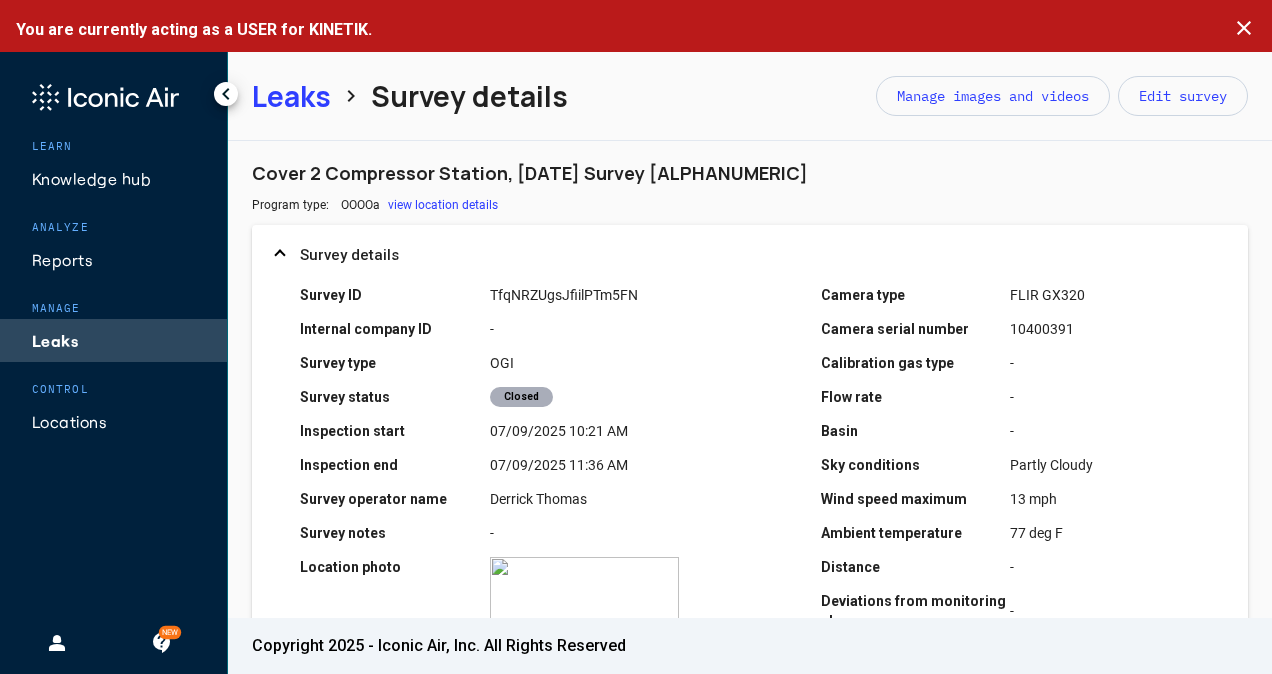 click on "Survey ID TfqNRZUgsJfiilPTm5FN Internal company ID  -  Survey type OGI Survey status  Closed  Inspection start  07/09/2025 10:21 AM  Inspection end  07/09/2025 11:36 AM  Survey operator name  [FIRST] [LAST]  Survey notes - Location photo zoom_in Camera type  FLIR GX320  Camera serial number  10400391  Calibration gas type  -  Flow rate  -  Basin - Sky conditions  Partly Cloudy  Wind speed maximum  13 mph  Ambient temperature  77 deg F  Distance  -  Deviations from monitoring plan  -  Total compressors  7  Operating compressors  7" at bounding box center (750, 503) 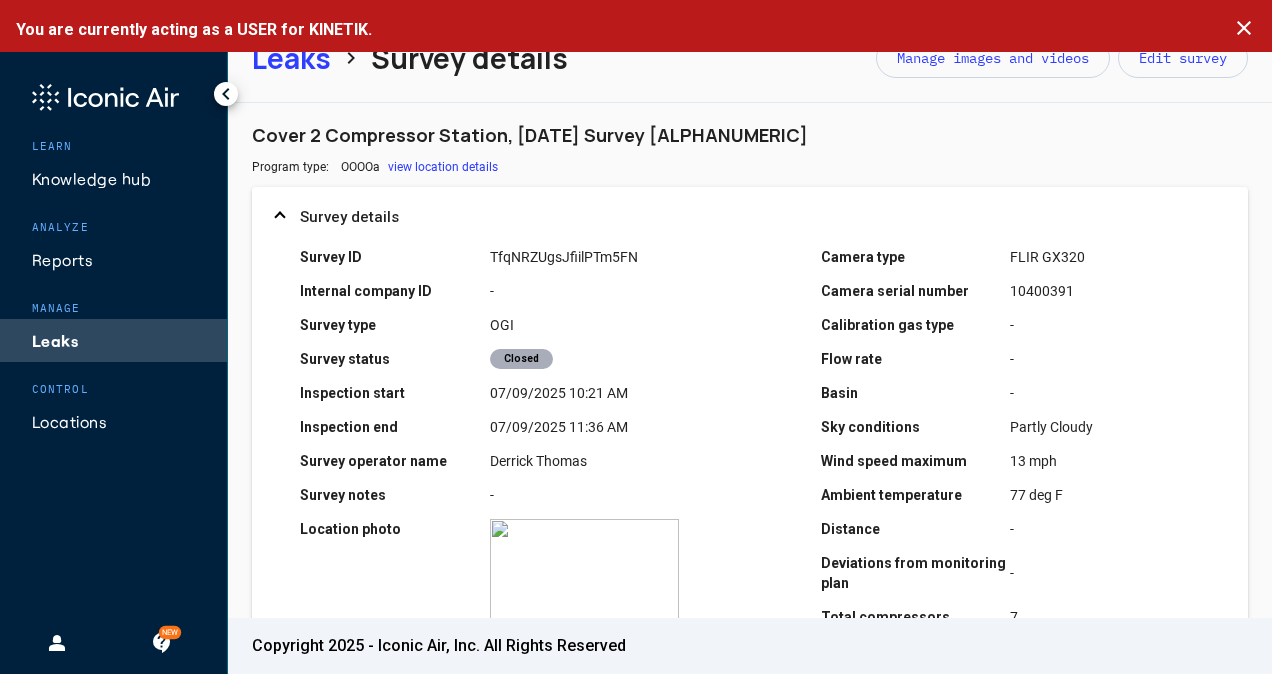 scroll, scrollTop: 0, scrollLeft: 0, axis: both 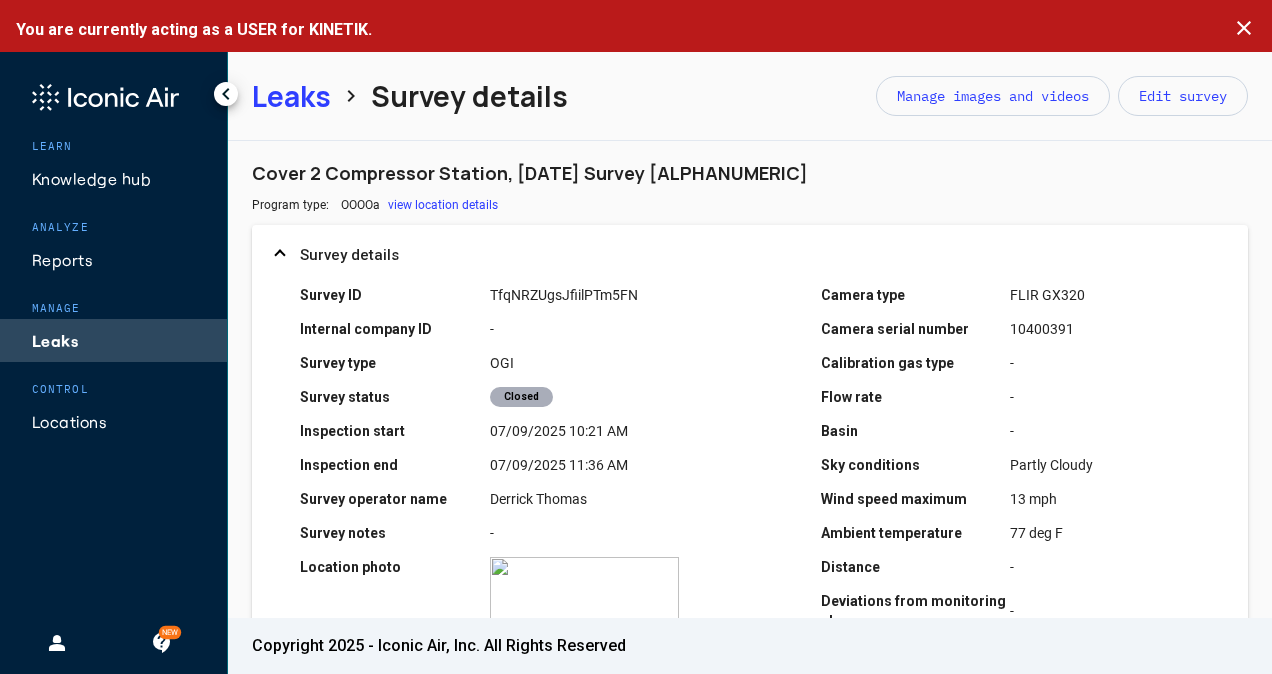 click on "Leaks" at bounding box center (291, 96) 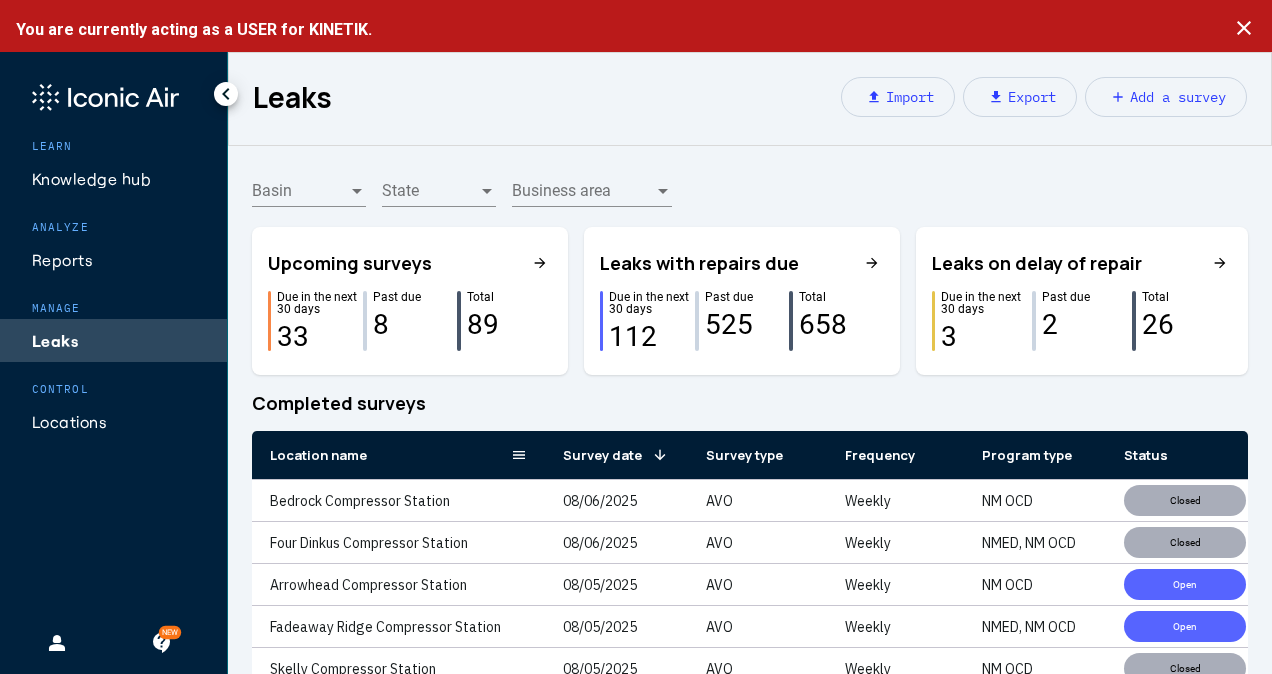 click 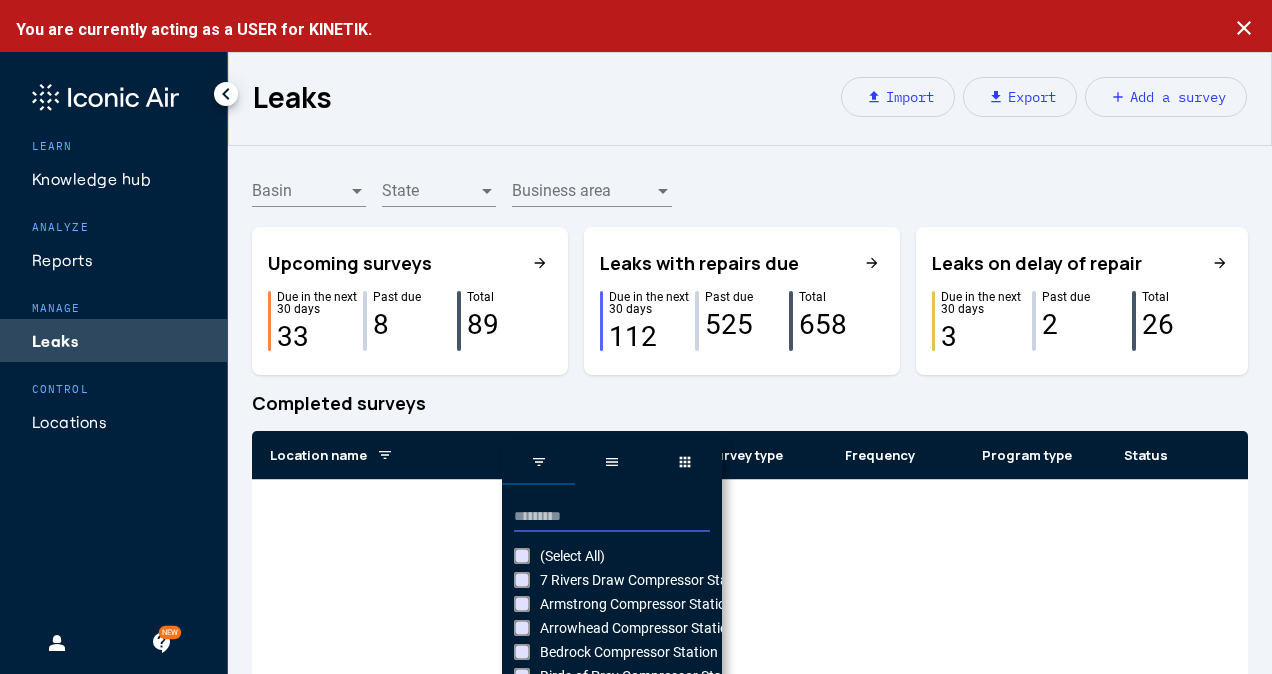 click at bounding box center [612, 517] 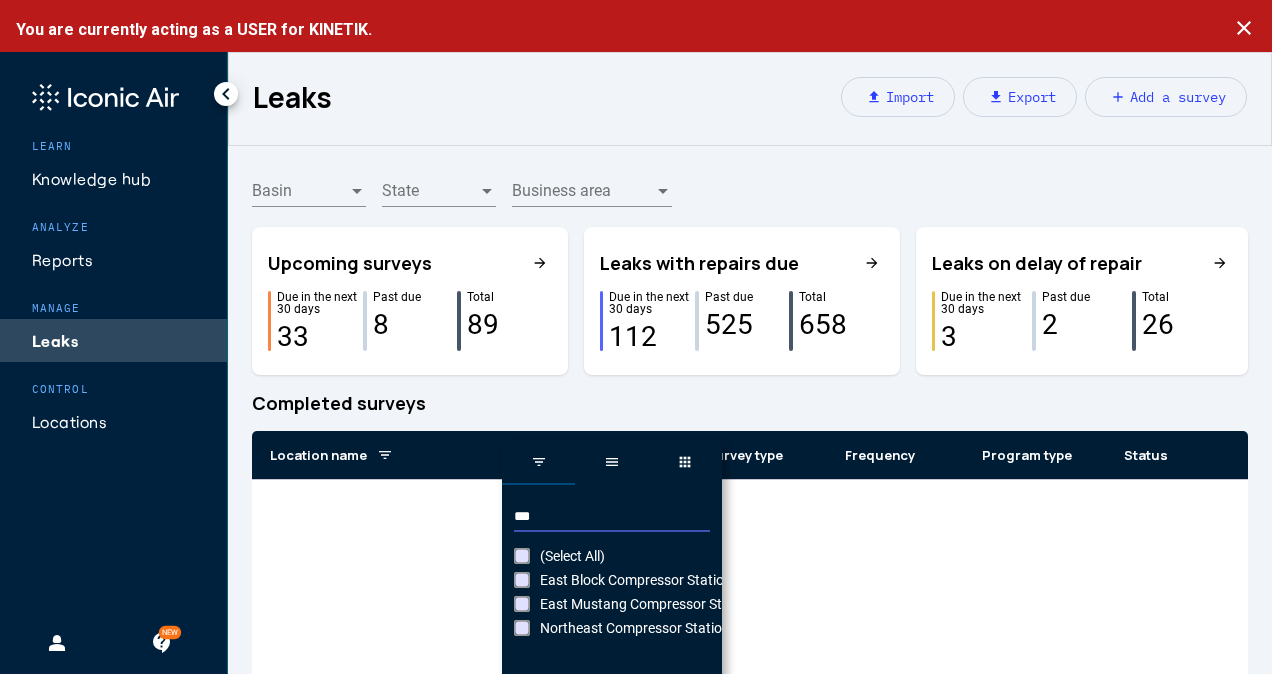 type on "***" 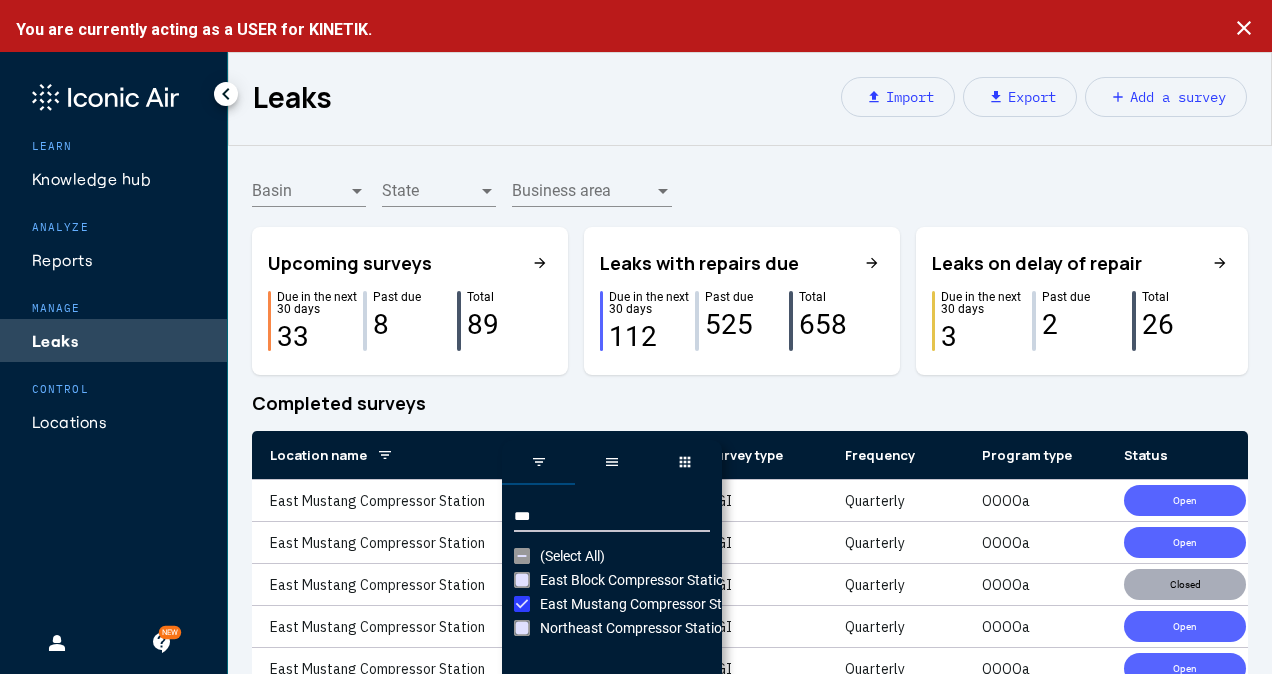 click on "Completed surveys" 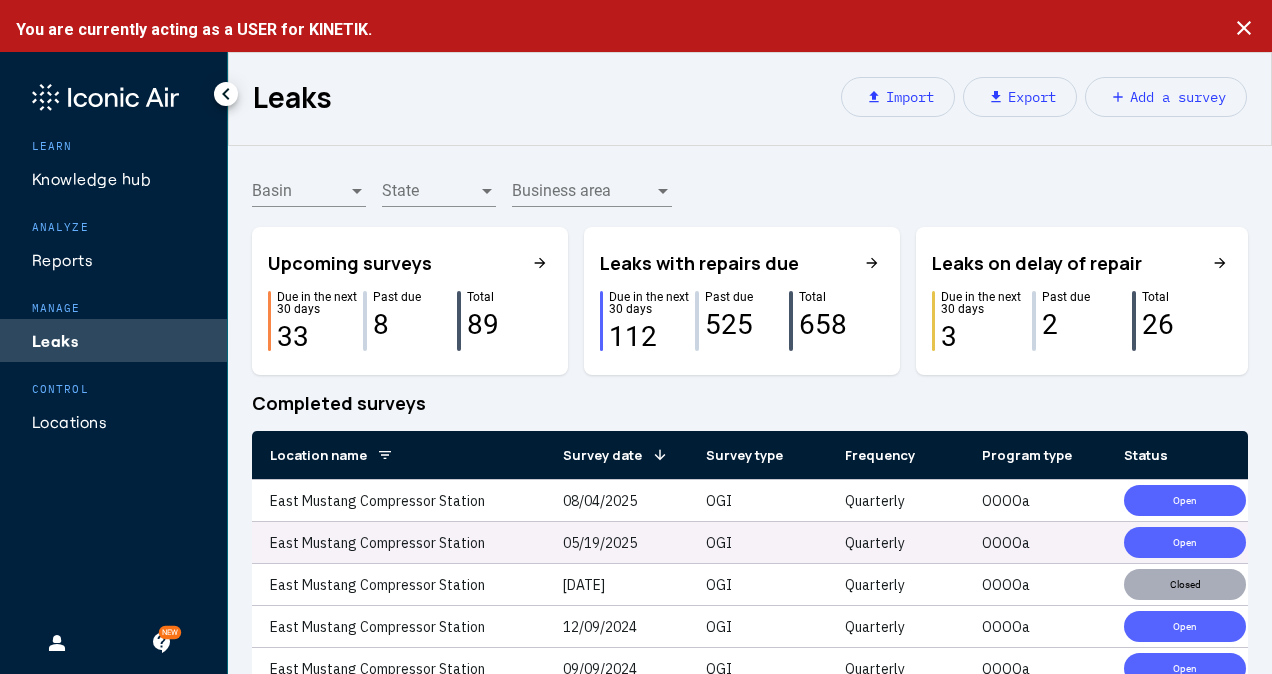 click on "OGI" 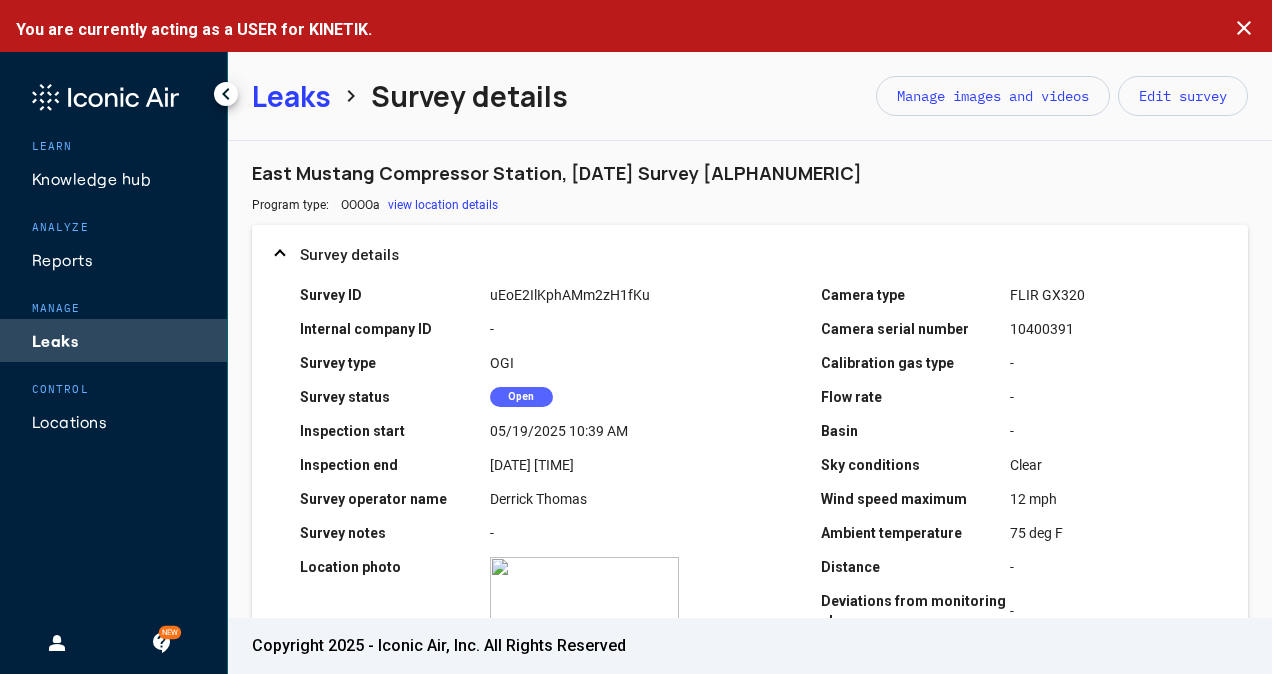 click on "Survey ID uEoE2IlKphAMm2zH1fKu Internal company ID  -  Survey type OGI Survey status  Open  Inspection start  05/19/2025 10:39 AM  Inspection end  05/19/2025 12:21 PM  Survey operator name  Derrick Thomas  Survey notes - Location photo zoom_in Camera type  FLIR GX320  Camera serial number  10400391  Calibration gas type  -  Flow rate  -  Basin - Sky conditions  Clear  Wind speed maximum  12 mph  Ambient temperature  75 deg F  Distance  -  Deviations from monitoring plan  -  Total compressors  6  Operating compressors  6" at bounding box center [750, 503] 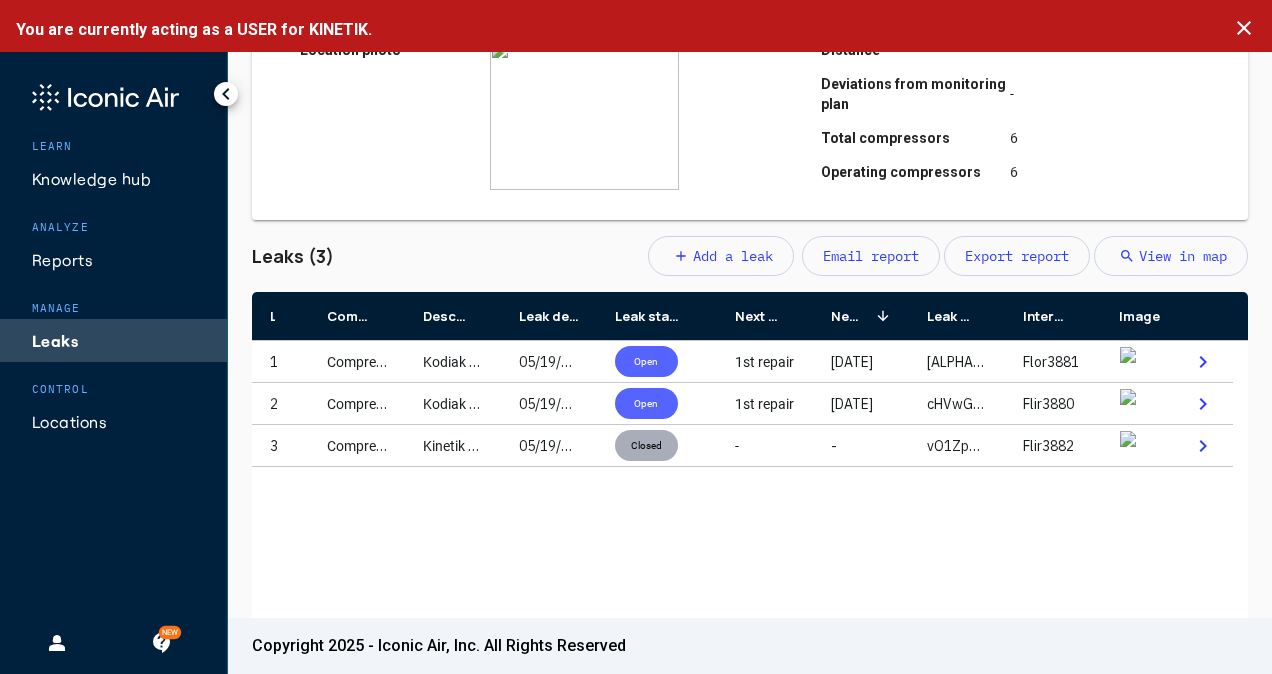 scroll, scrollTop: 520, scrollLeft: 0, axis: vertical 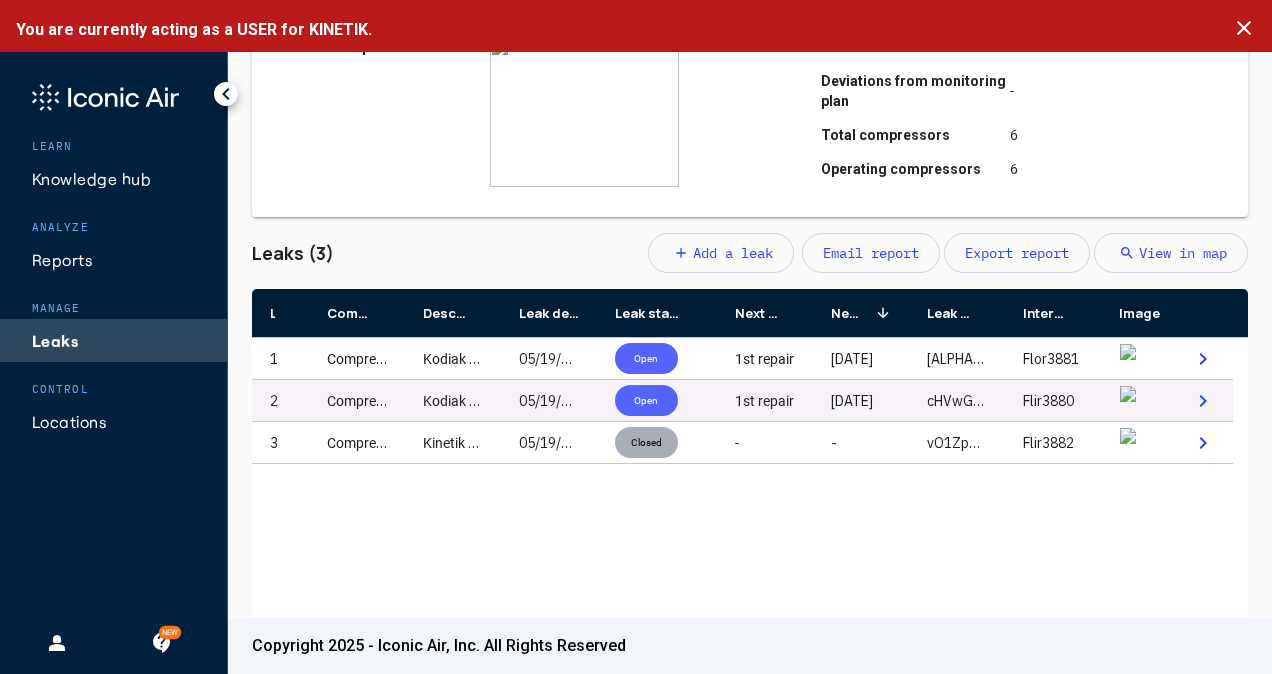 click on "Kodiak Compressor 1039
Cylinder 2 Right Rear Ball Plug" at bounding box center [453, 400] 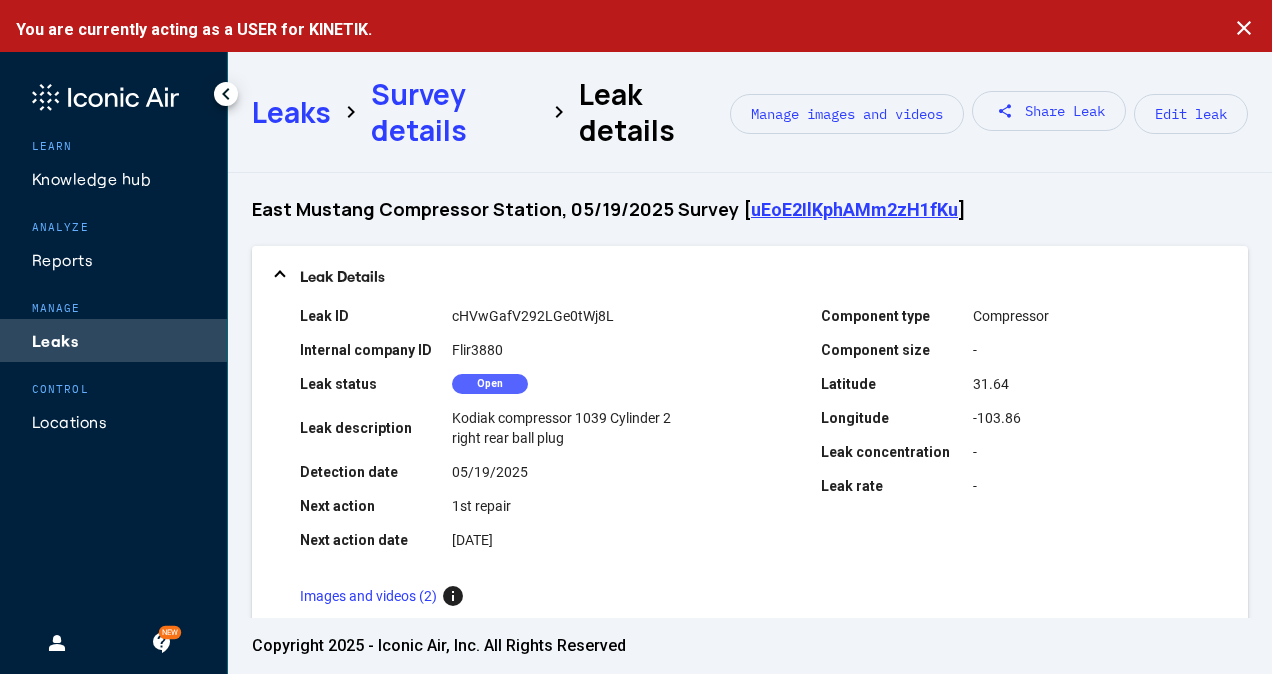 click on "Leak ID [ALPHANUMERIC] Internal company ID  Flir3880  Leak status  Open  Leak description Kodiak compressor 1039
Cylinder 2 right rear ball plug Detection date [DATE] Next action  1st repair  Next action date  [DATE]  Component type Compressor Component size  -  Latitude 31.64 Longitude -103.86 Leak concentration  -  Leak rate  -" at bounding box center [750, 435] 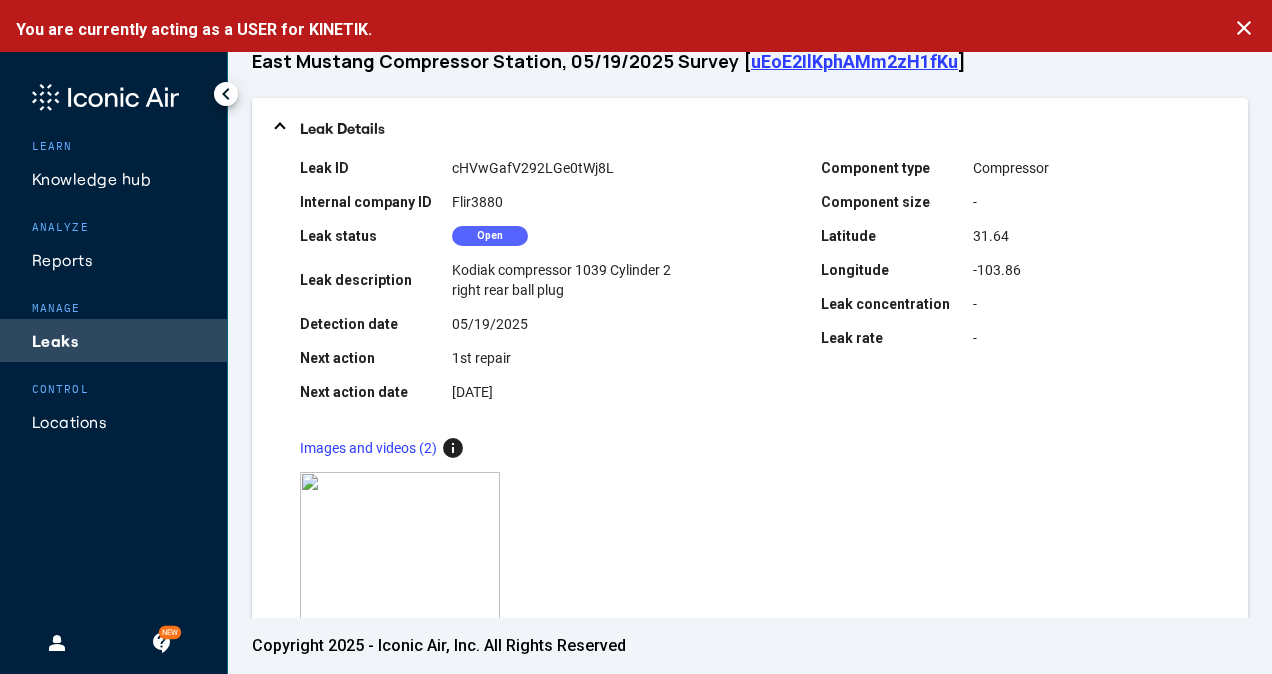 scroll, scrollTop: 120, scrollLeft: 0, axis: vertical 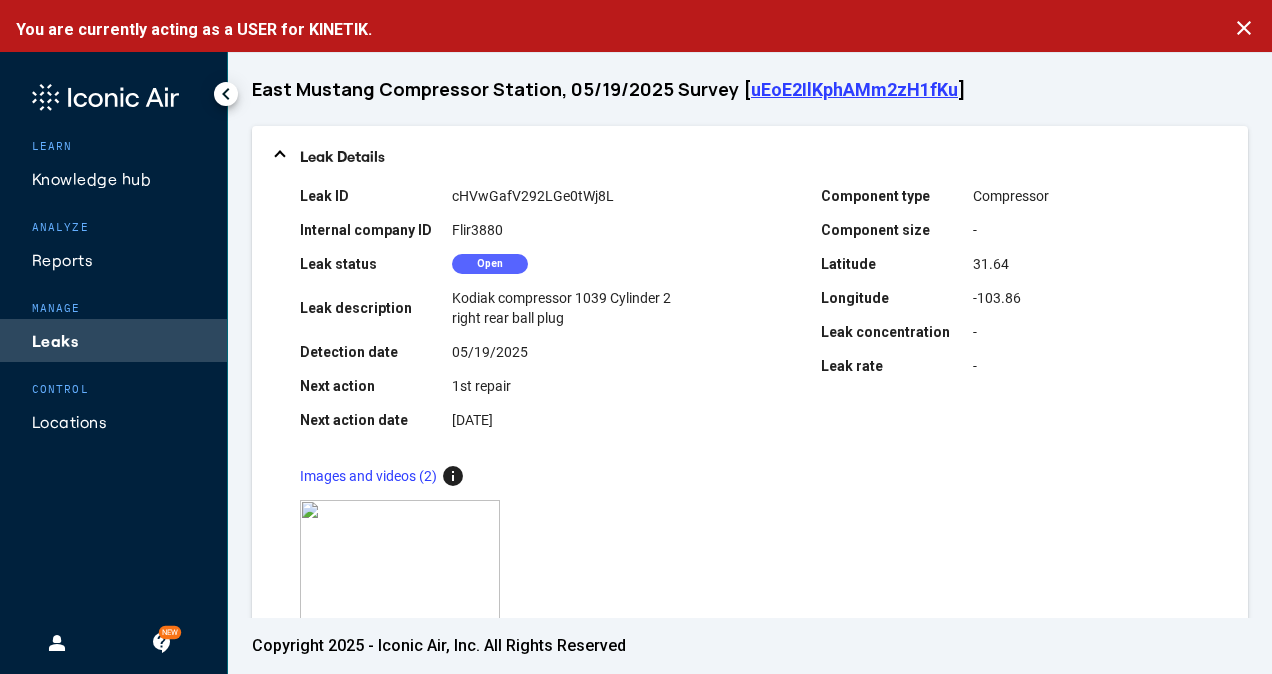 click on "zoom_in zoom_in" at bounding box center (750, 575) 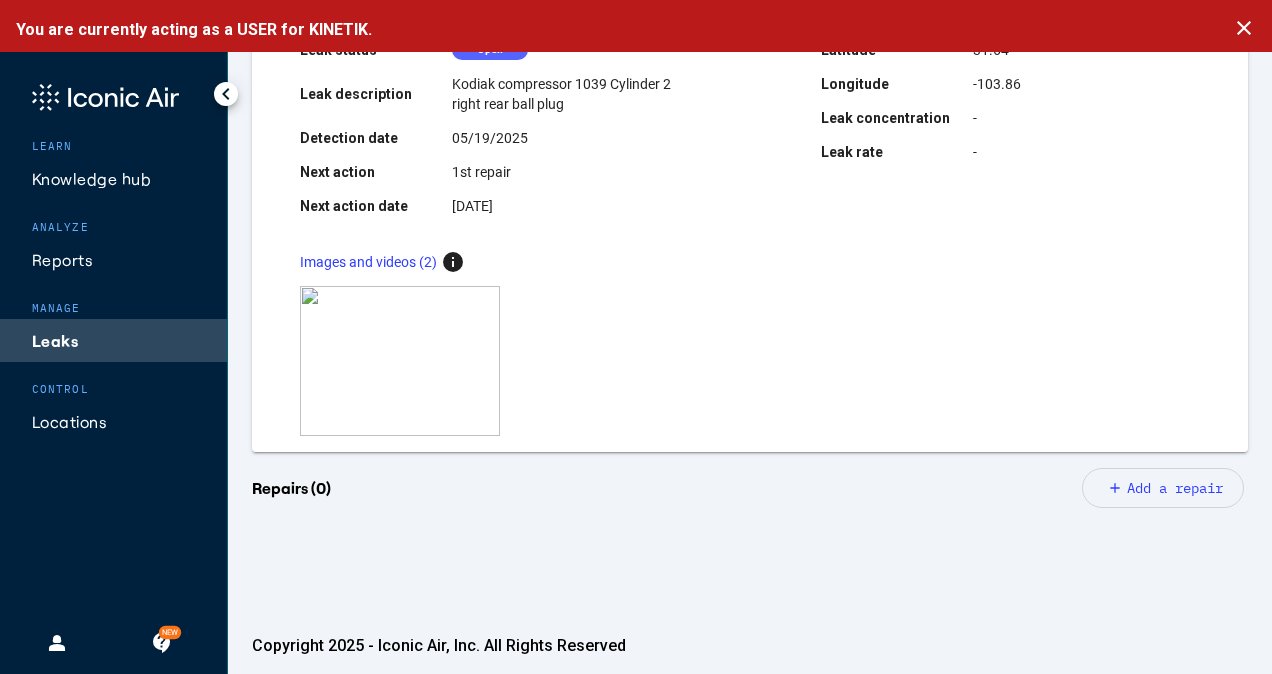scroll, scrollTop: 440, scrollLeft: 0, axis: vertical 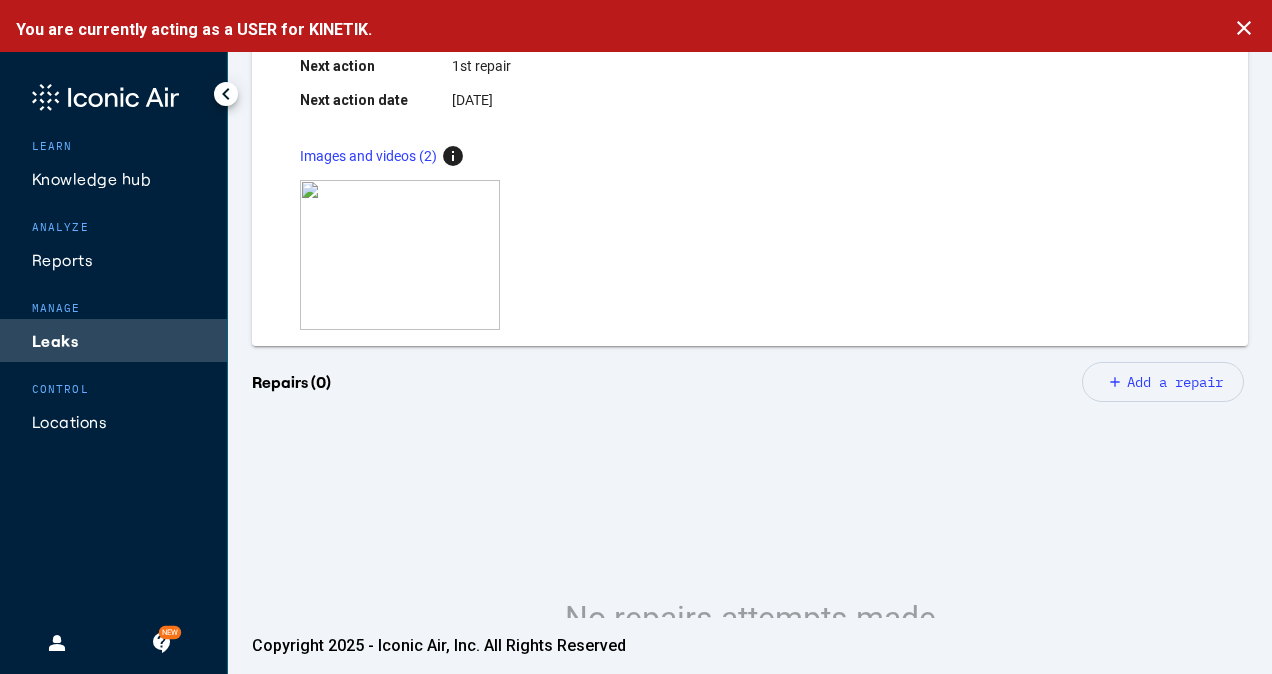 click on "Add a repair" 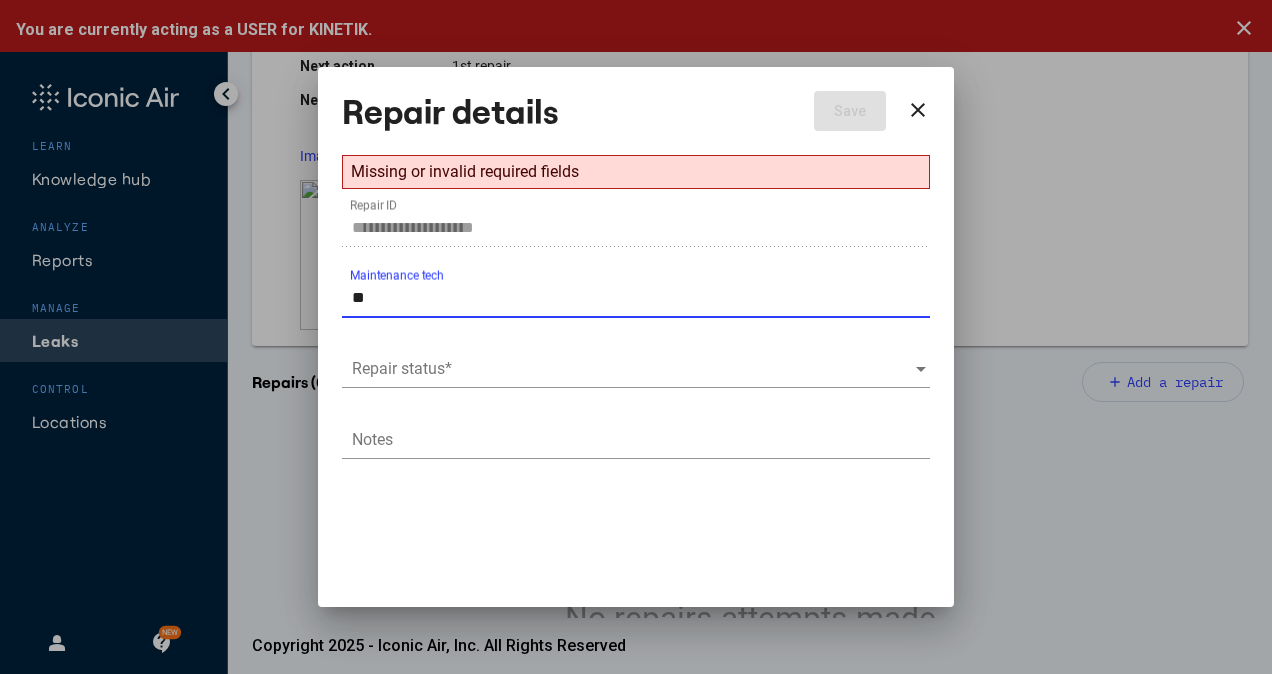 type on "**********" 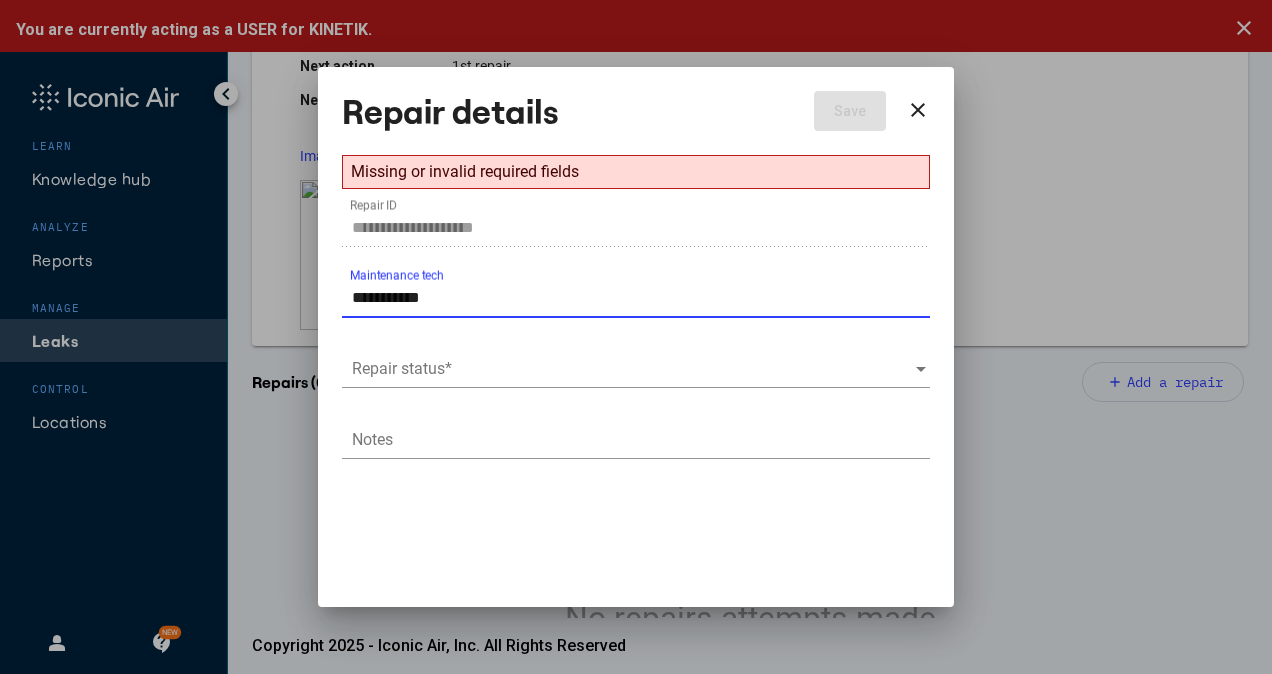 click at bounding box center (633, 369) 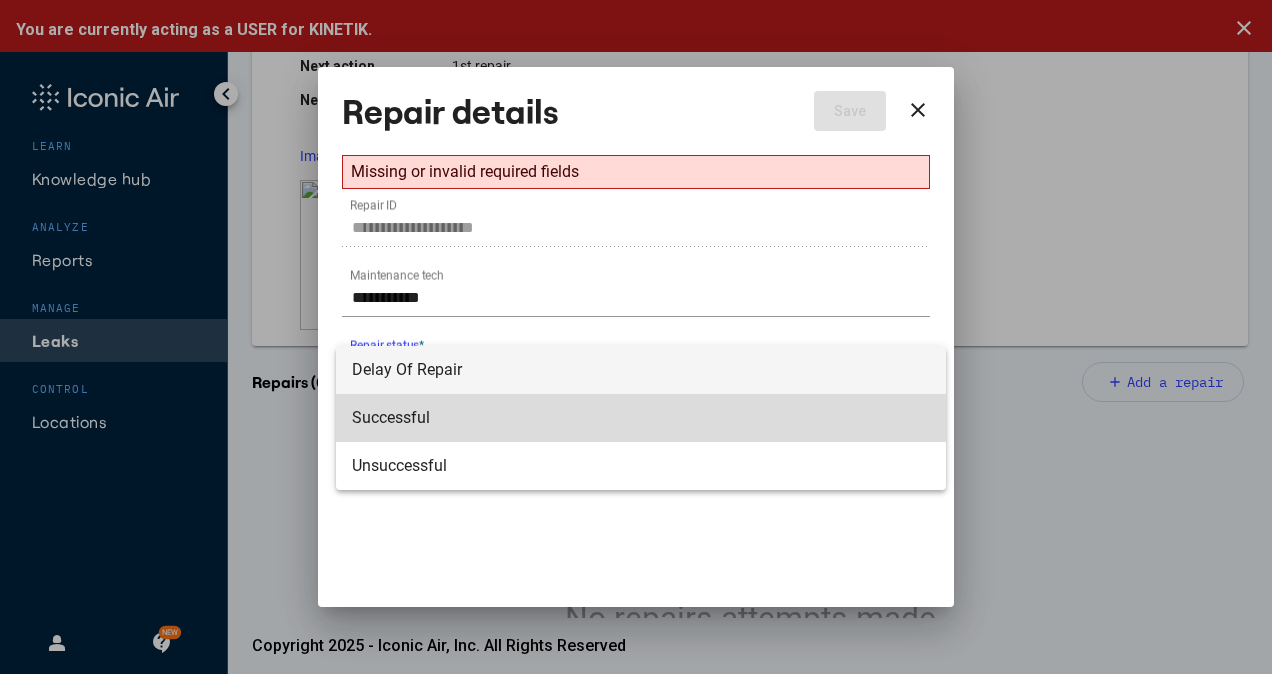 click on "Successful" at bounding box center (641, 418) 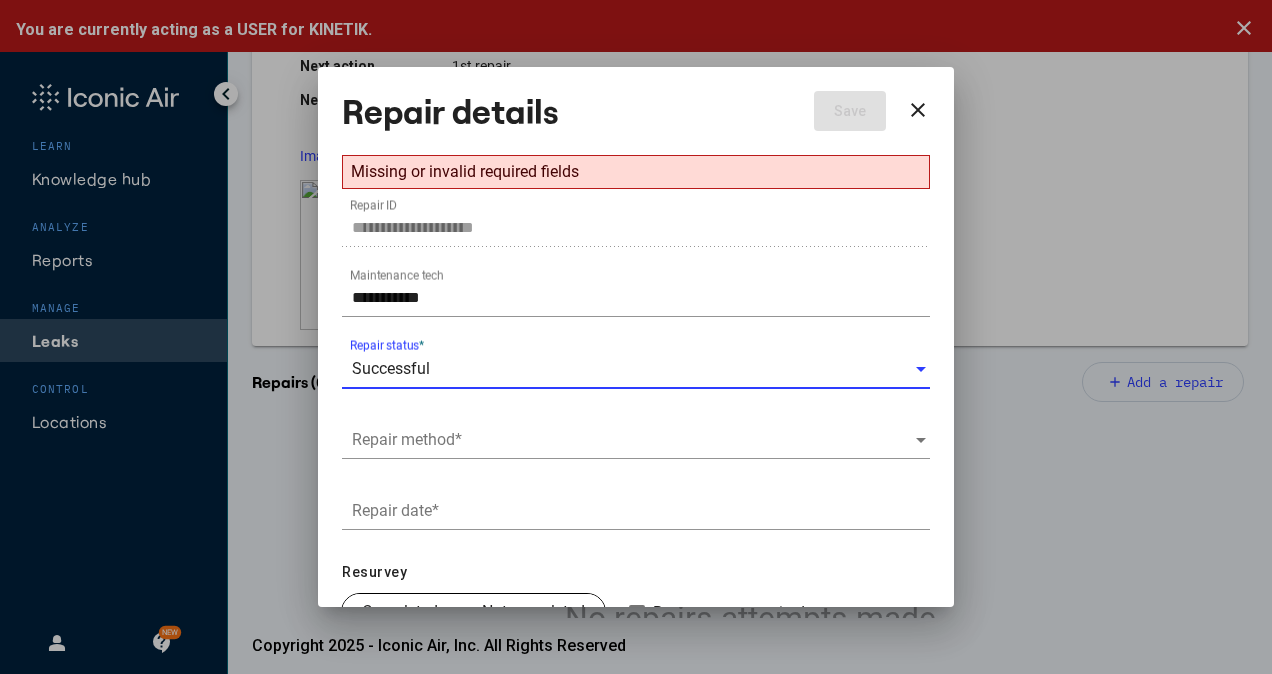 click at bounding box center [633, 440] 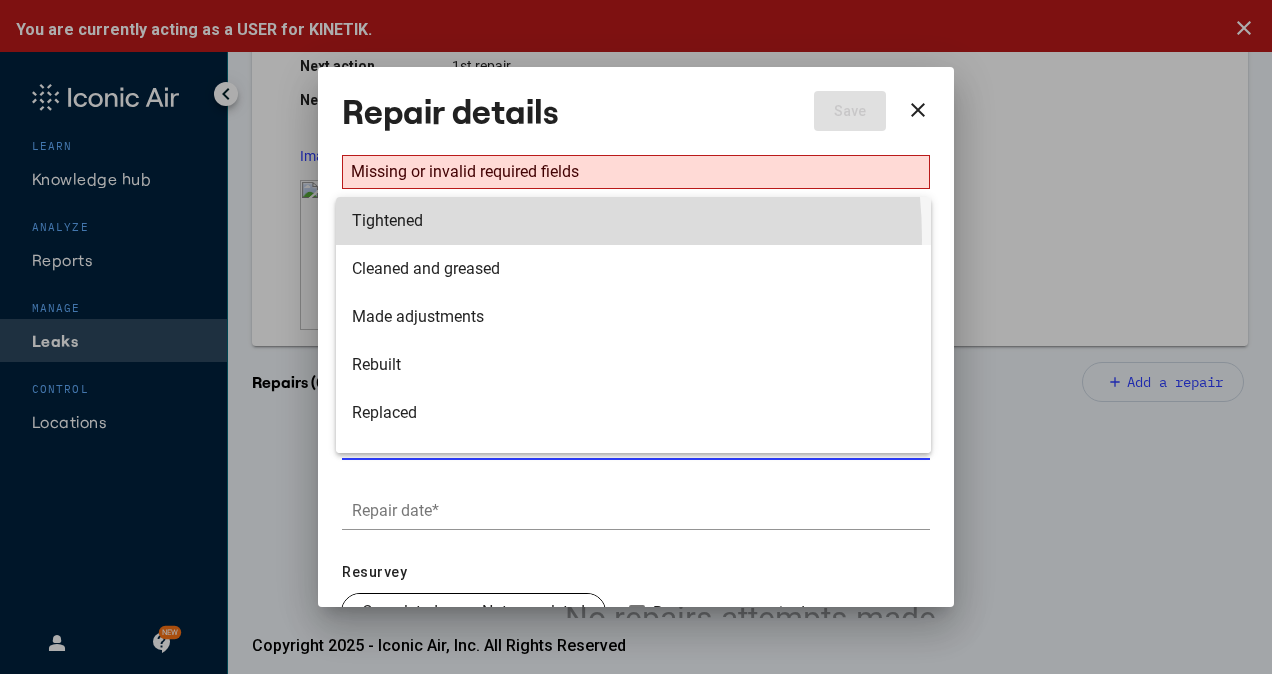 click on "Tightened" at bounding box center [633, 221] 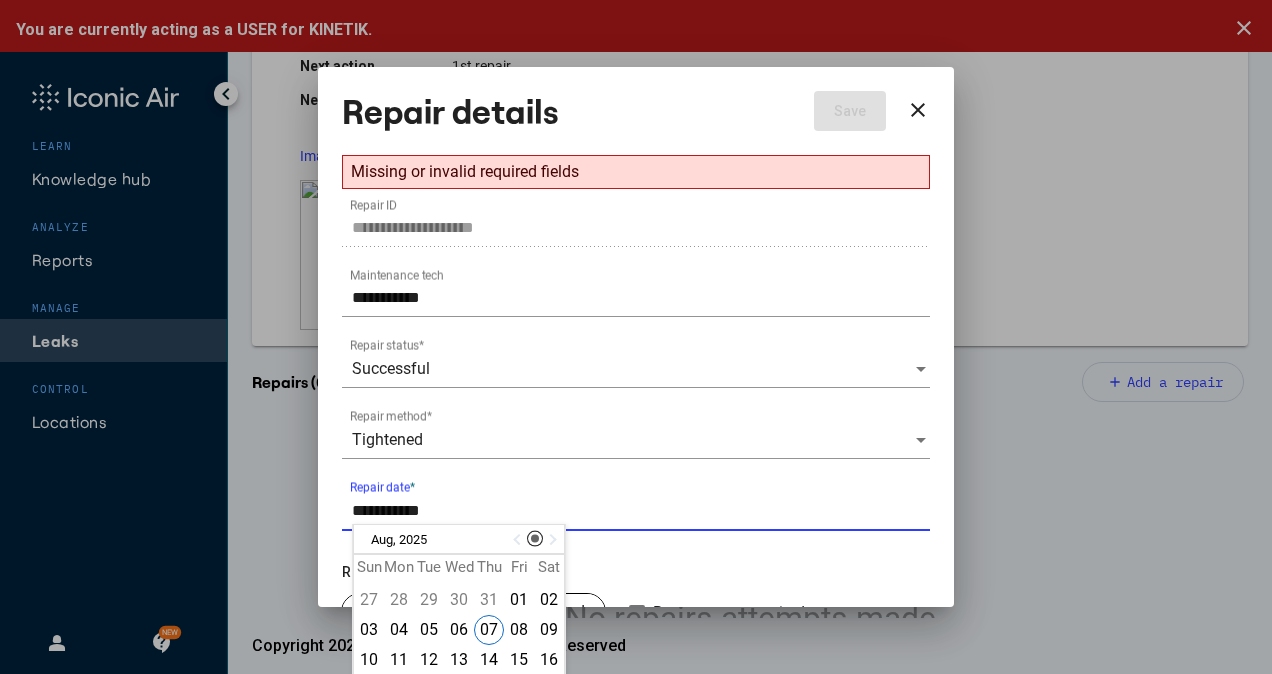 click on "Repair date  *" at bounding box center [641, 511] 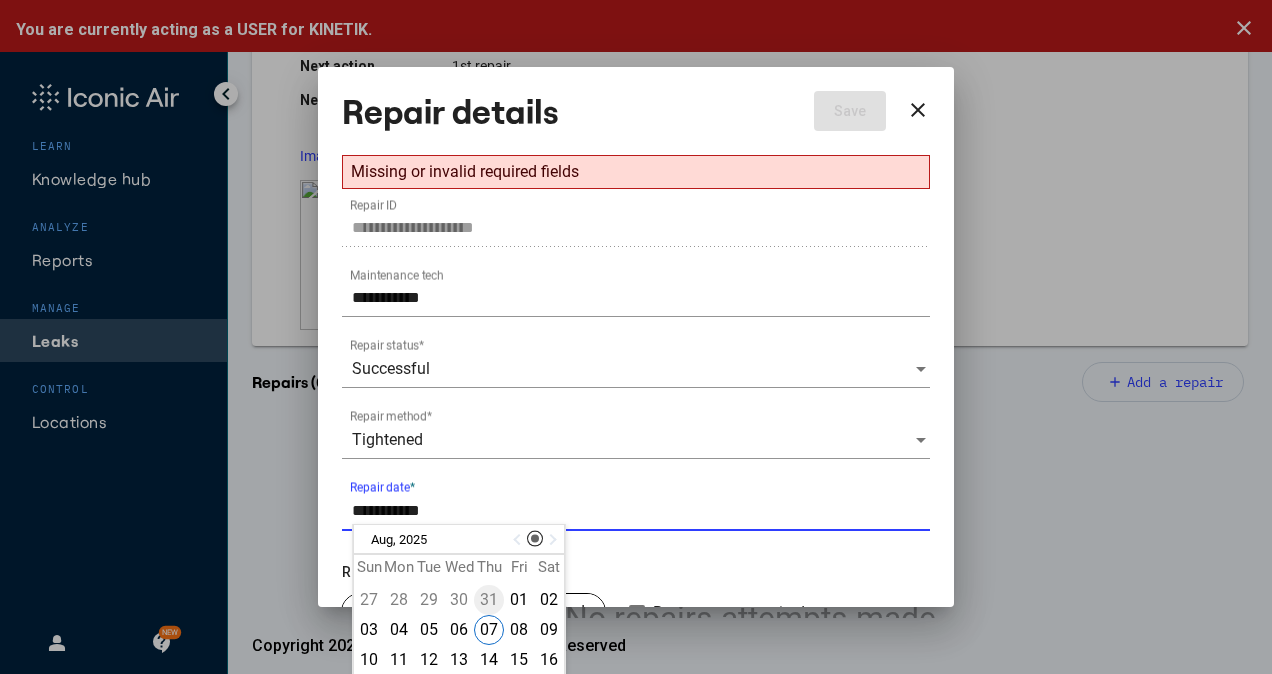 click on "31" at bounding box center [489, 600] 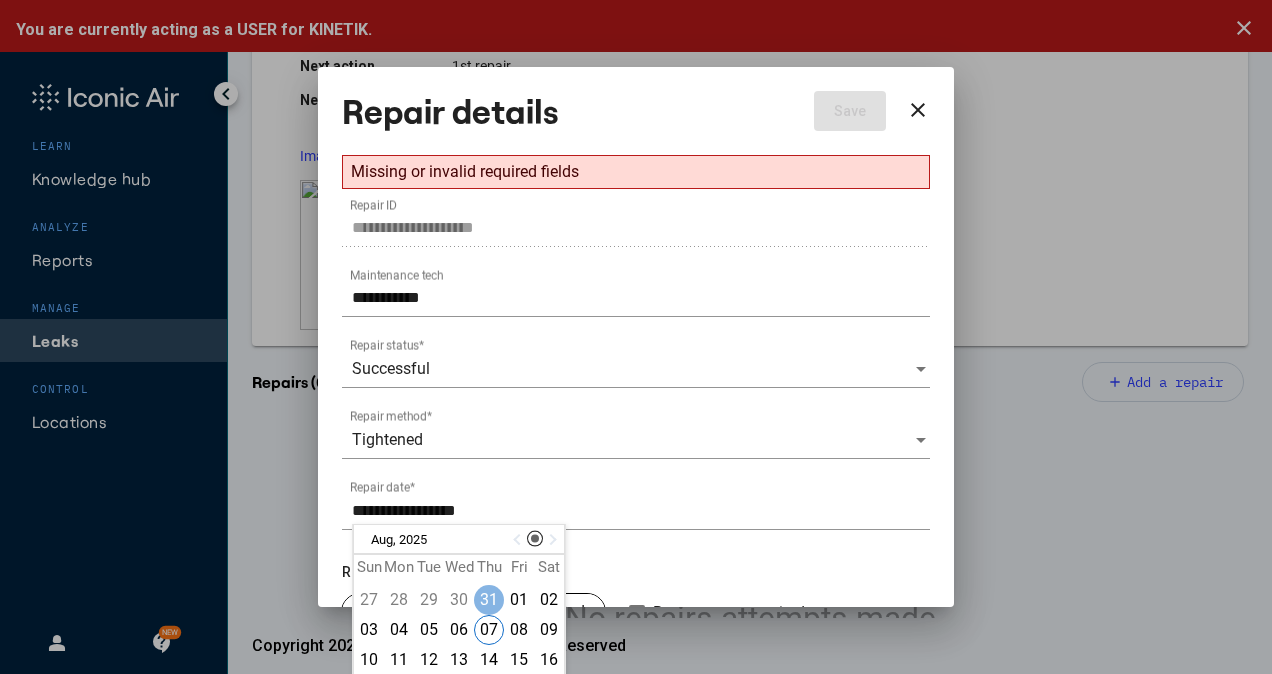 click on "**********" at bounding box center (636, 455) 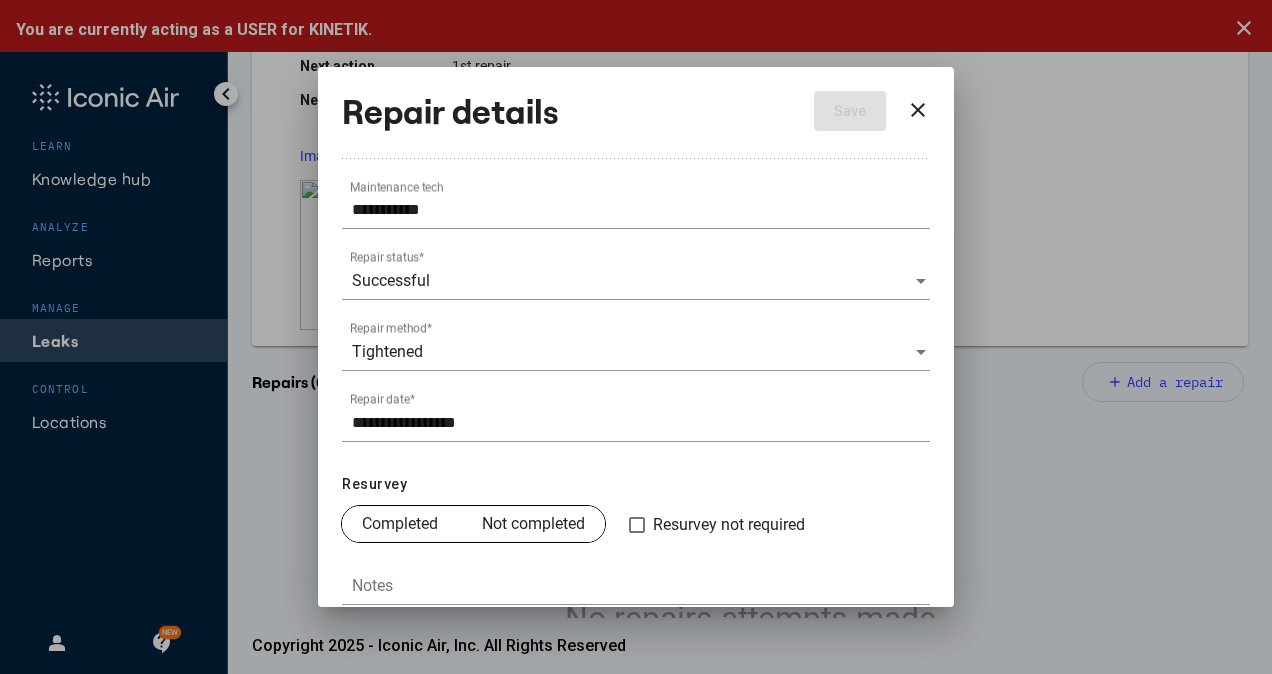 scroll, scrollTop: 108, scrollLeft: 0, axis: vertical 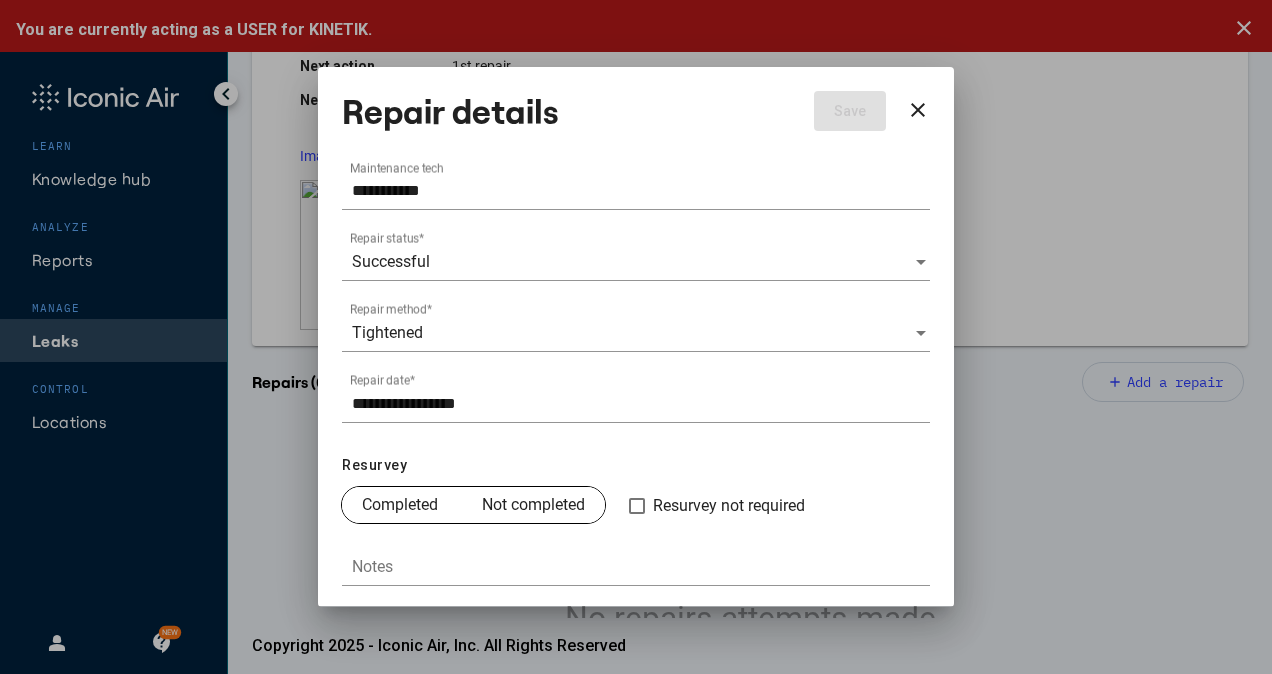 click on "Completed" at bounding box center [400, 505] 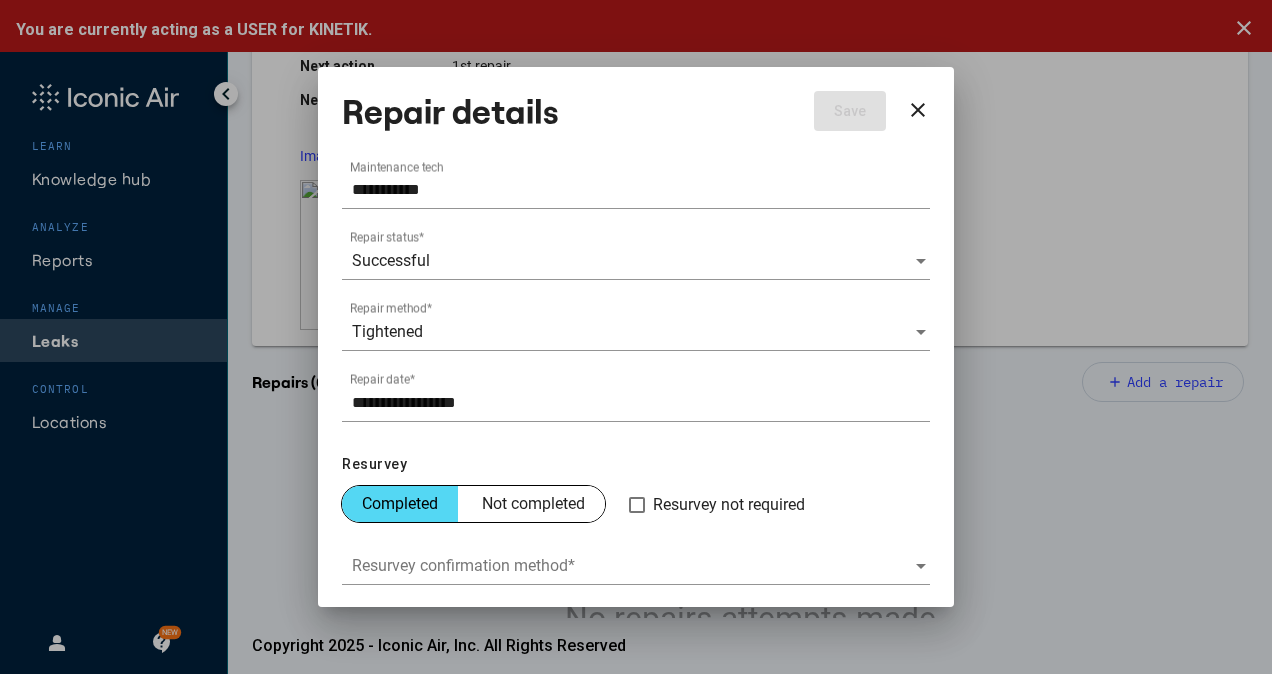 click at bounding box center [633, 566] 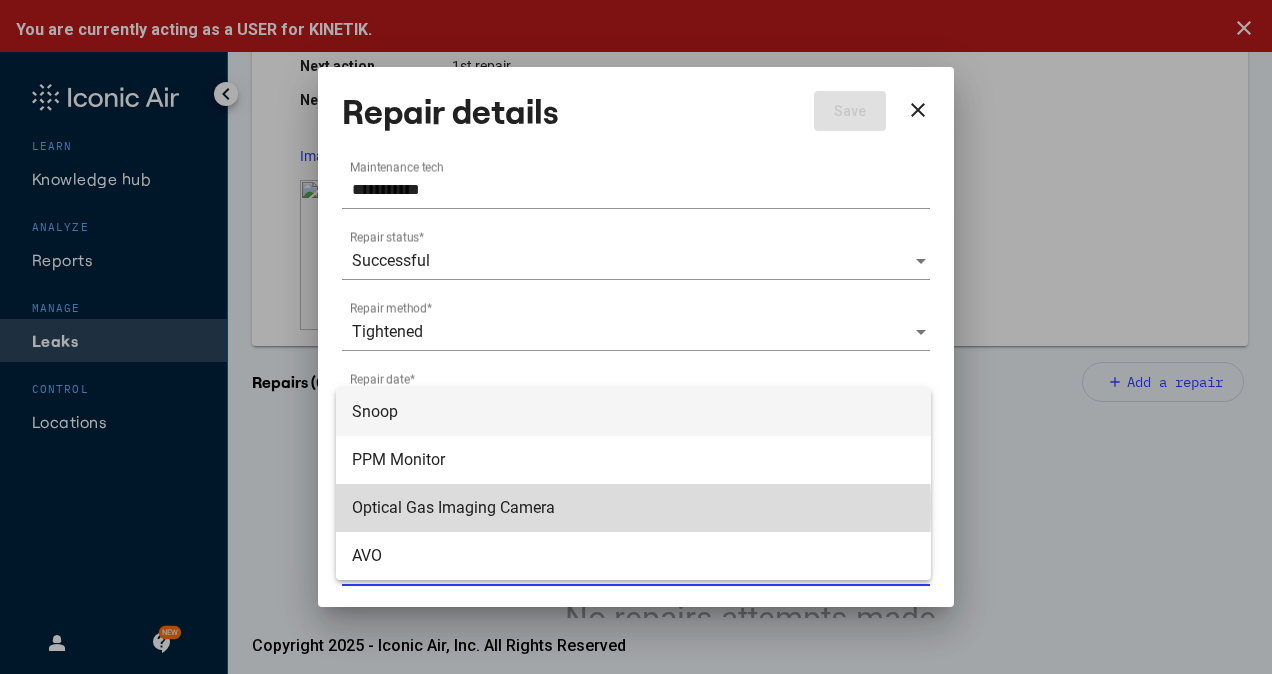 click on "Optical Gas Imaging Camera" at bounding box center [633, 508] 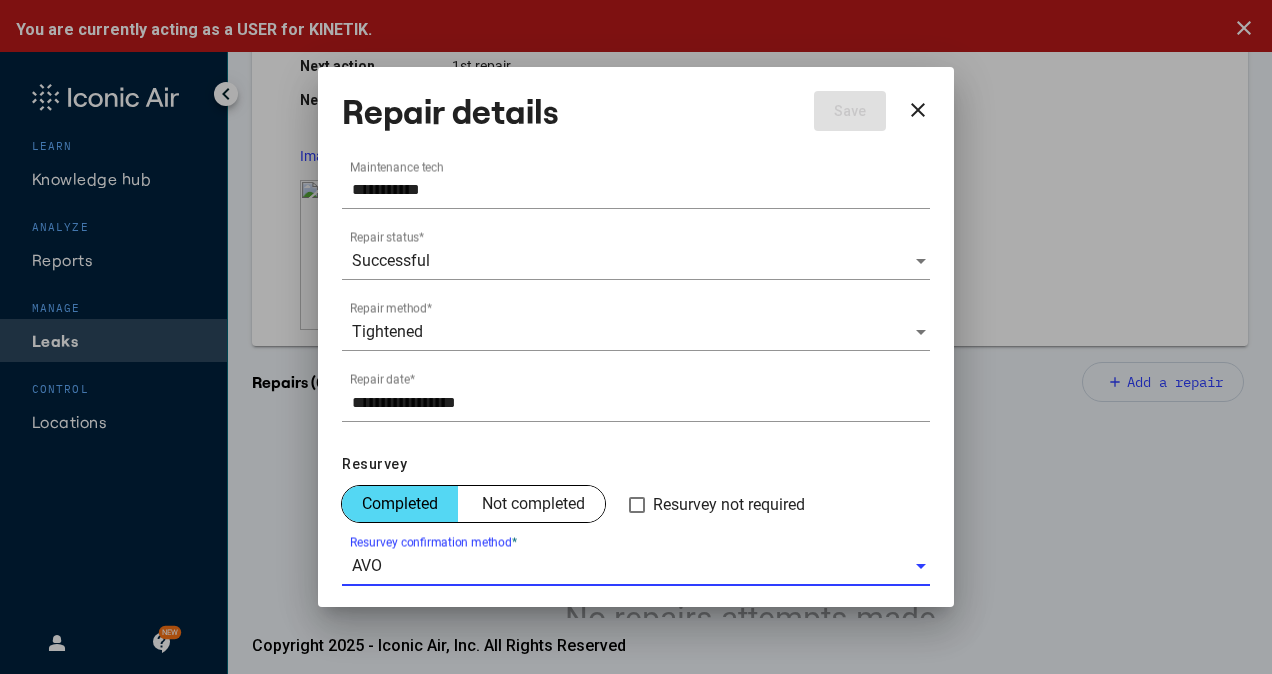 click on "**********" at bounding box center [636, 336] 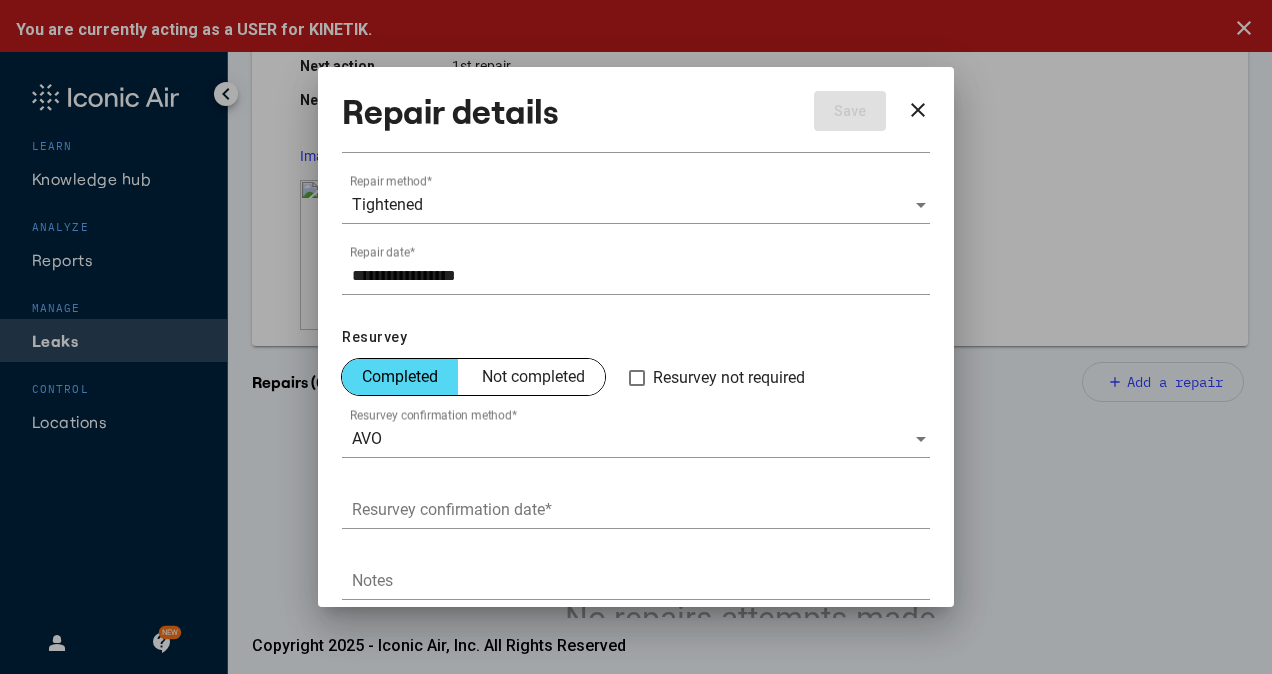scroll, scrollTop: 250, scrollLeft: 0, axis: vertical 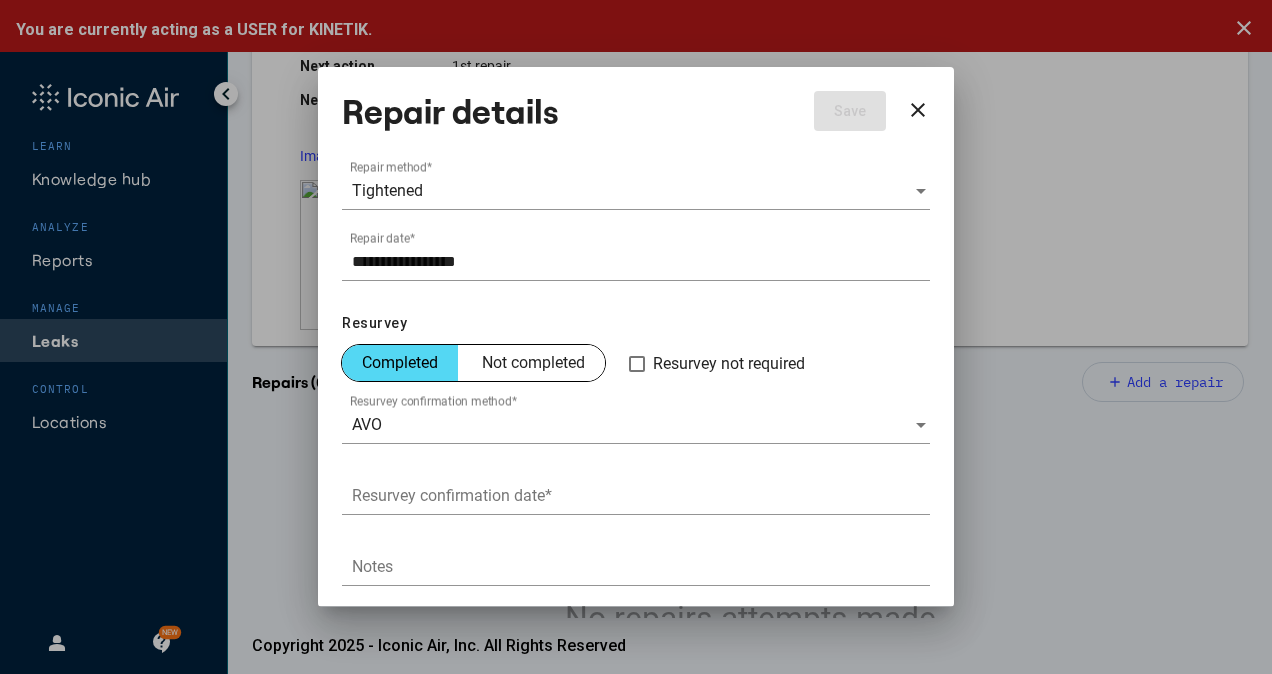 click on "AVO" at bounding box center (633, 425) 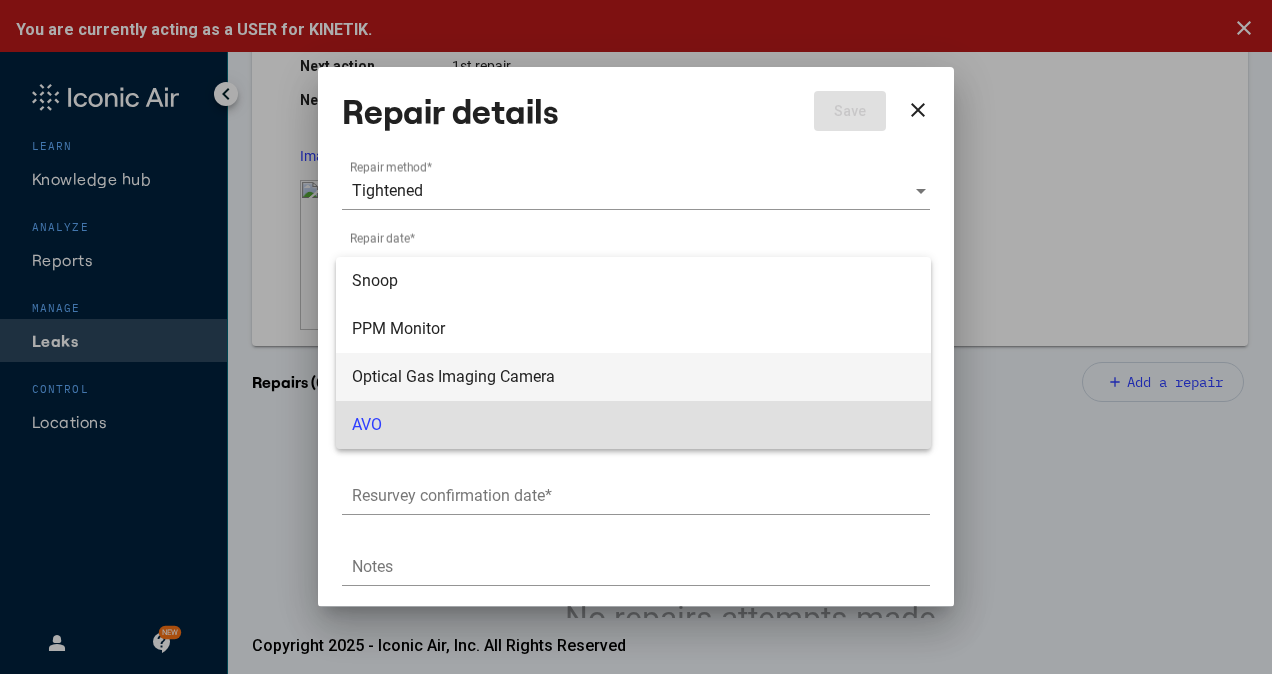 click on "Optical Gas Imaging Camera" at bounding box center (633, 377) 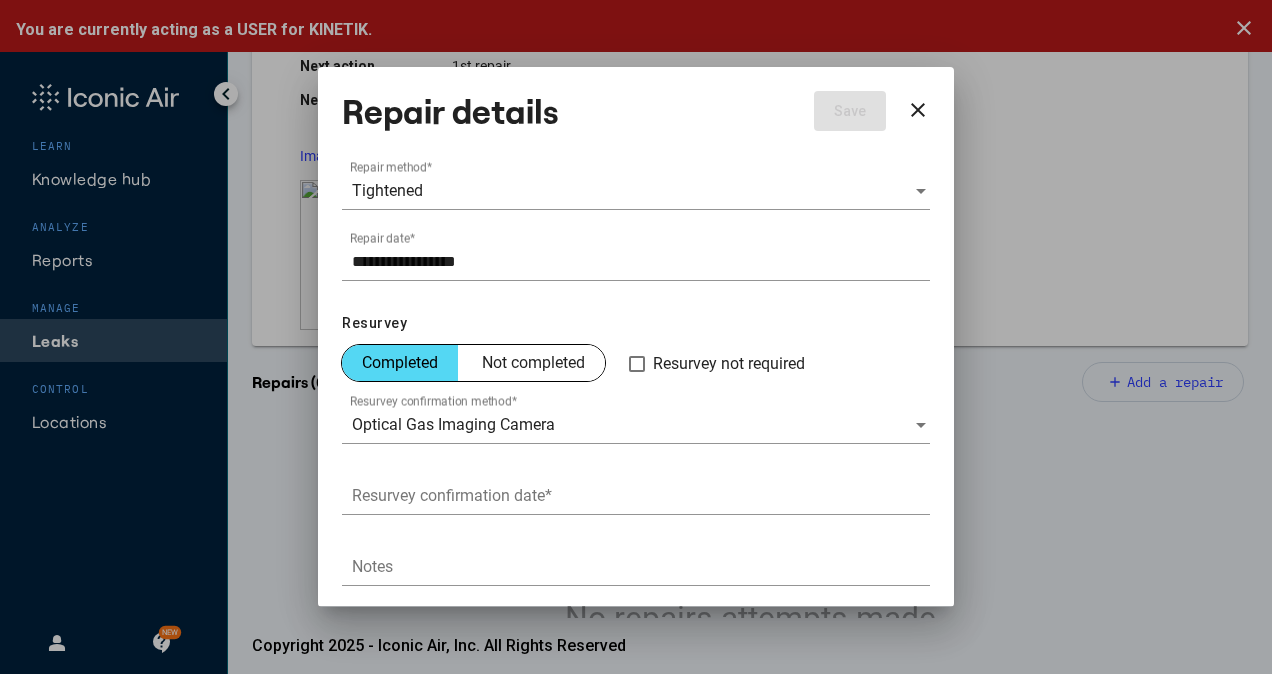 click on "Resurvey confirmation date  *" at bounding box center (636, 489) 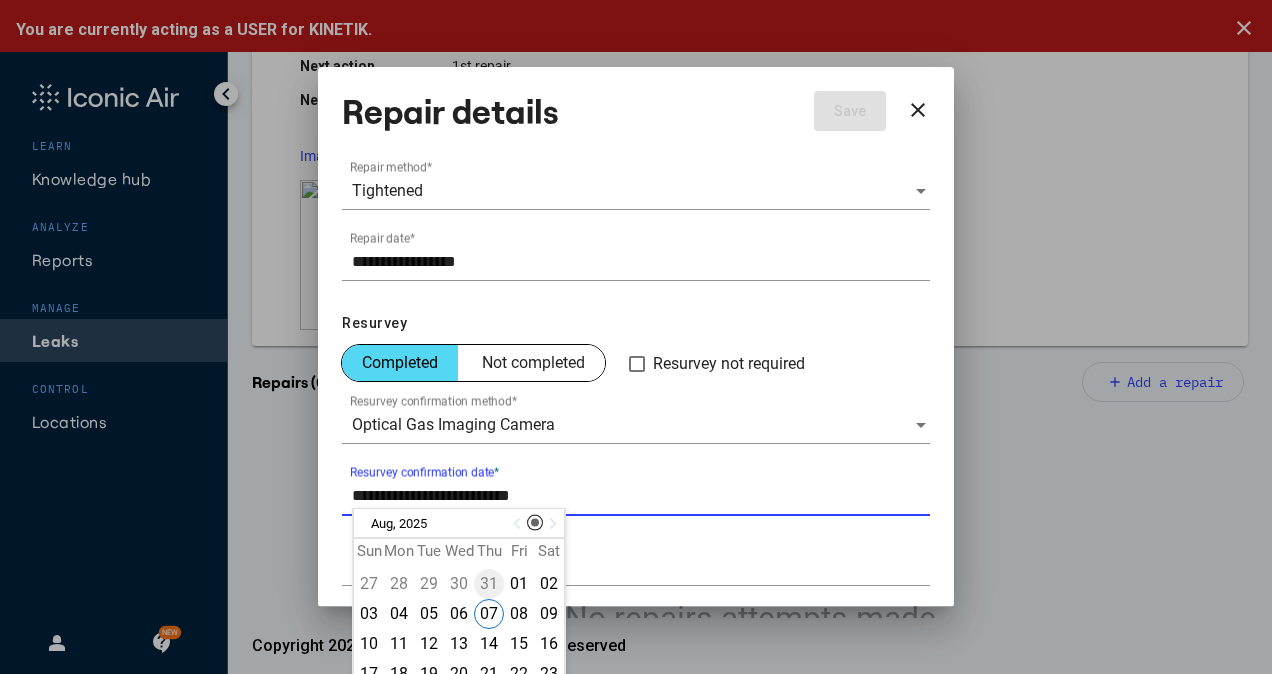 click on "31" at bounding box center (489, 584) 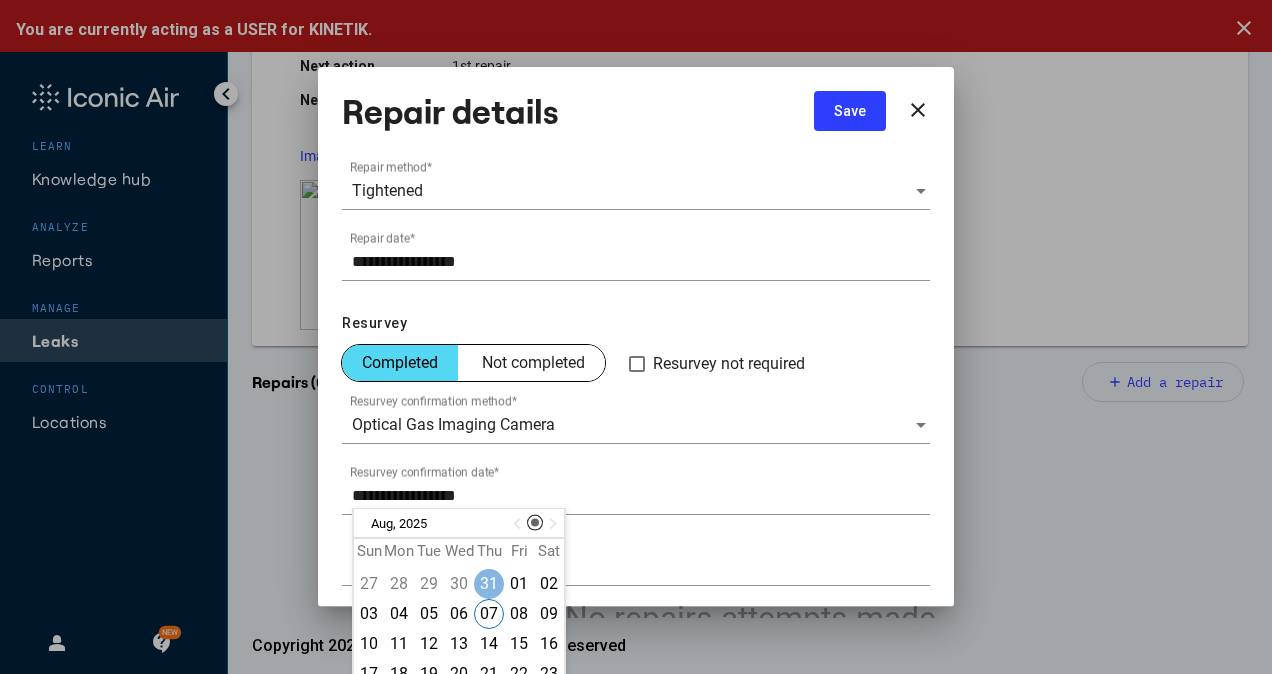 scroll, scrollTop: 201, scrollLeft: 0, axis: vertical 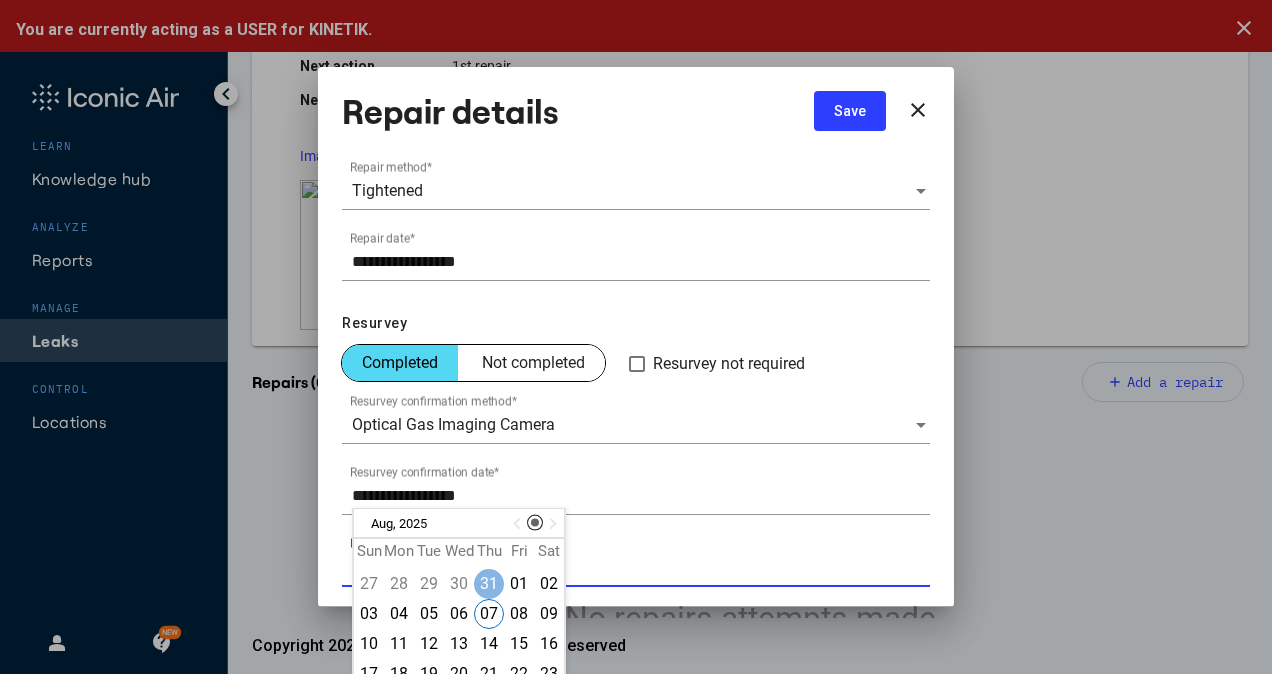click on "Notes" at bounding box center (641, 567) 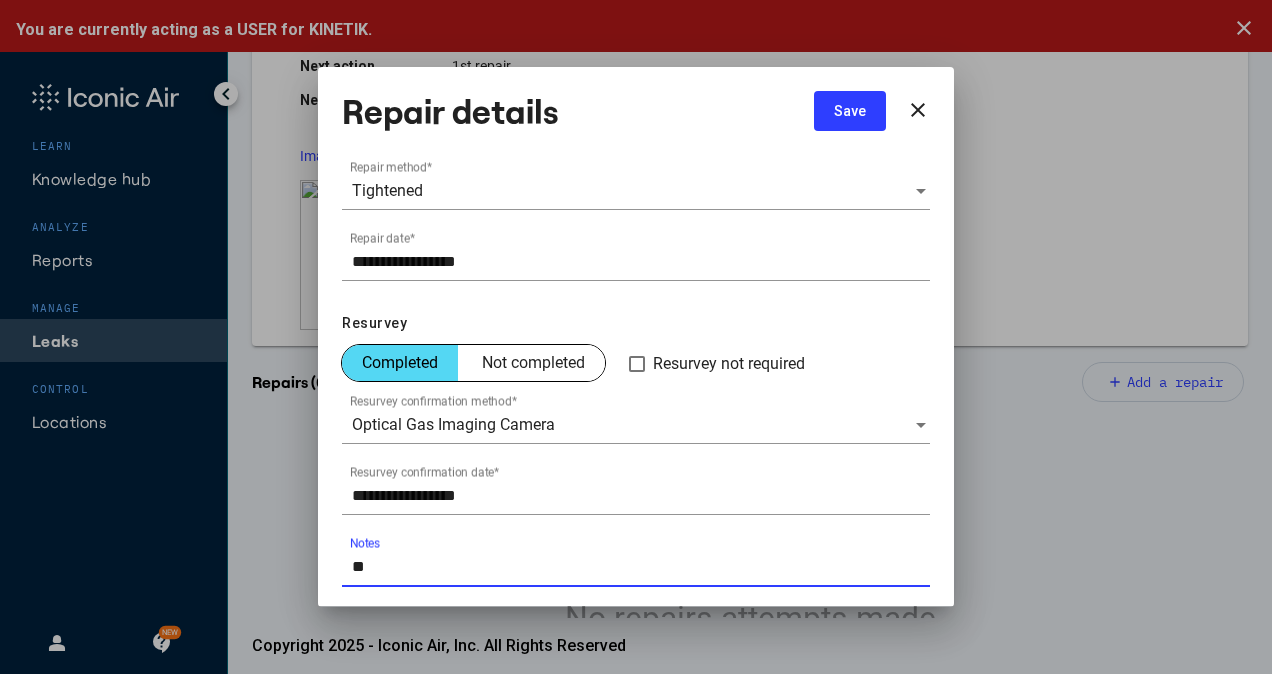 type on "********" 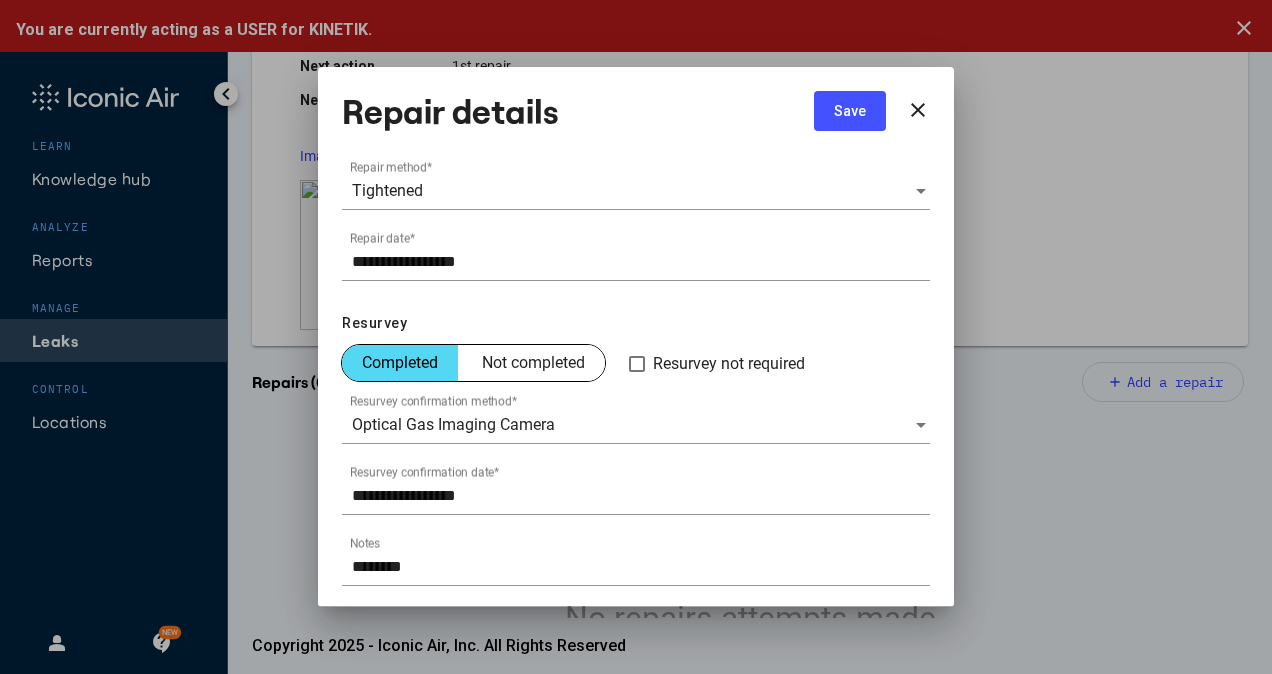 click on "Save" at bounding box center [850, 111] 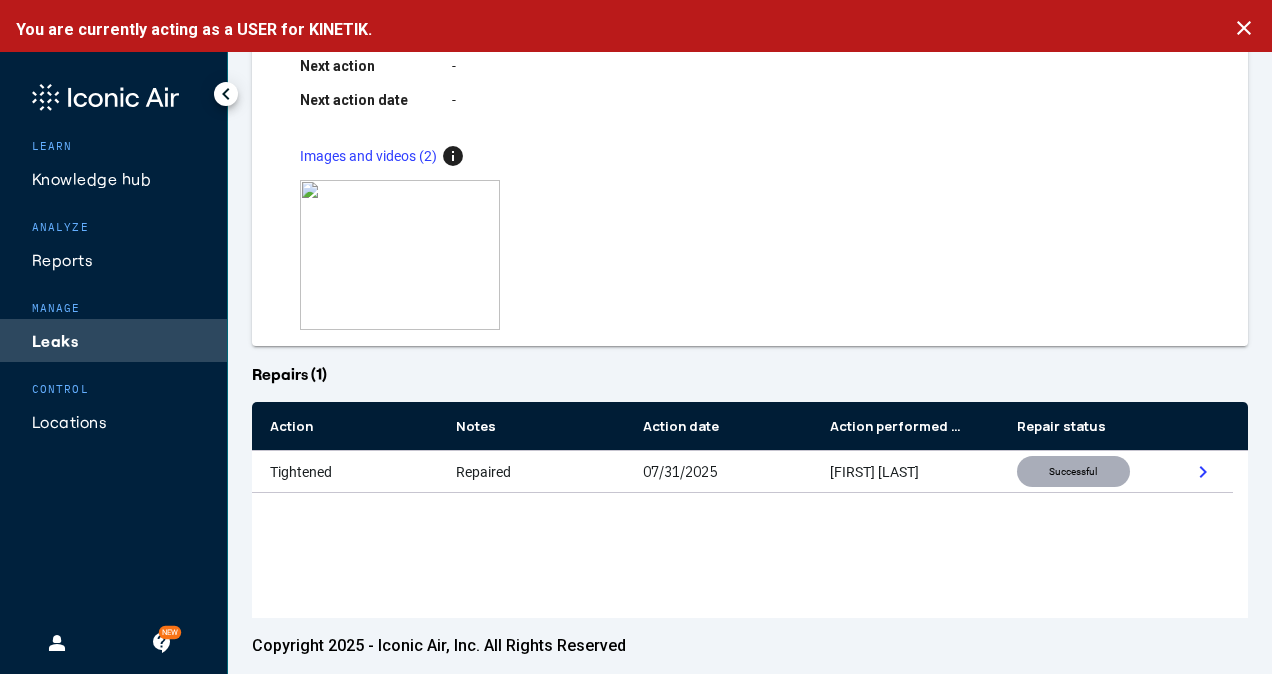 click on "zoom_in zoom_in" at bounding box center (750, 255) 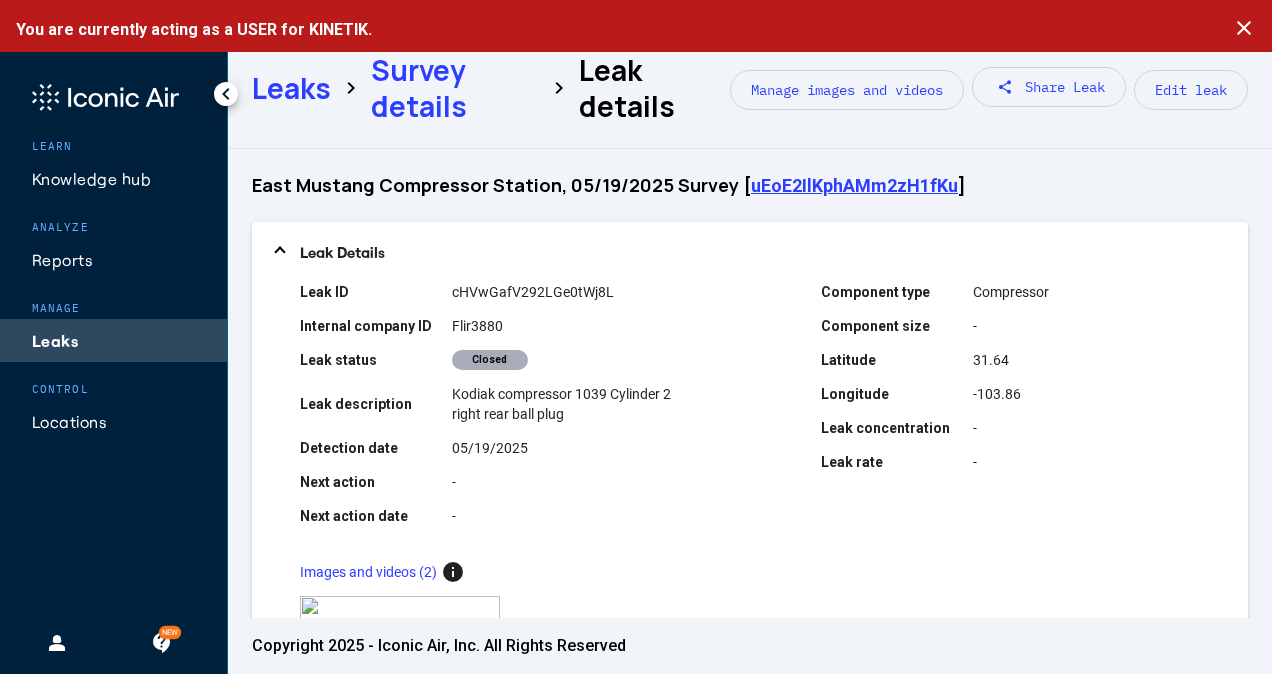 scroll, scrollTop: 0, scrollLeft: 0, axis: both 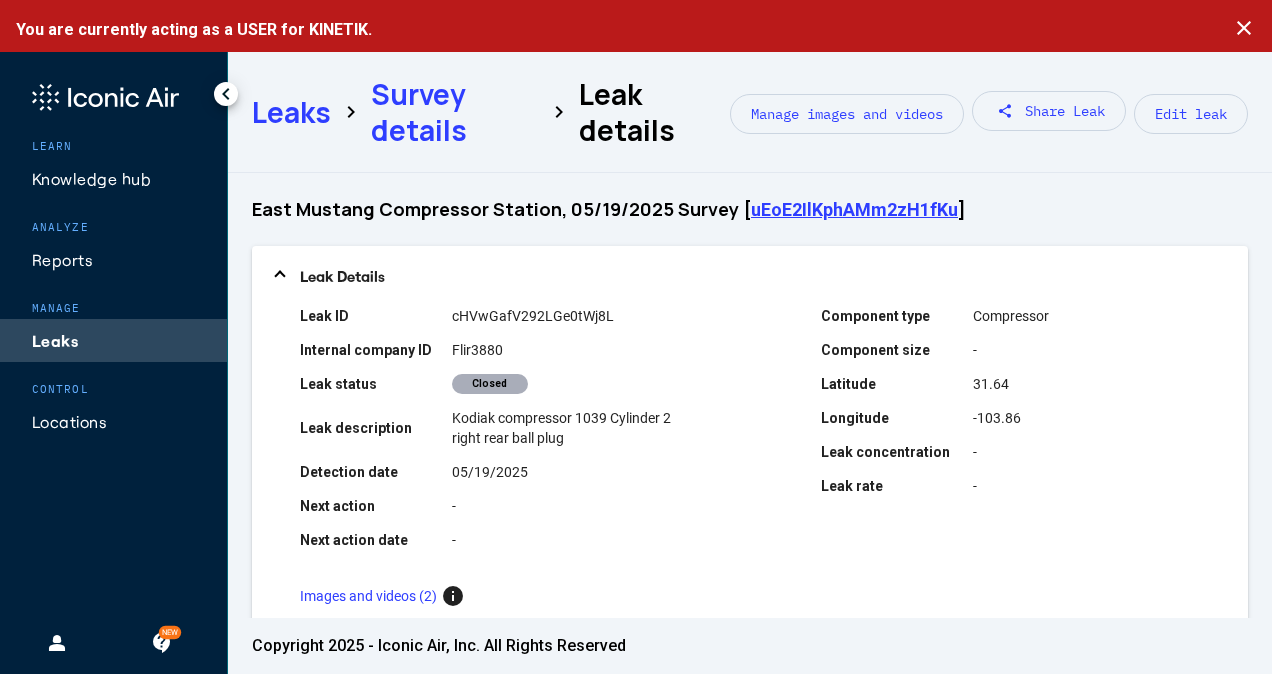 click on "Survey details" 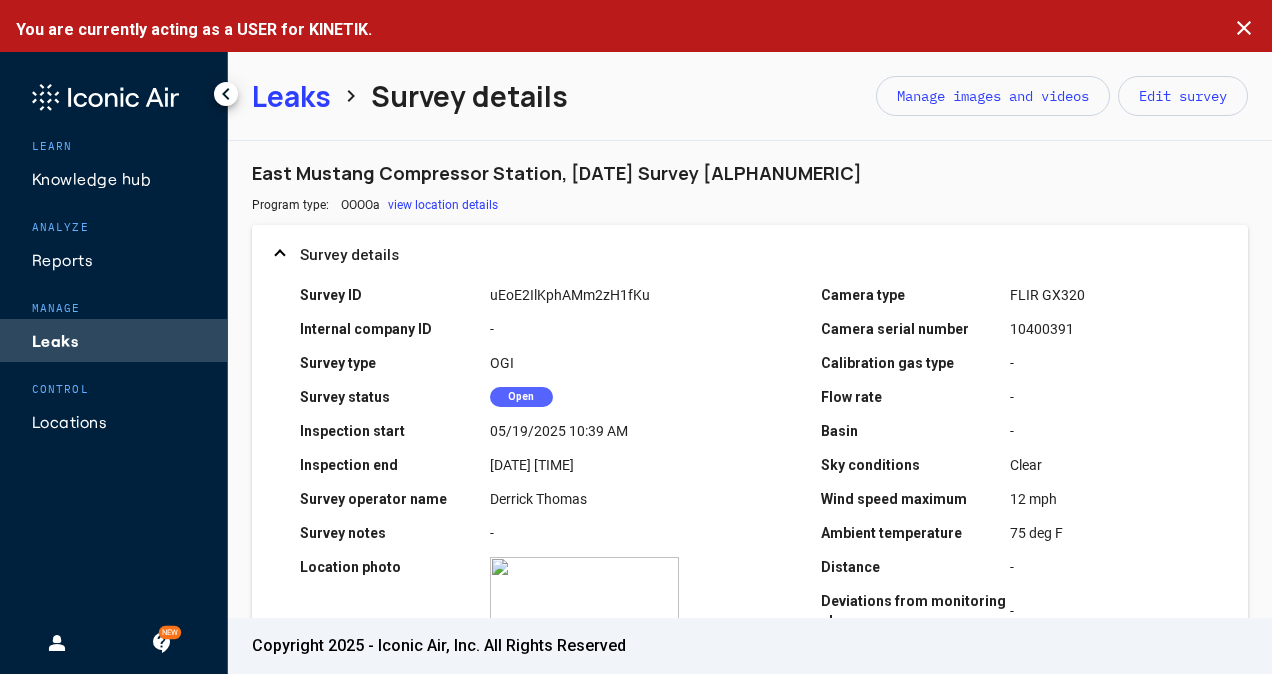 drag, startPoint x: 690, startPoint y: 123, endPoint x: 707, endPoint y: 105, distance: 24.758837 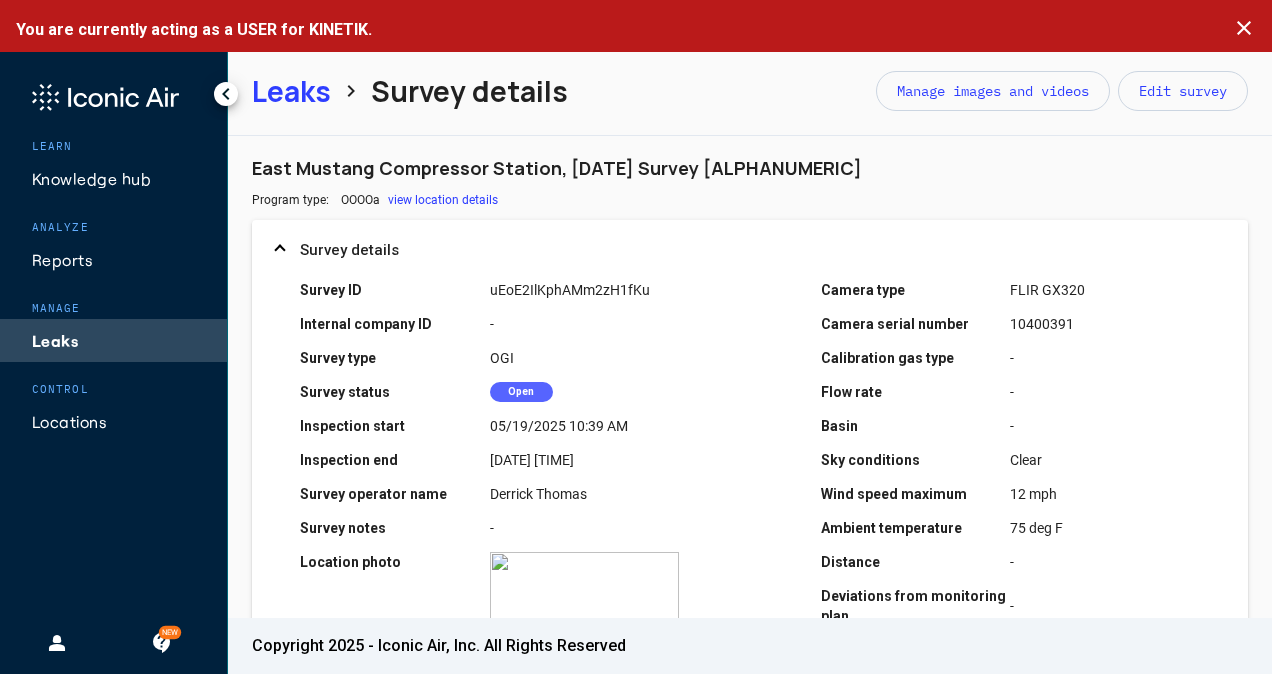 scroll, scrollTop: 0, scrollLeft: 0, axis: both 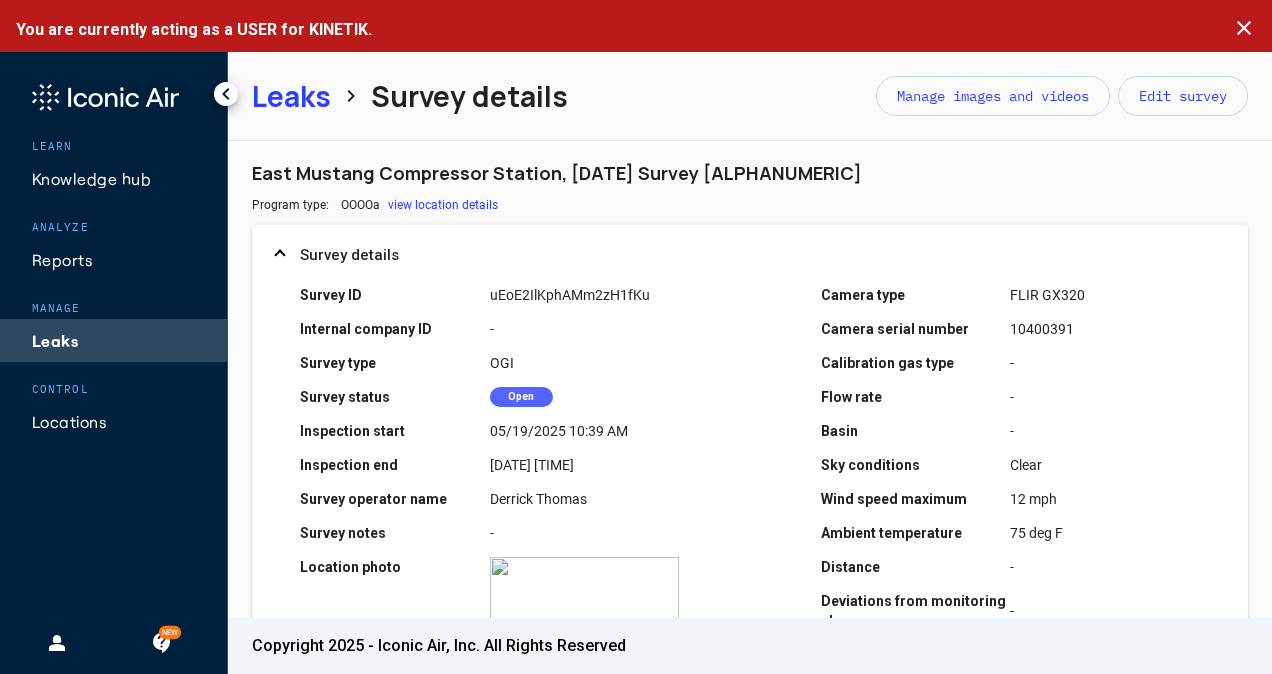 click on "view location details" at bounding box center (443, 205) 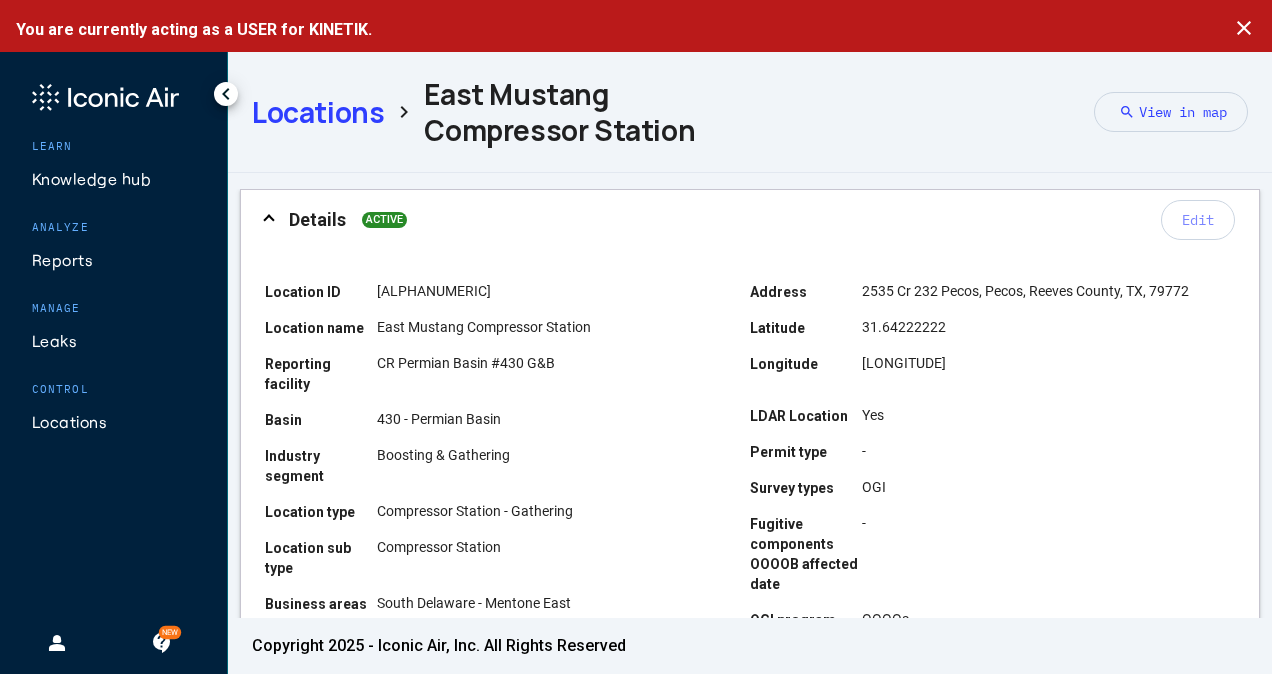 click on "Locations  chevron_right  East Mustang Compressor Station  search View in map" at bounding box center (750, 112) 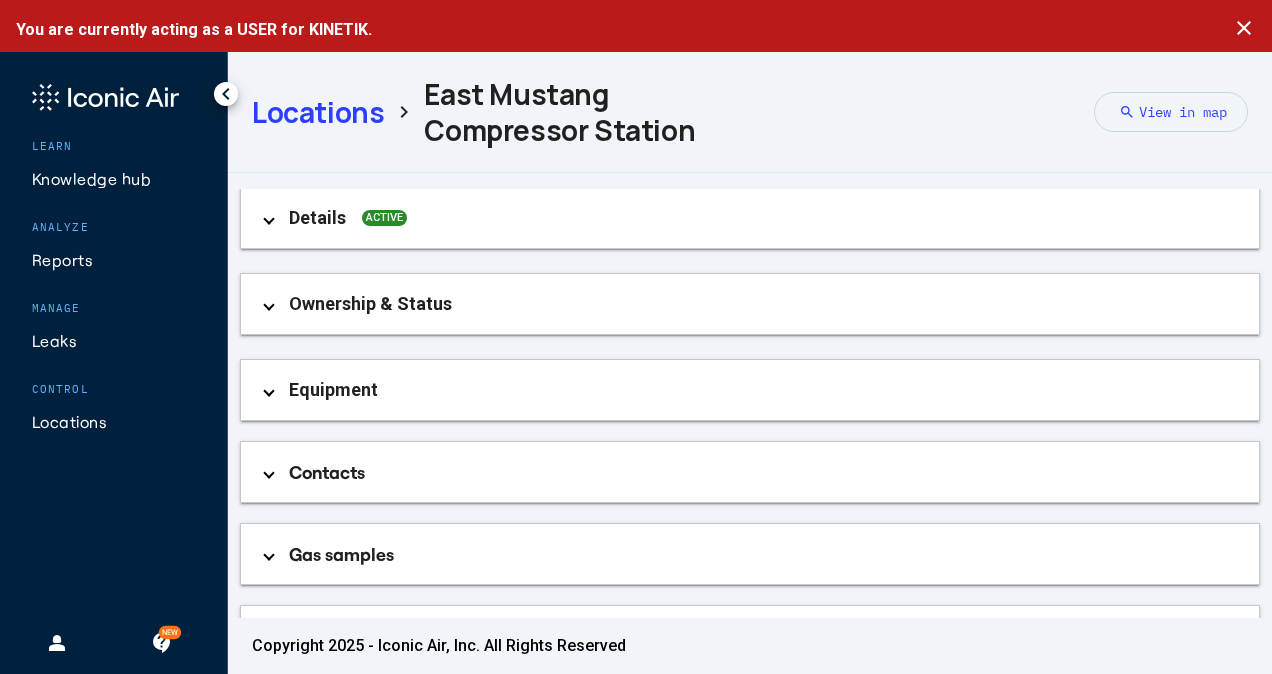 scroll, scrollTop: 0, scrollLeft: 0, axis: both 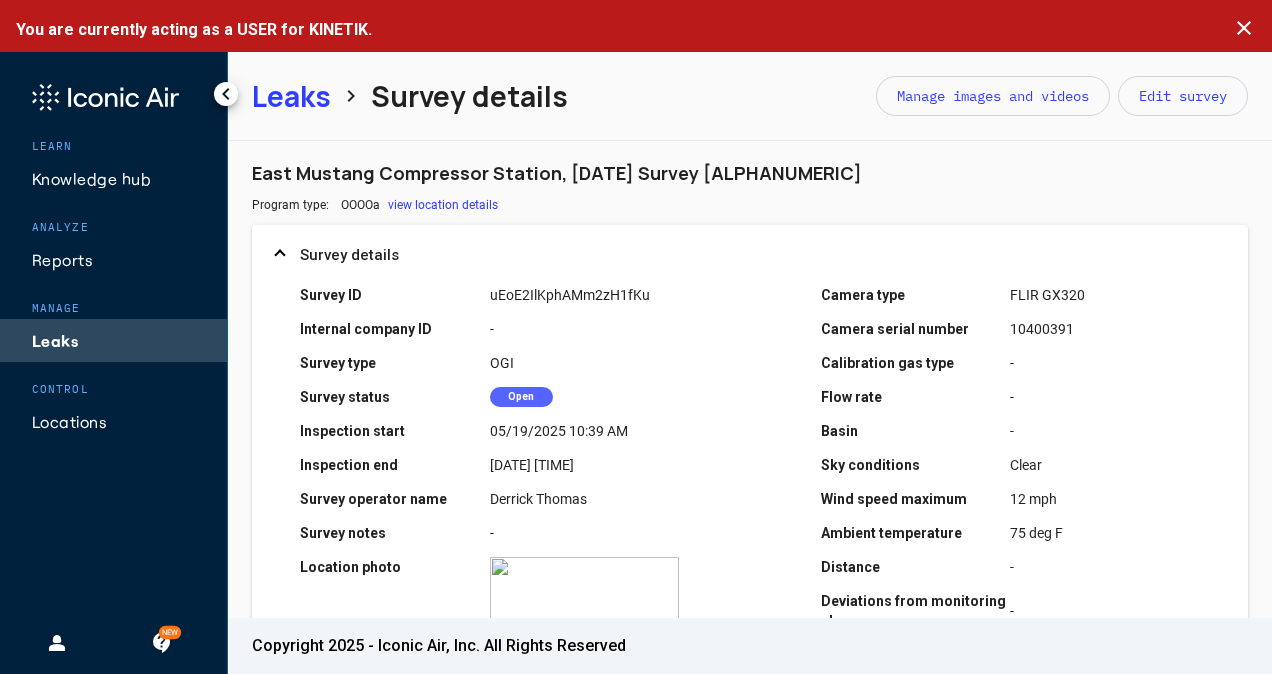 click on "Leaks" at bounding box center [291, 96] 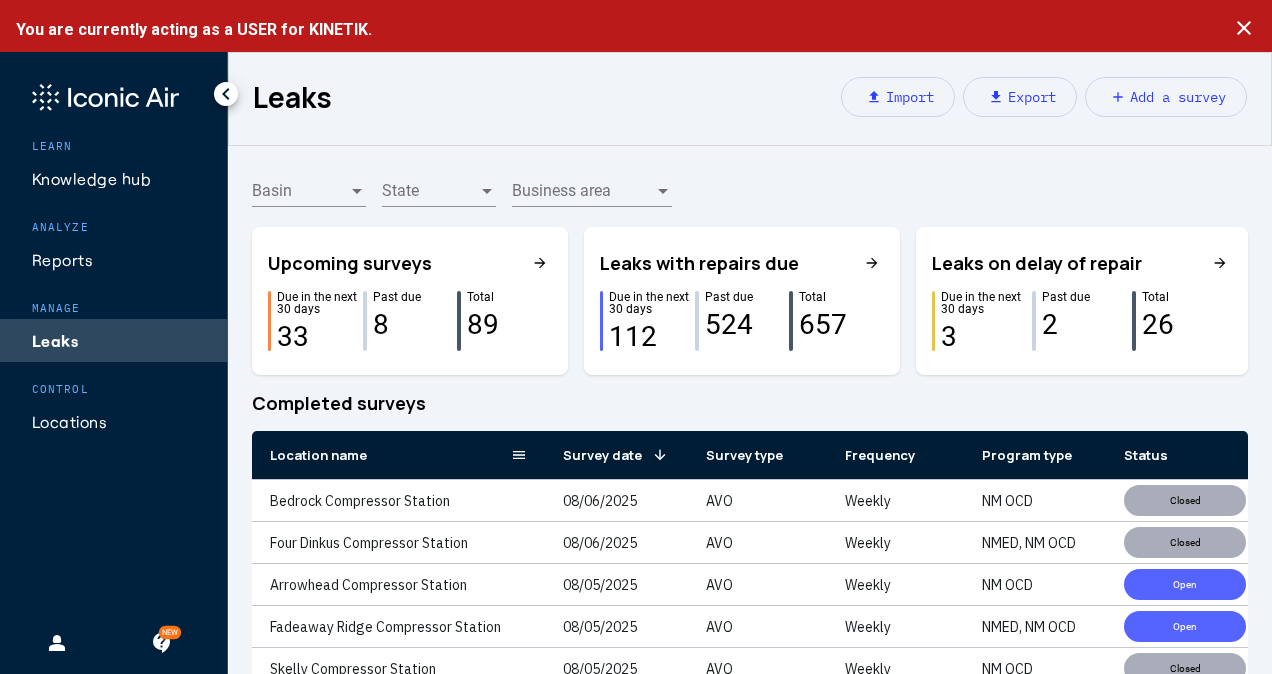 click 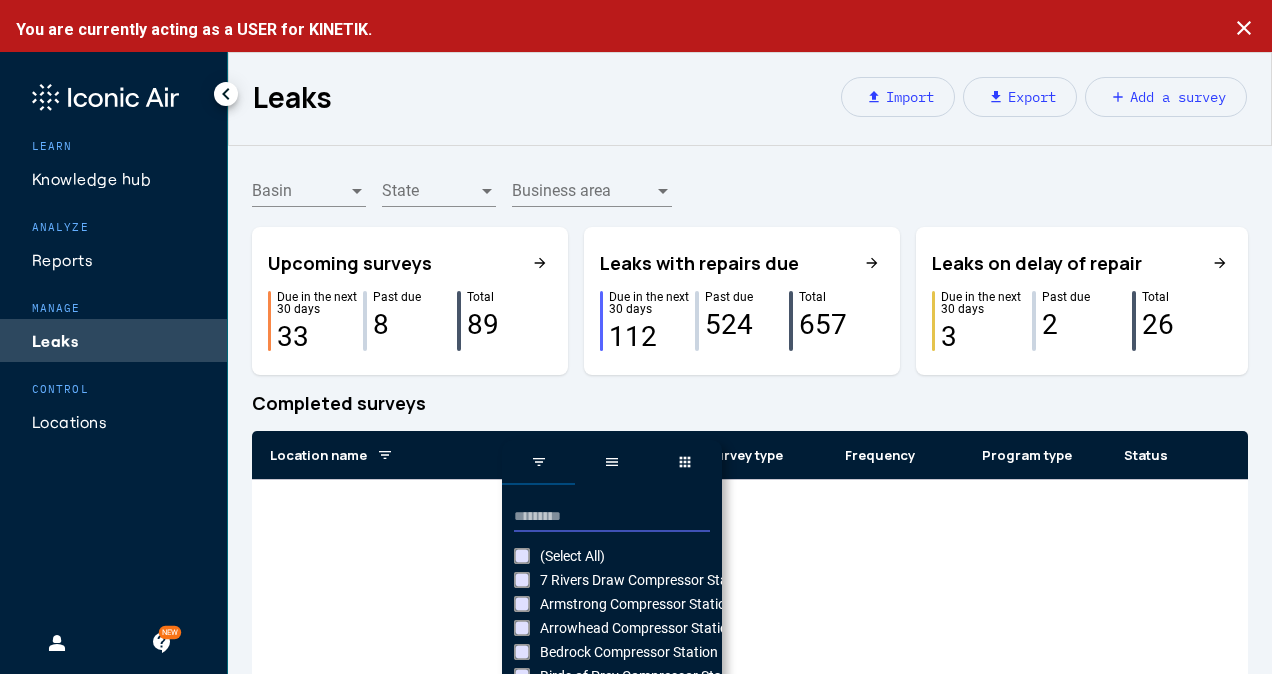 click at bounding box center (612, 517) 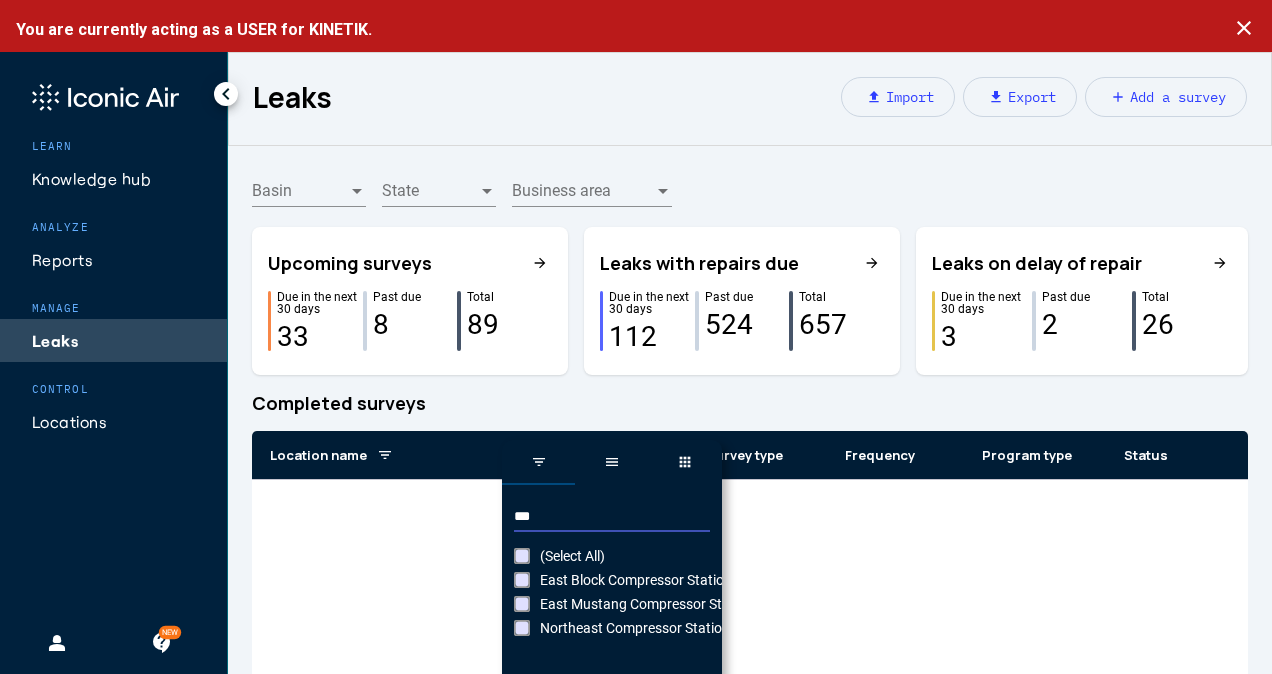 type on "***" 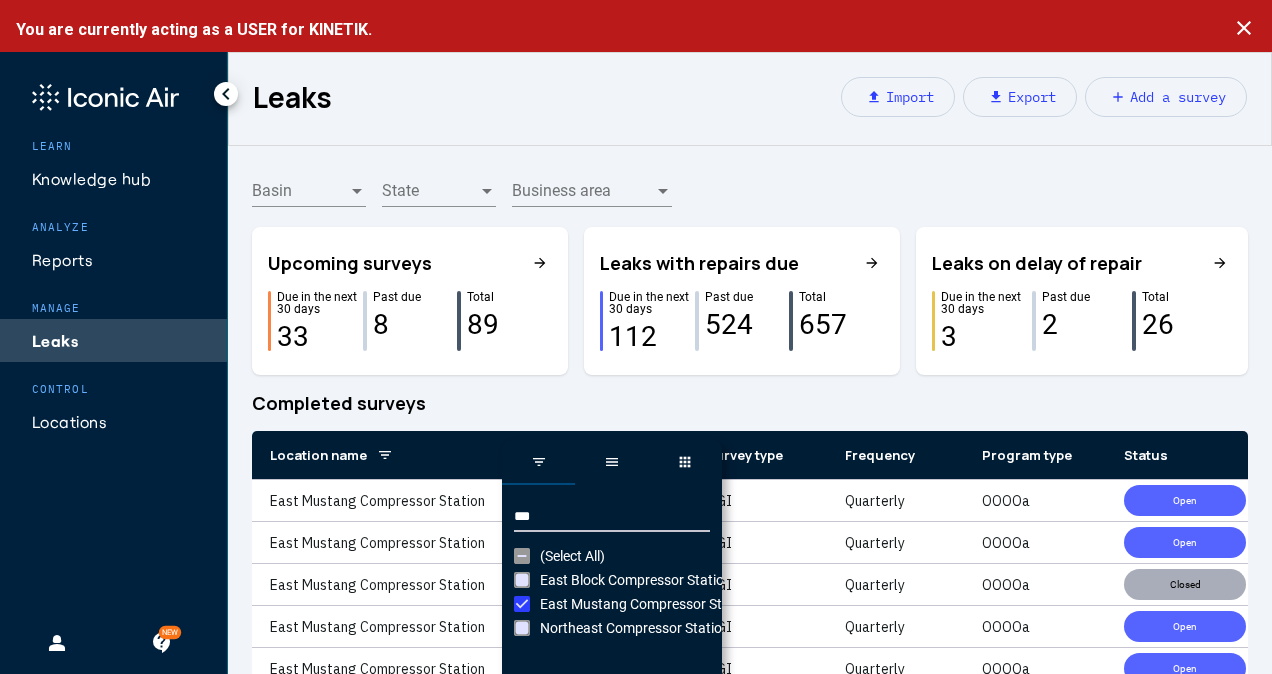 click on "Completed surveys" 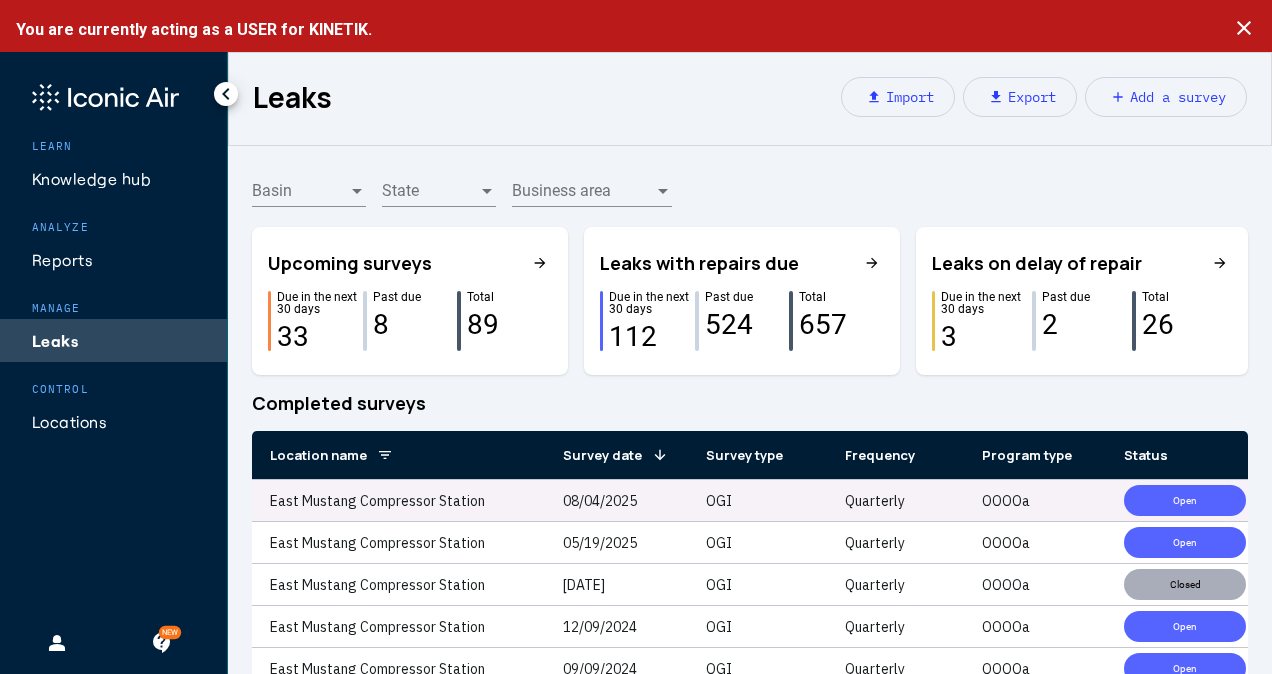 click on "08/04/2025" 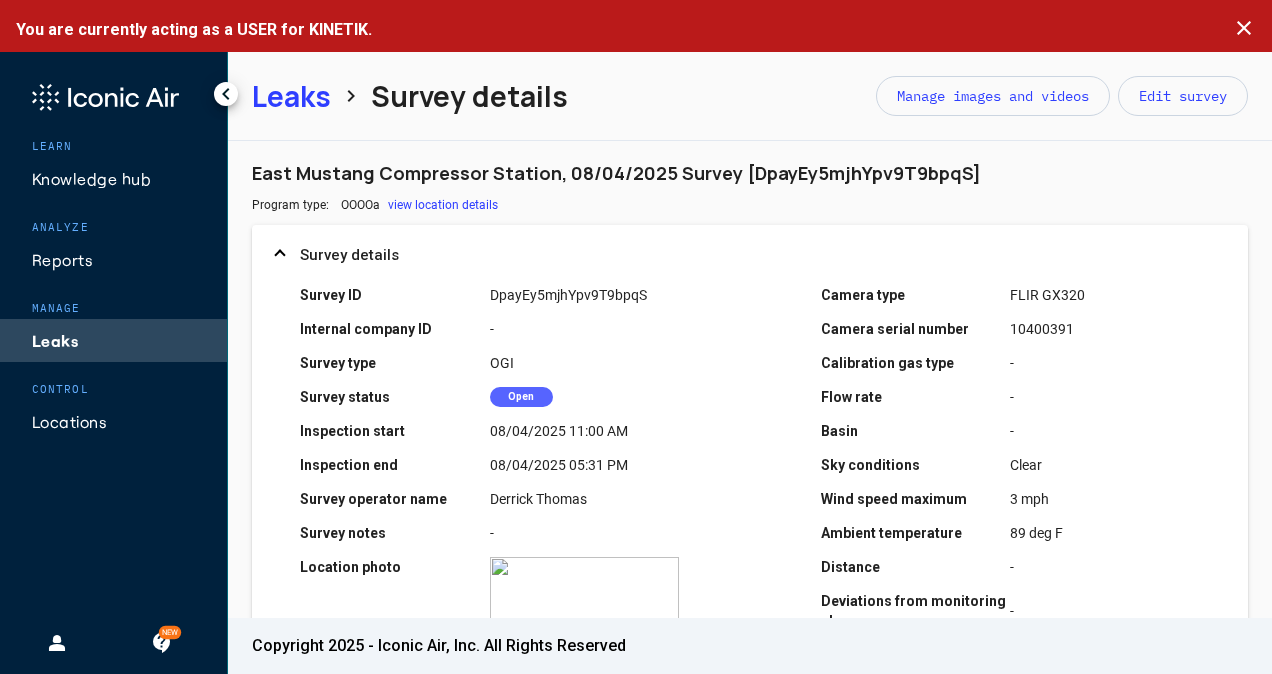 click on "Program type: OOOOa  view location details" at bounding box center (750, 211) 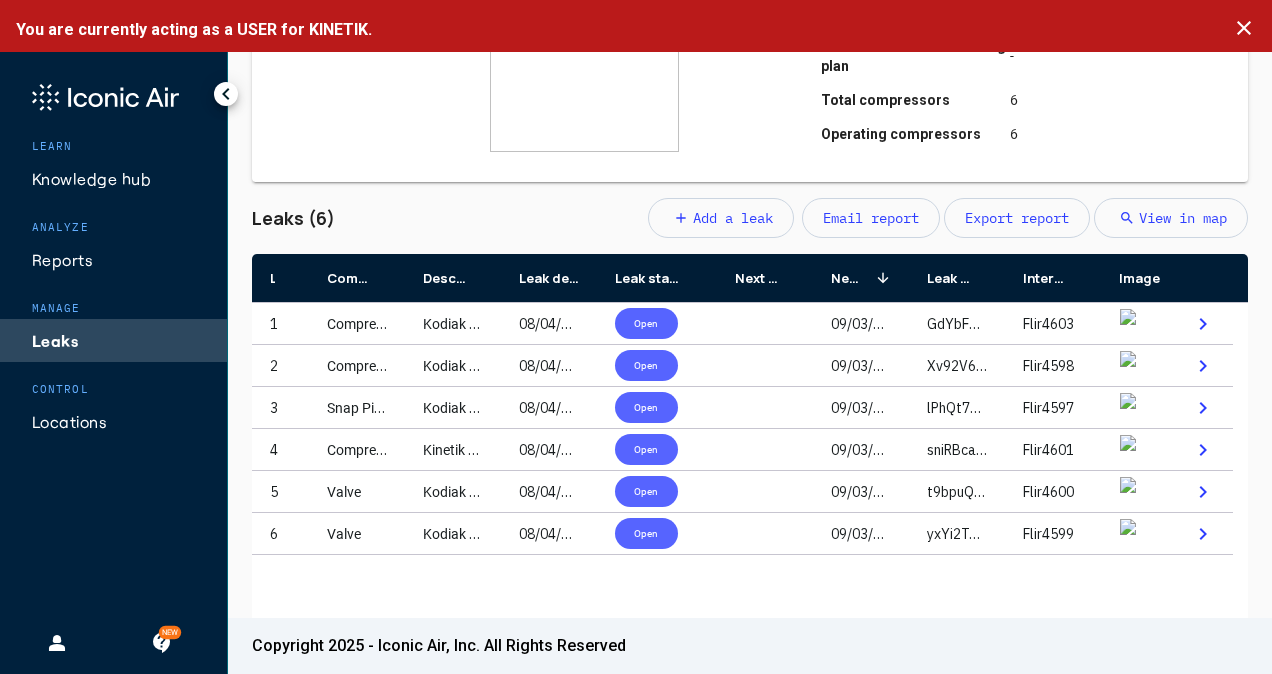 scroll, scrollTop: 560, scrollLeft: 0, axis: vertical 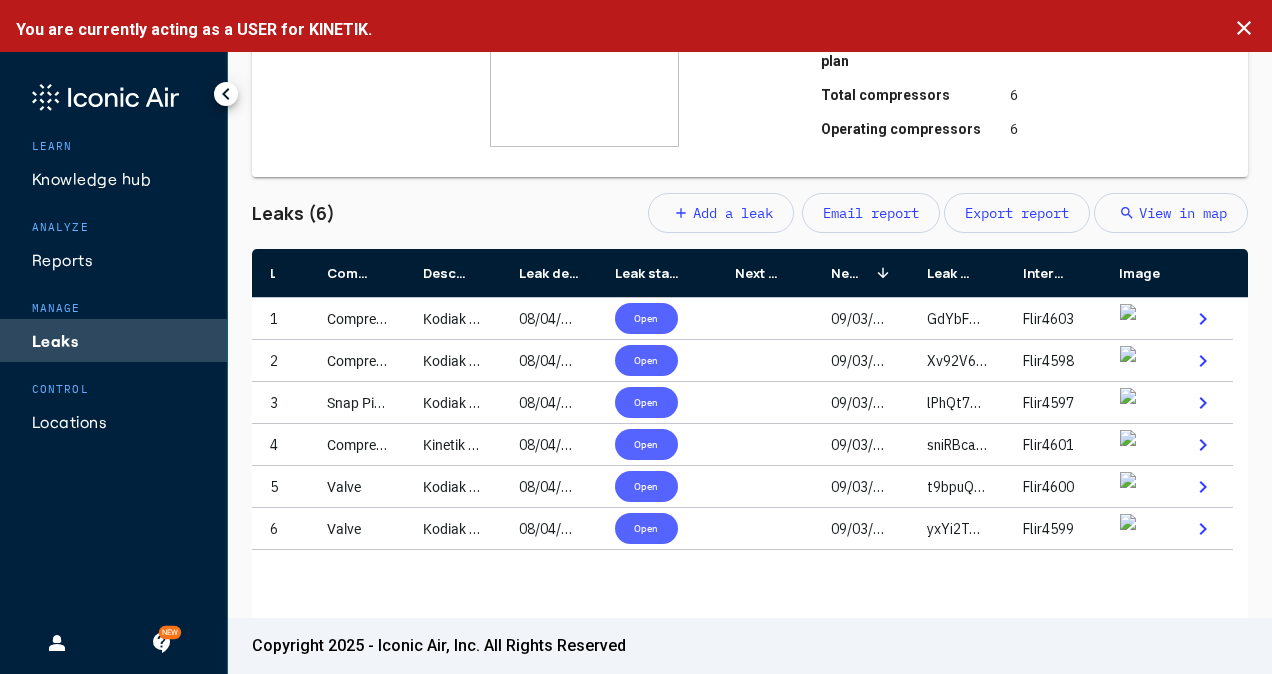 click on "East Mustang Compressor Station, 08/04/2025 Survey [DpayEy5mjhYpv9T9bpqS]  Program type: OOOOa  view location details   Survey details  Survey ID DpayEy5mjhYpv9T9bpqS Internal company ID  -  Survey type OGI Survey status  Open  Inspection start  08/04/2025 11:00 AM  Inspection end  08/04/2025 05:31 PM  Survey operator name  [FIRST] [LAST]  Survey notes - Location photo zoom_in Camera type  FLIR GX320  Camera serial number  10400391  Calibration gas type  -  Flow rate  -  Basin - Sky conditions  Clear  Wind speed maximum  3 mph  Ambient temperature  89 deg F  Distance  -  Deviations from monitoring plan  -  Total compressors  6  Operating compressors  6   Leaks (6)  add Add a leak Email report Export report search View in map more_vert
Drag here to set row groups Drag here to set column labels
1" at bounding box center [750, 119] 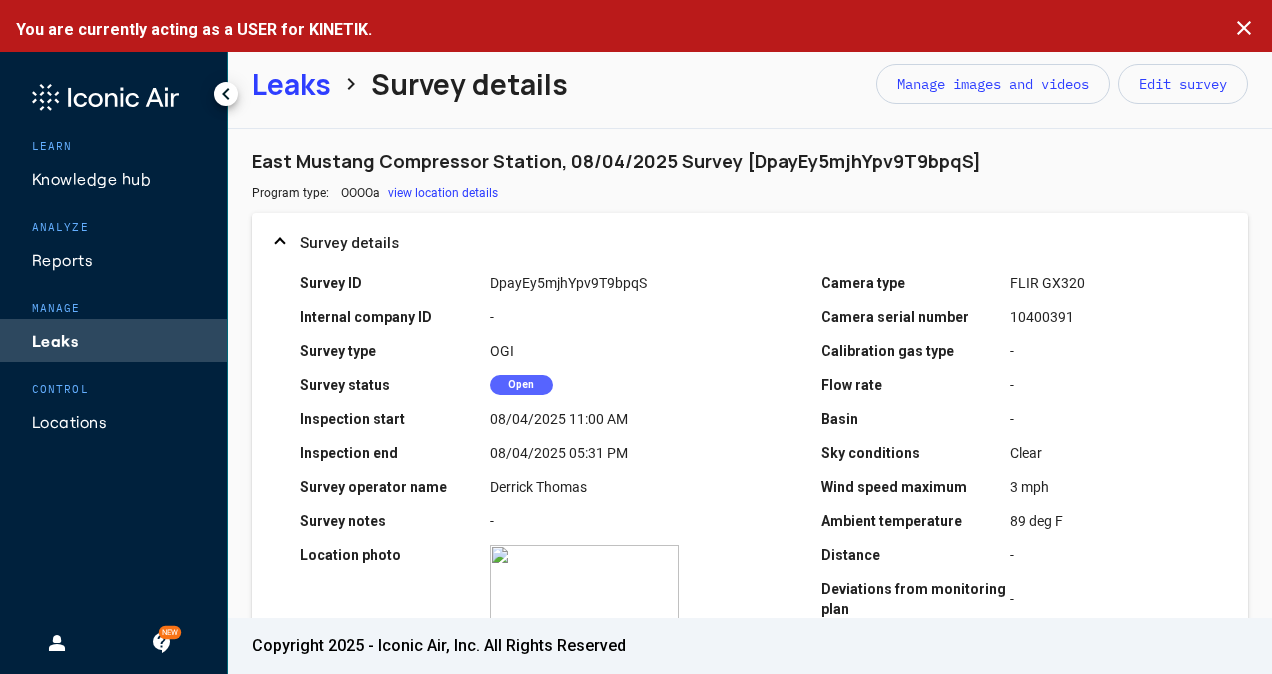 scroll, scrollTop: 0, scrollLeft: 0, axis: both 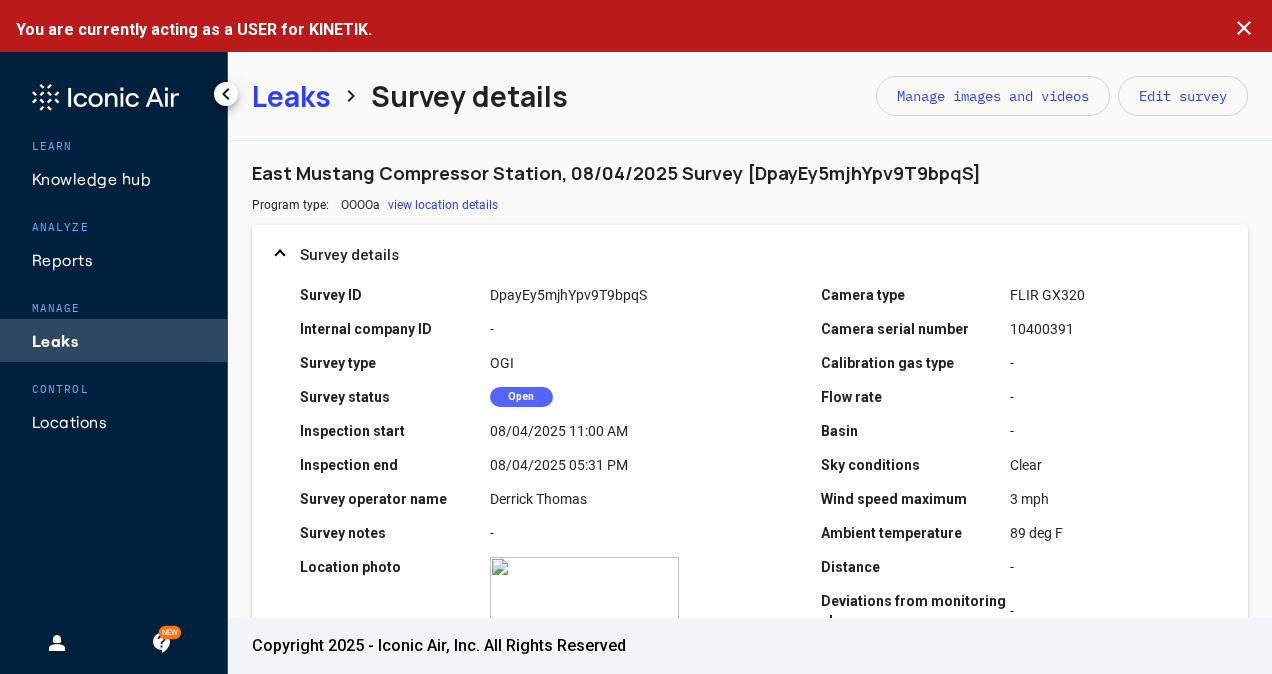 drag, startPoint x: 290, startPoint y: 96, endPoint x: 265, endPoint y: 96, distance: 25 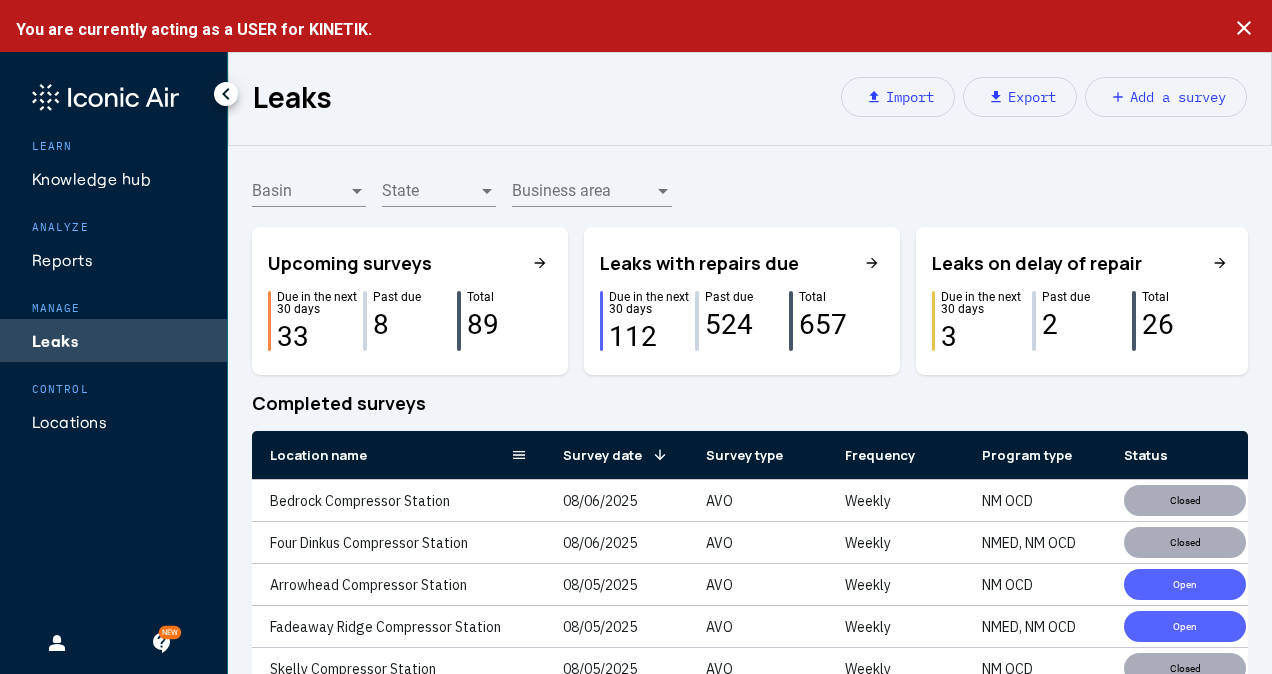 click on "Location name" 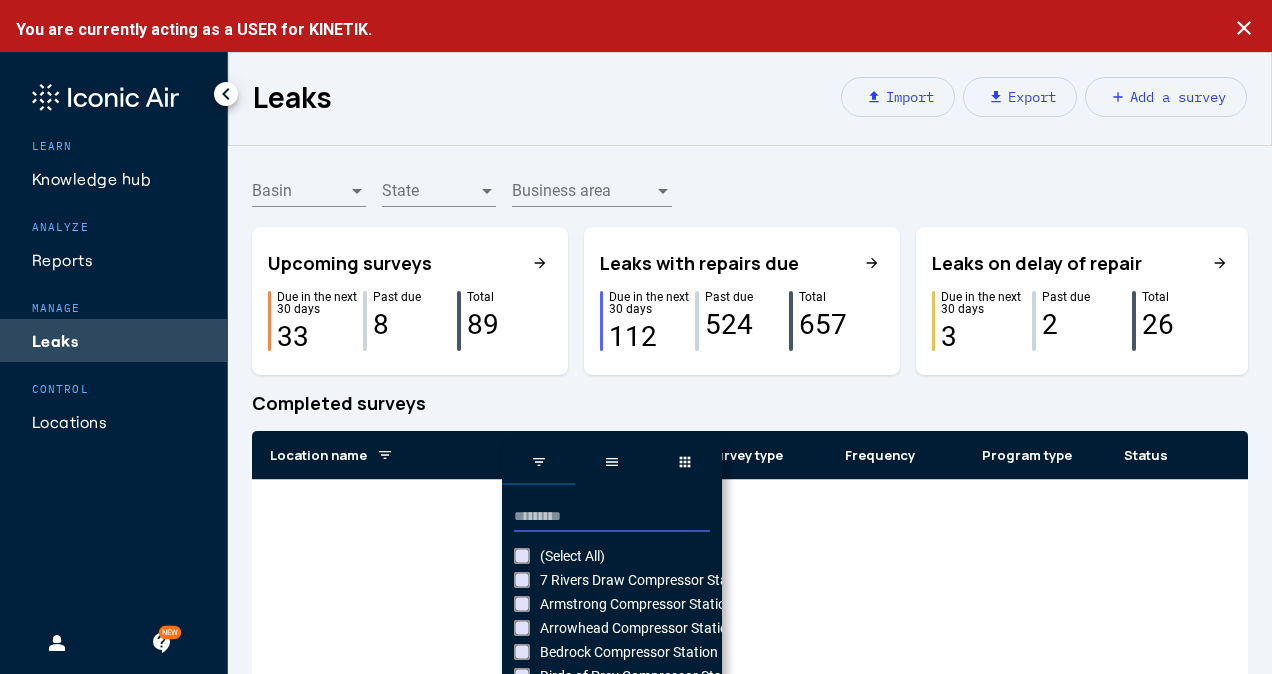 click at bounding box center (612, 517) 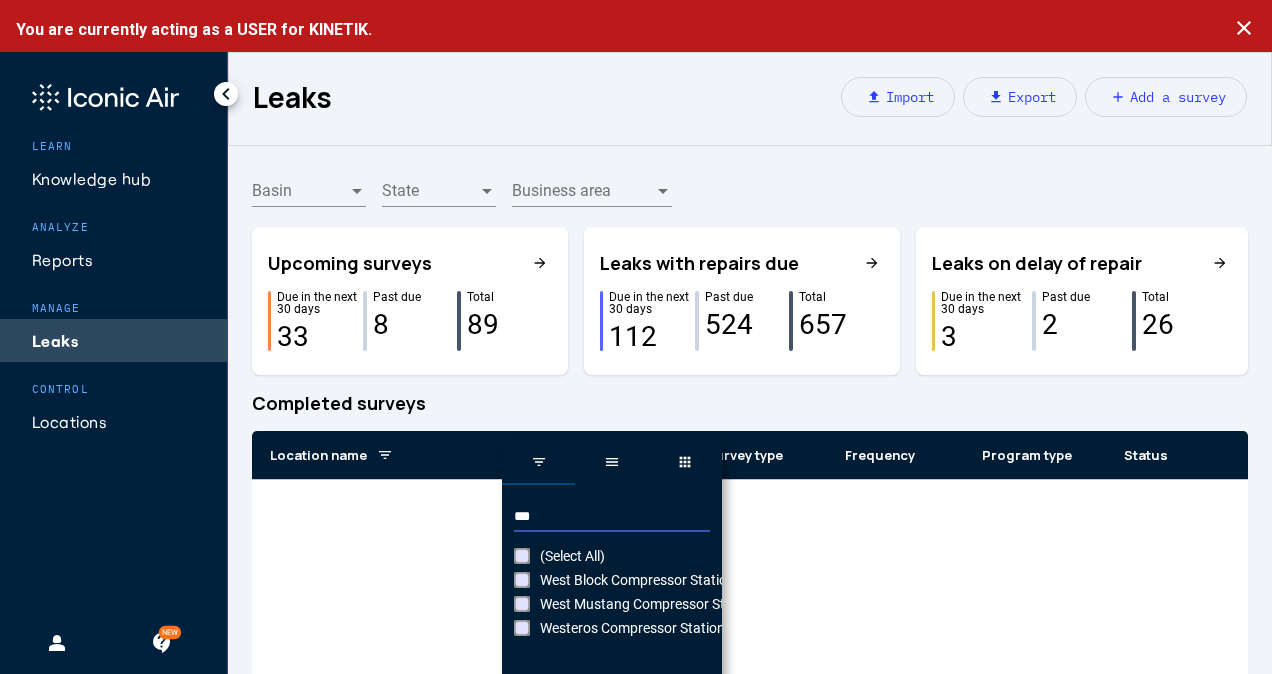 type on "***" 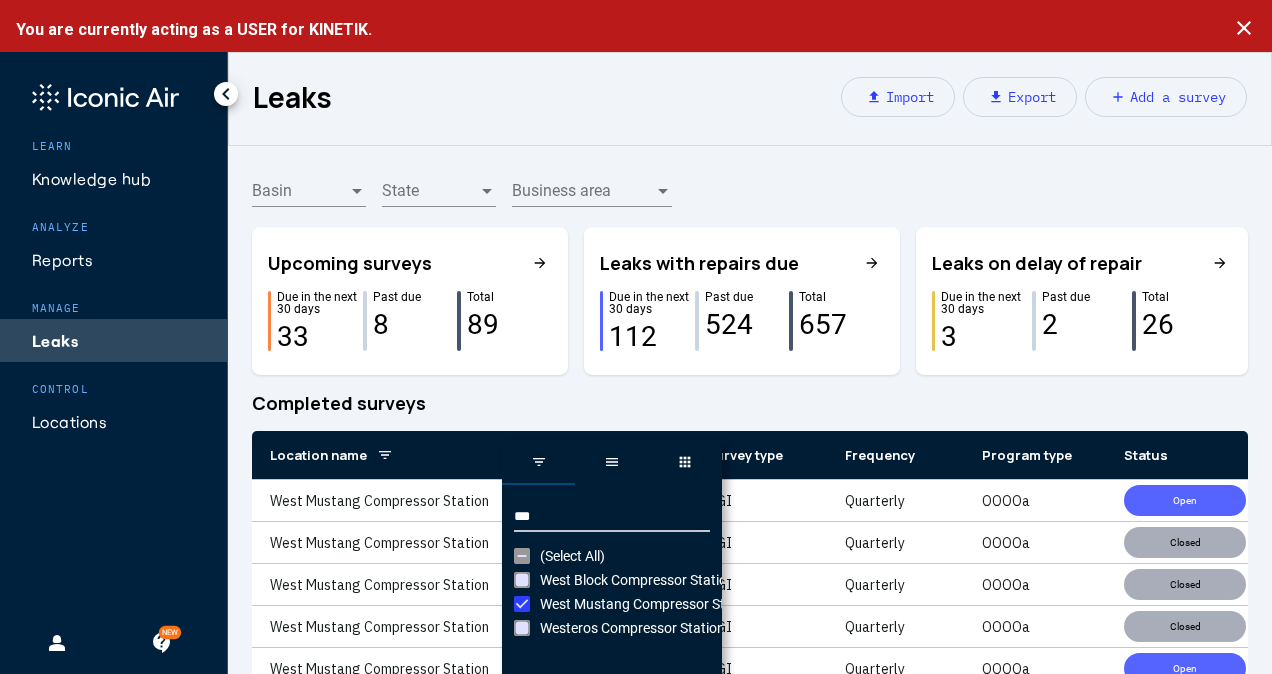 click on "Completed surveys" 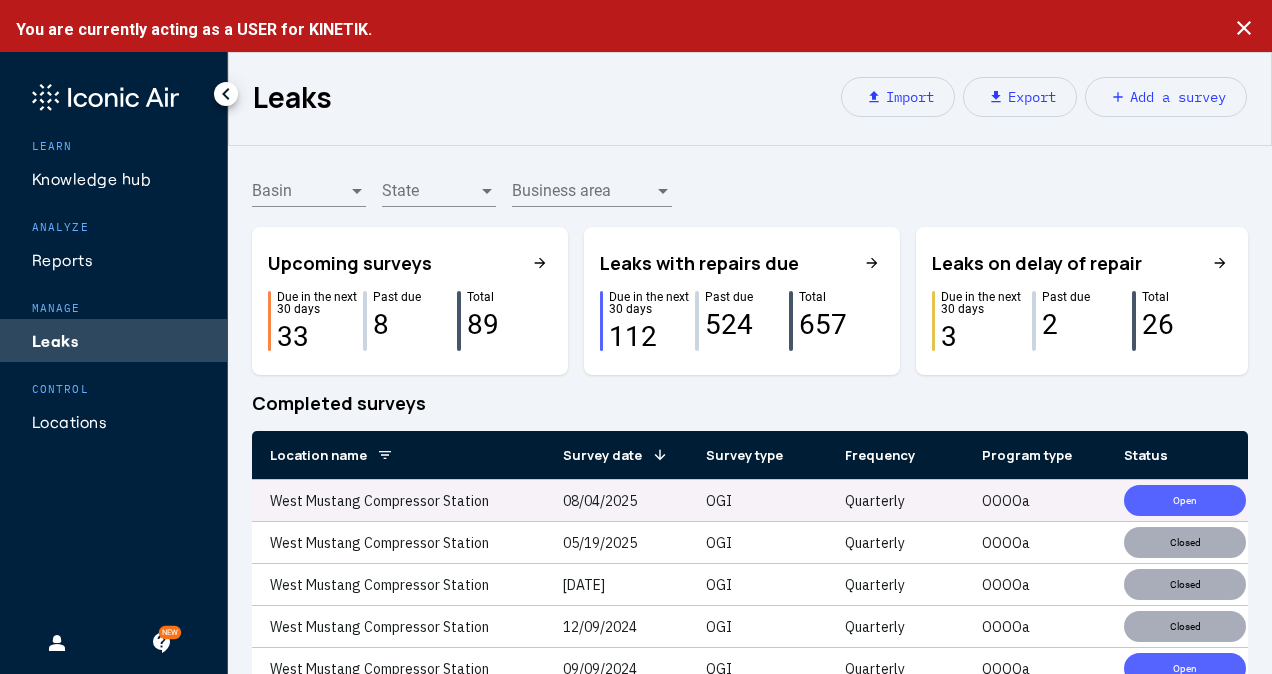 click on "08/04/2025" 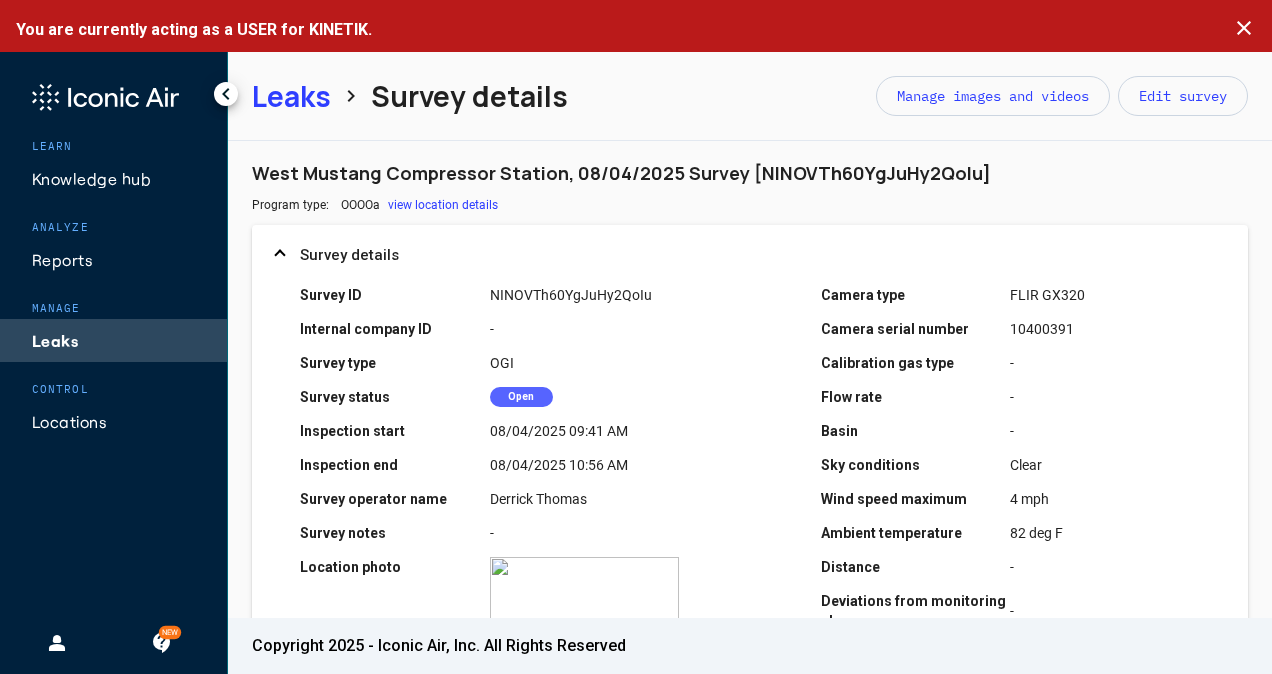 click on "Survey ID [ALPHANUMERIC] Internal company ID  -  Survey type OGI Survey status  Open  Inspection start  [DATE] [TIME]  Inspection end  [DATE] [TIME]  Survey operator name  [FIRST] [LAST]  Survey notes - Location photo zoom_in Camera type  FLIR GX320  Camera serial number  10400391  Calibration gas type  -  Flow rate  -  Basin - Sky conditions  Clear  Wind speed maximum  4 mph  Ambient temperature  82 deg F  Distance  -  Deviations from monitoring plan  -  Total compressors  5  Operating compressors  5" at bounding box center (750, 503) 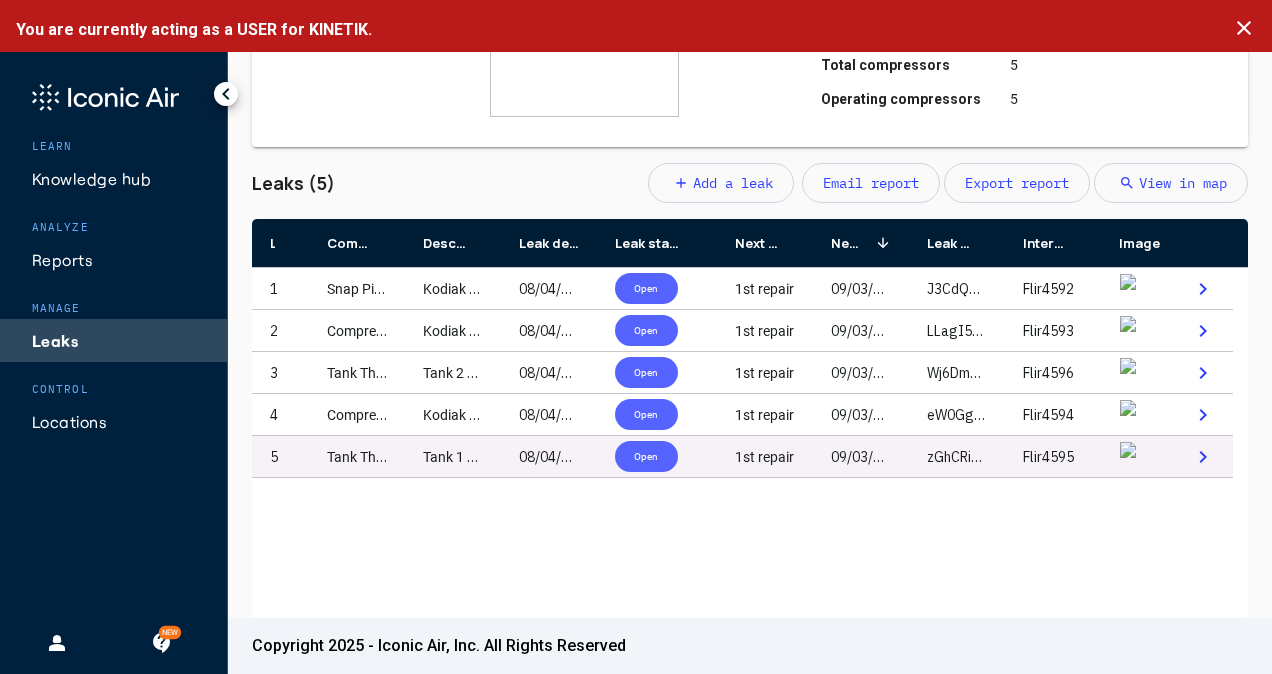 scroll, scrollTop: 598, scrollLeft: 0, axis: vertical 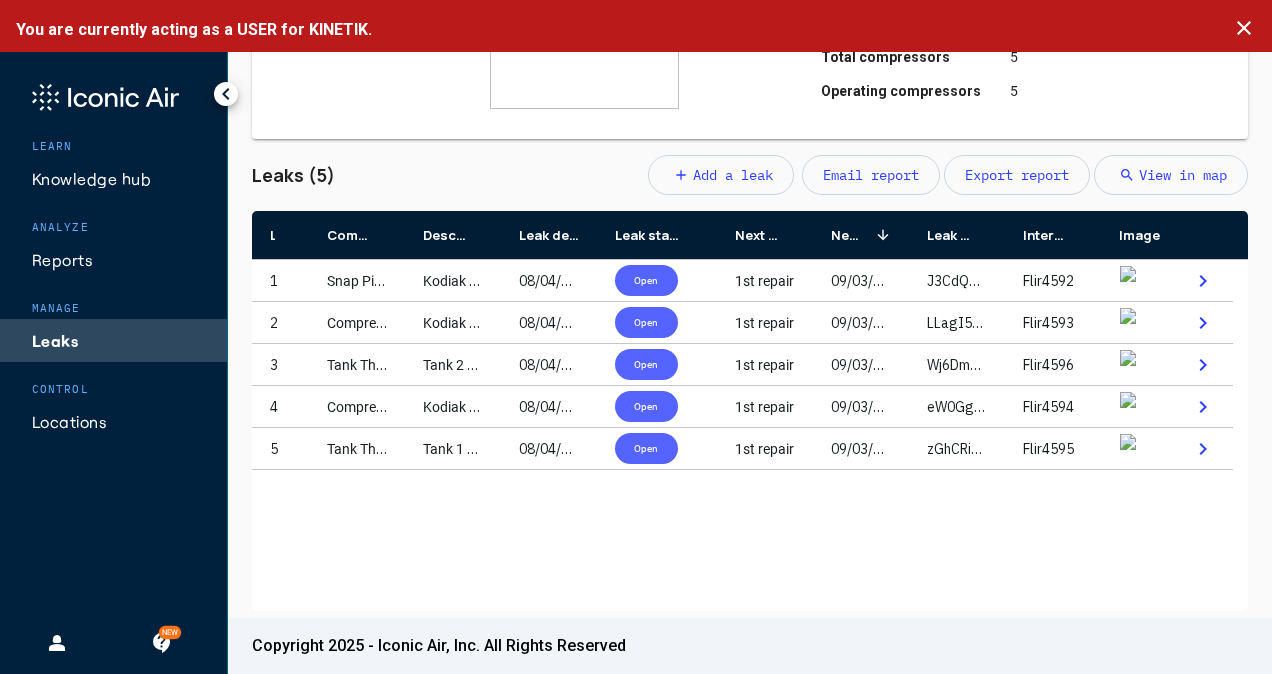 click on "1 Snap Pilot Kodiak Compressor 0588
2nd Stage Snap Pilot [DATE]  Open  1st repair [DATE] [ALPHANUMERIC] Flir4592 chevron_right 2 Compressor Kodiak Compressor 0714
Elbow On Flex Metal Hose Behind Platform On West Side  [DATE]  Open  1st repair [DATE] [ALPHANUMERIC] Flir4593 chevron_right 3 Tank Thief Hatches Tank 2 Train 2
Both Thief Hatches  [DATE]  Open  1st repair [DATE] [ALPHANUMERIC] Flir4596 chevron_right 4 Compressor Kodiak Compressor 0622
Cylinder 4 Front Right Discharge Cover [DATE]  Open  1st repair [DATE] [ALPHANUMERIC] Flir4594 chevron_right 5 Tank Thief Hatches Tank 1 Train 2
Both Thief Hatches  [DATE]  Open  1st repair [DATE] [ALPHANUMERIC] Flir4595 chevron_right" at bounding box center (750, 435) 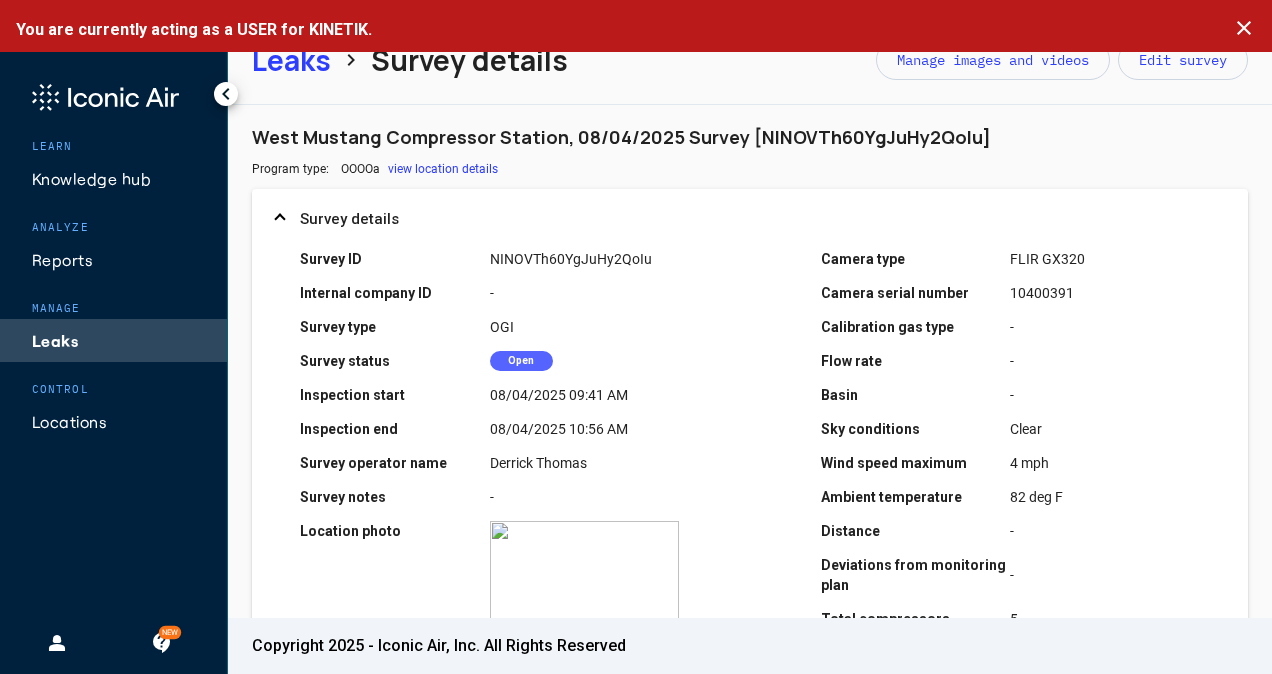 scroll, scrollTop: 0, scrollLeft: 0, axis: both 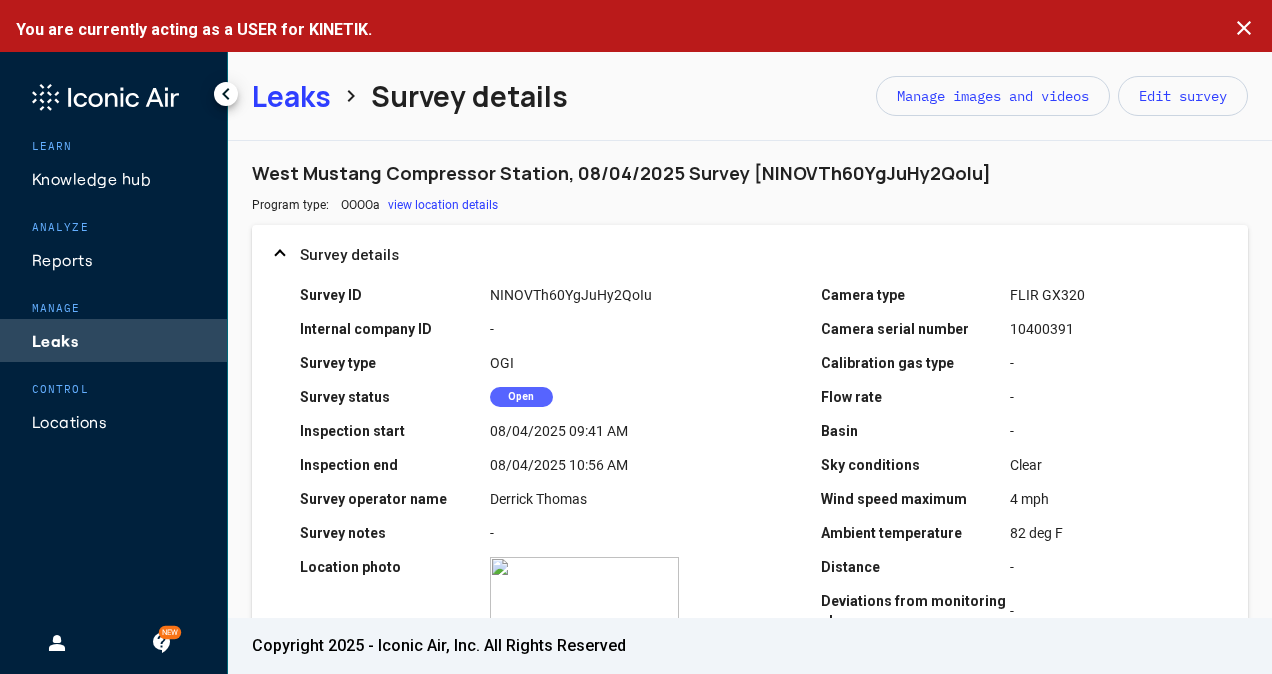 click on "Leaks" at bounding box center (291, 96) 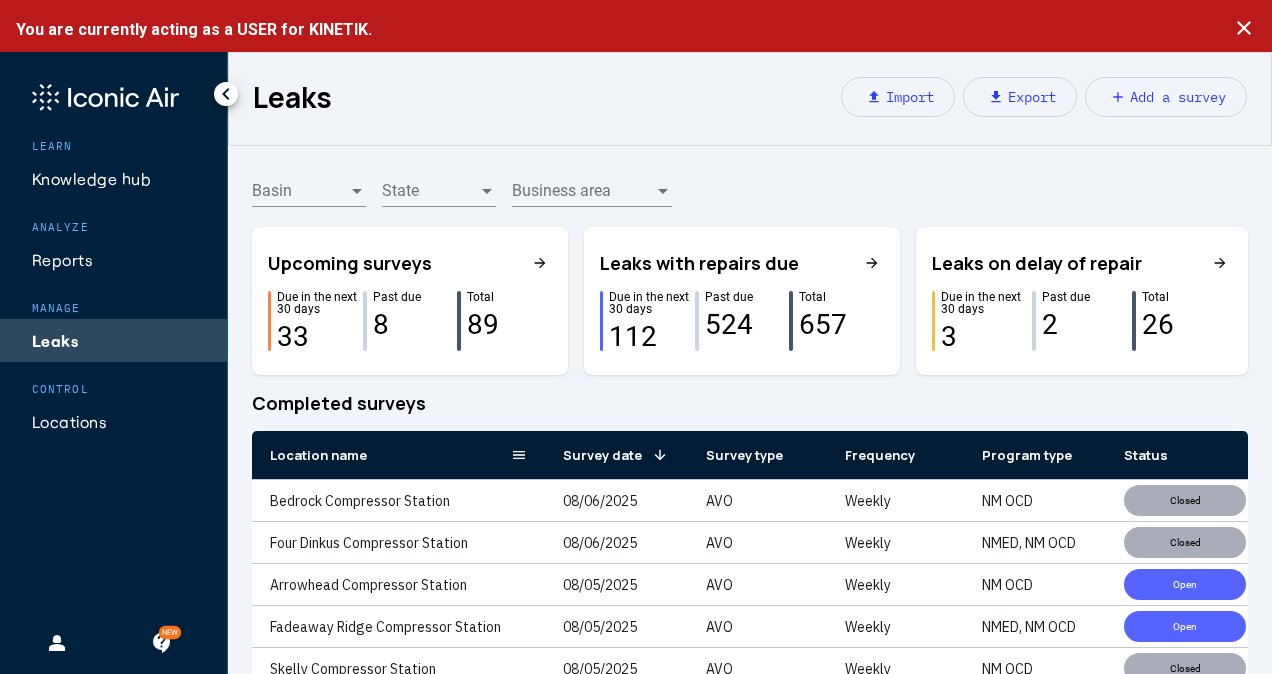 click 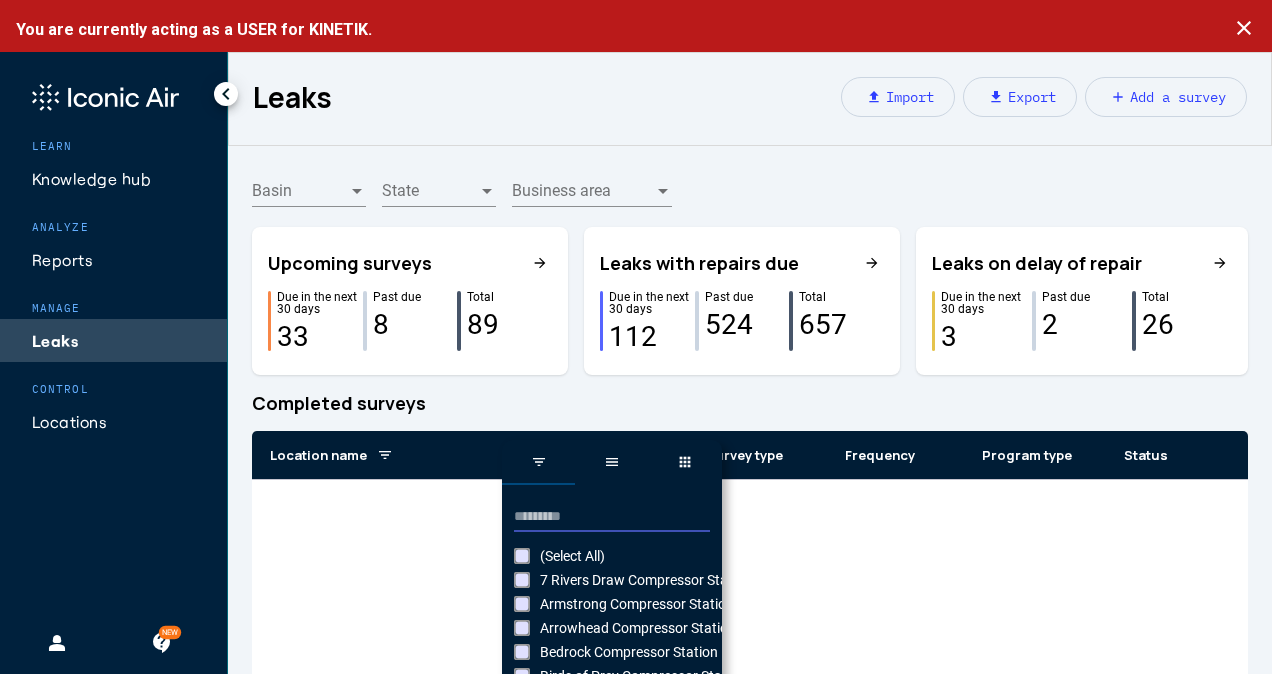 click at bounding box center (612, 517) 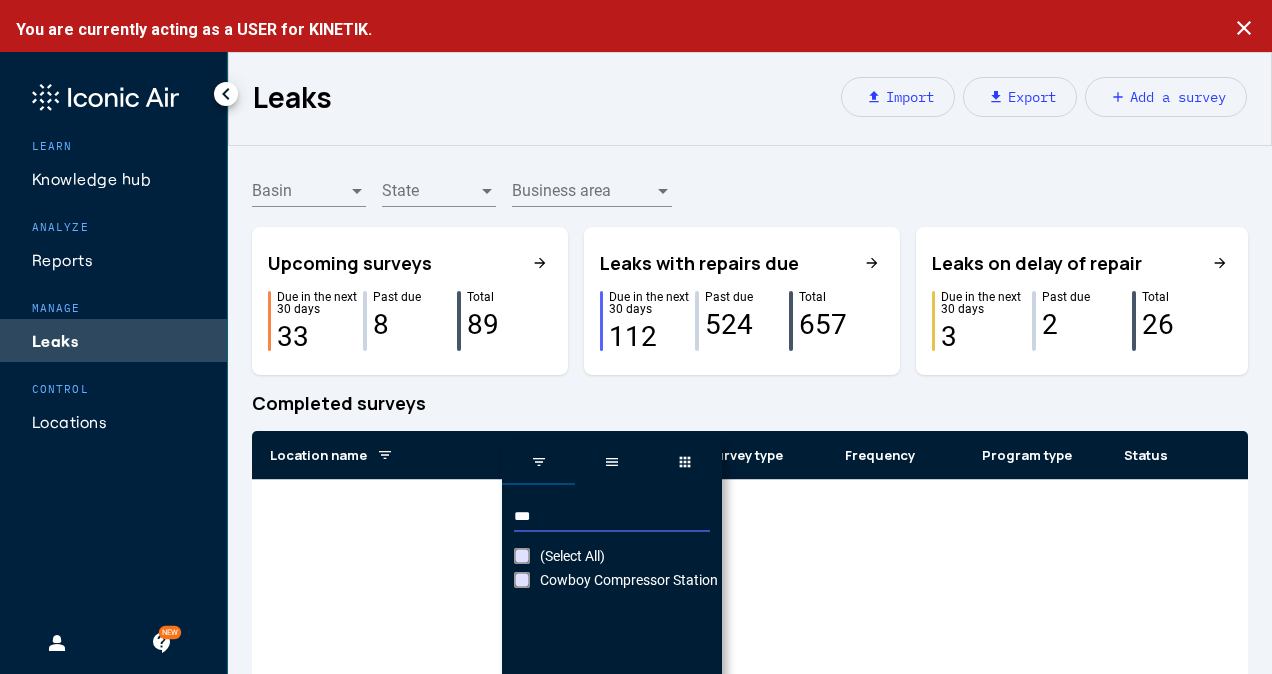 type on "***" 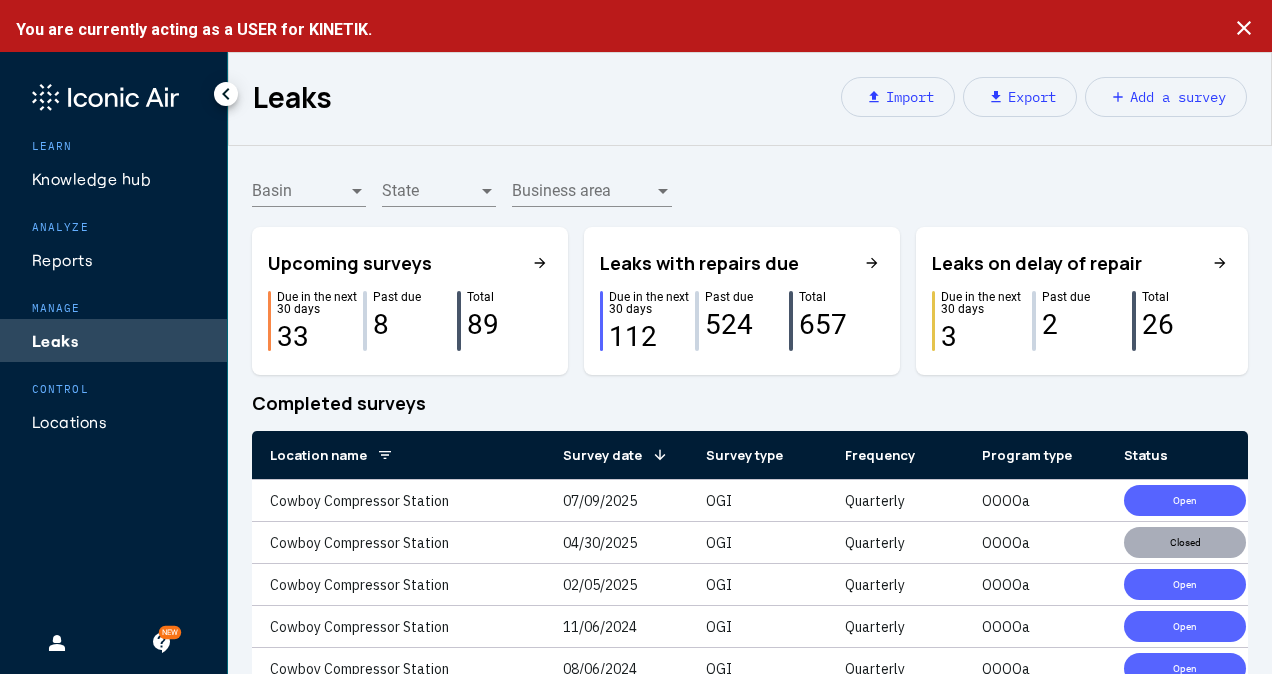 click on "Completed surveys" 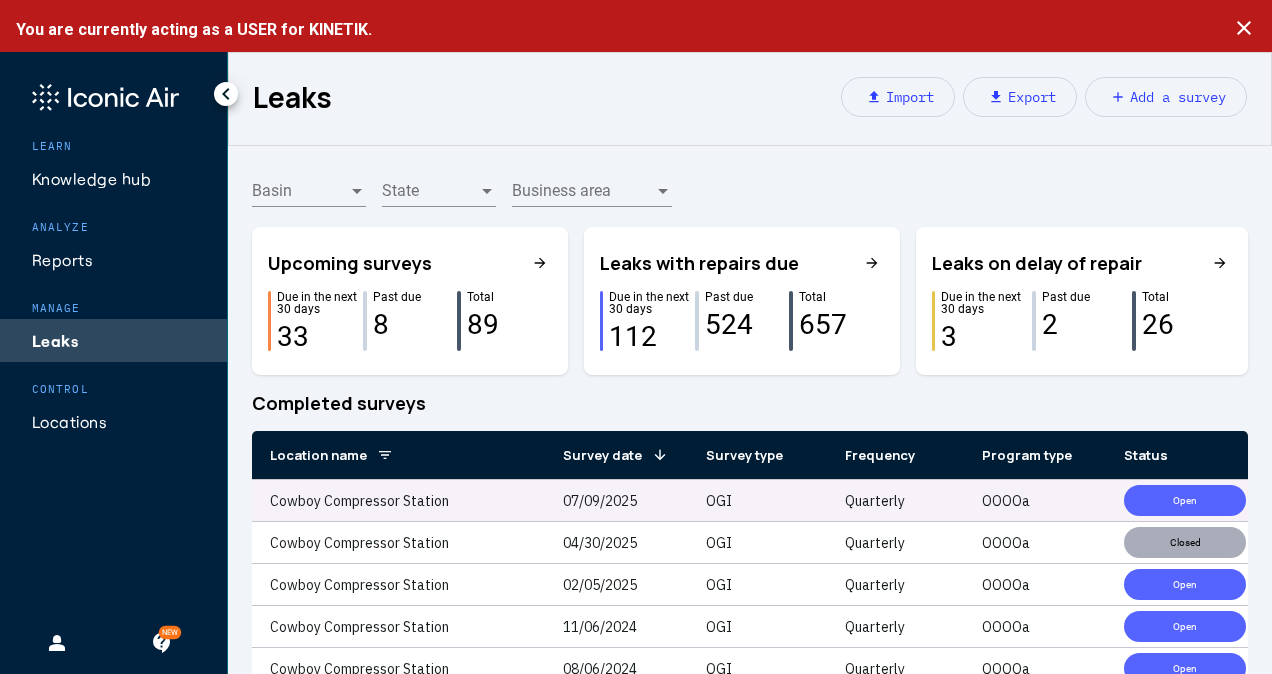 click on "Quarterly" 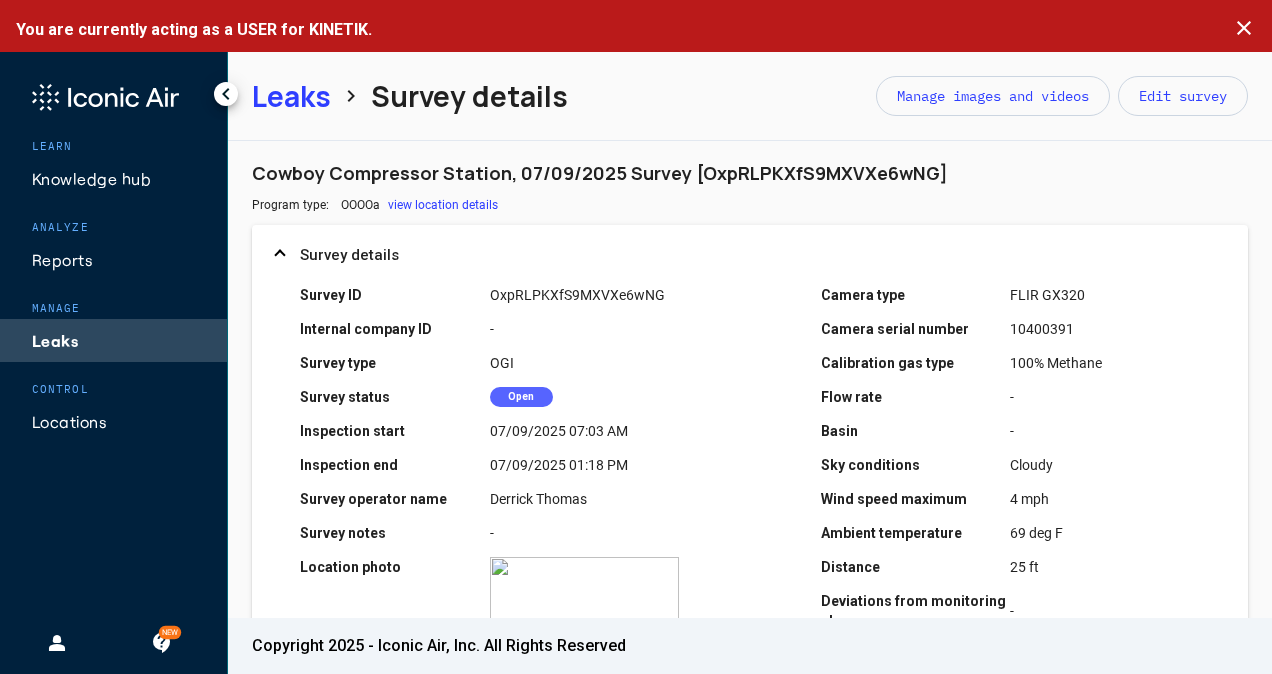 click on "Survey ID OxpRLPKXfS9MXVXe6wNG Internal company ID  -  Survey type OGI Survey status  Open  Inspection start  07/09/2025 07:03 AM  Inspection end  07/09/2025 01:18 PM  Survey operator name  [FIRST] [LAST]  Survey notes - Location photo zoom_in Camera type  FLIR GX320  Camera serial number  10400391  Calibration gas type  100% Methane  Flow rate  -  Basin - Sky conditions  Cloudy  Wind speed maximum  4 mph  Ambient temperature  69 deg F  Distance  25 ft  Deviations from monitoring plan  -  Total compressors  3  Operating compressors  3" at bounding box center (750, 503) 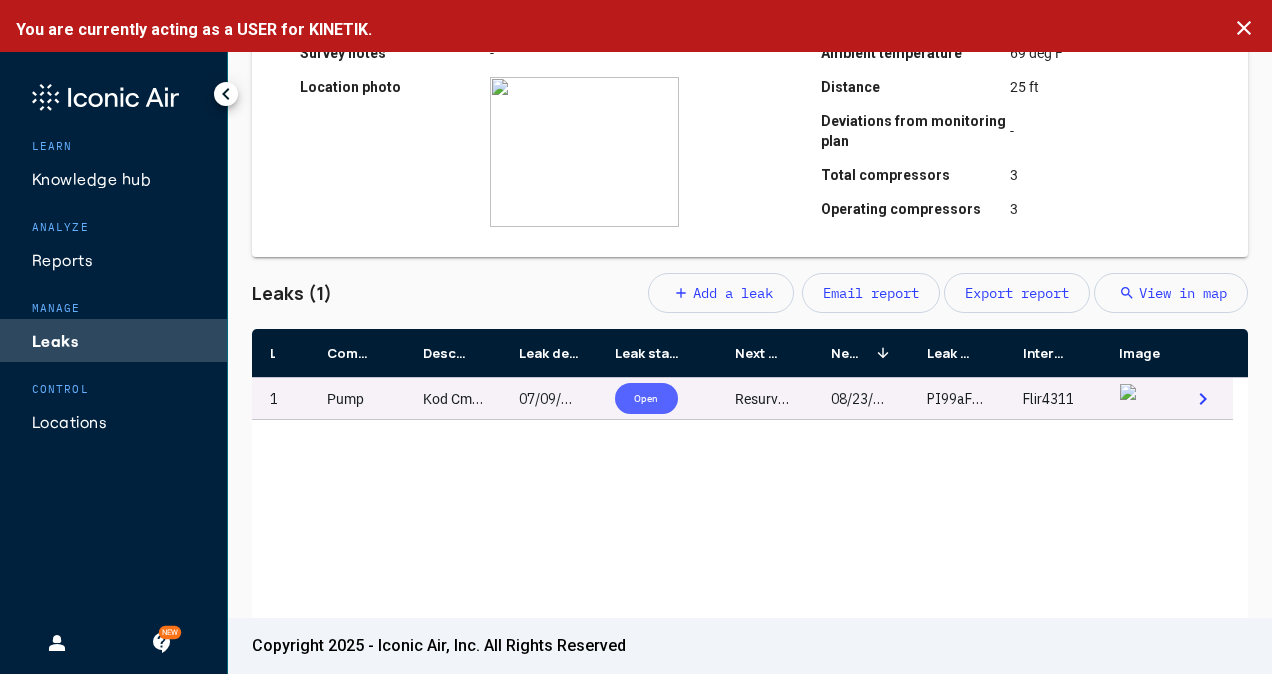 scroll, scrollTop: 520, scrollLeft: 0, axis: vertical 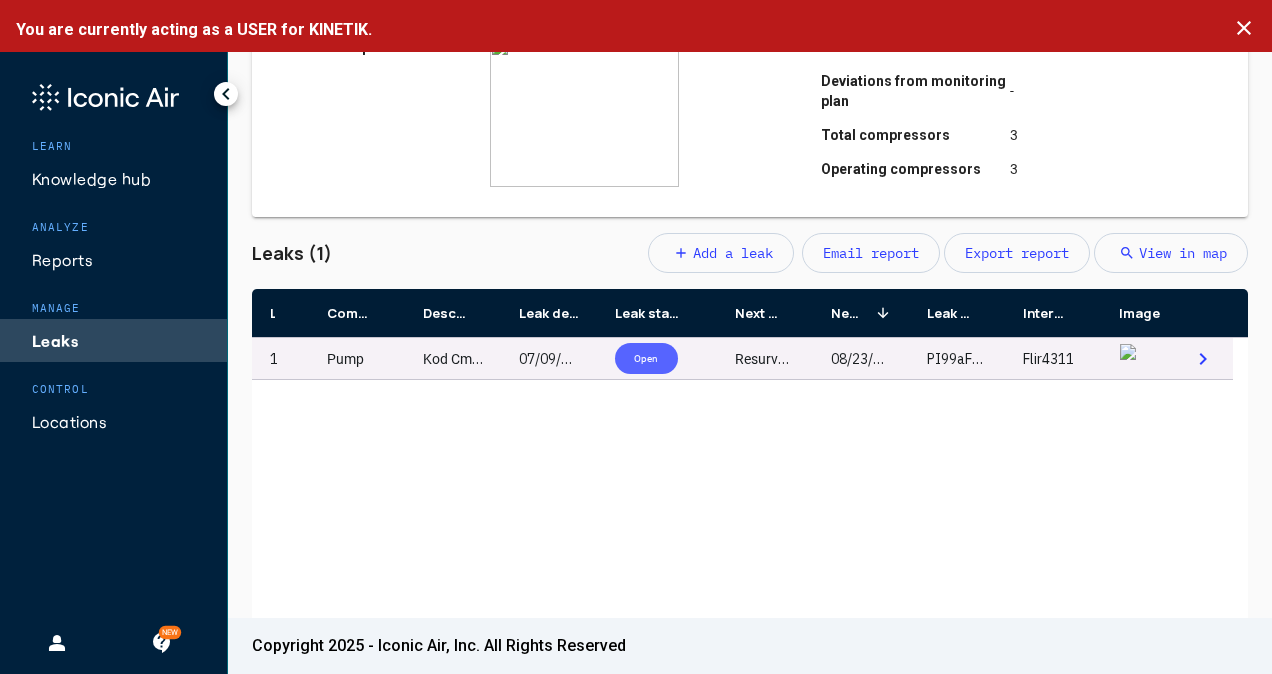 click on "Kod Cmp 0672
Injection Pumps Next To Panel" at bounding box center (564, 359) 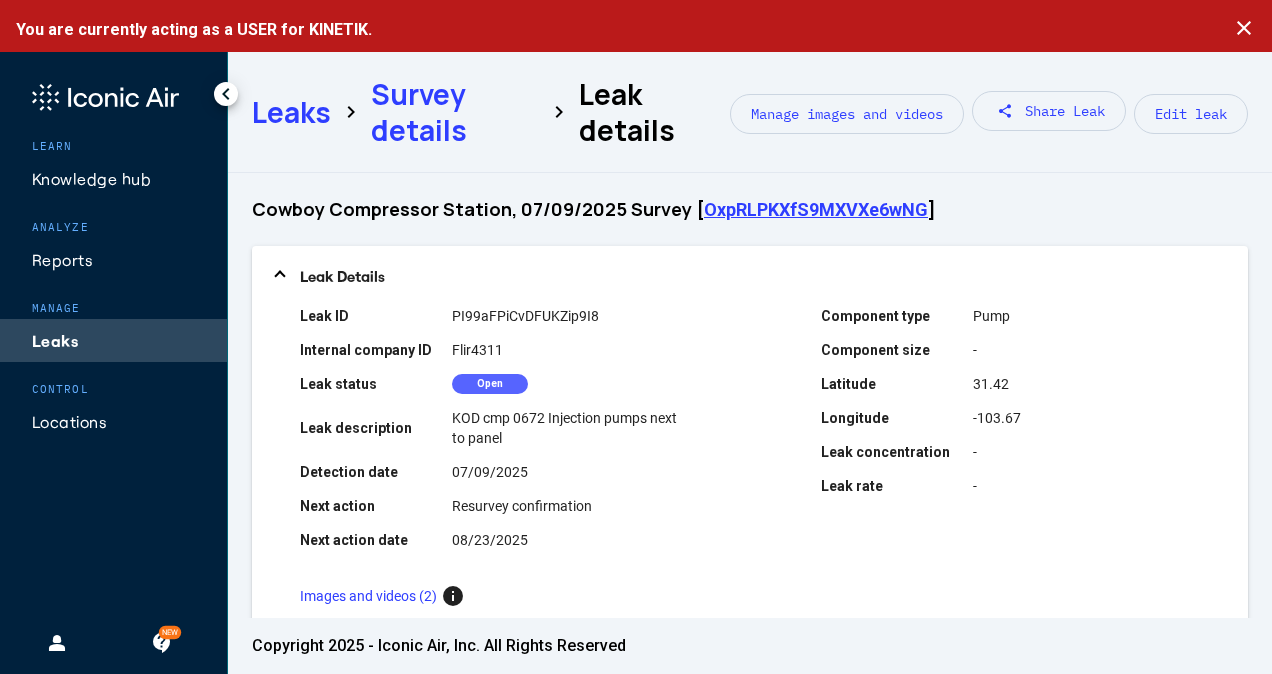 click on "Leaks  chevron_right  Survey details  chevron_right Leak details Manage images and videos share Share Leak Edit leak" 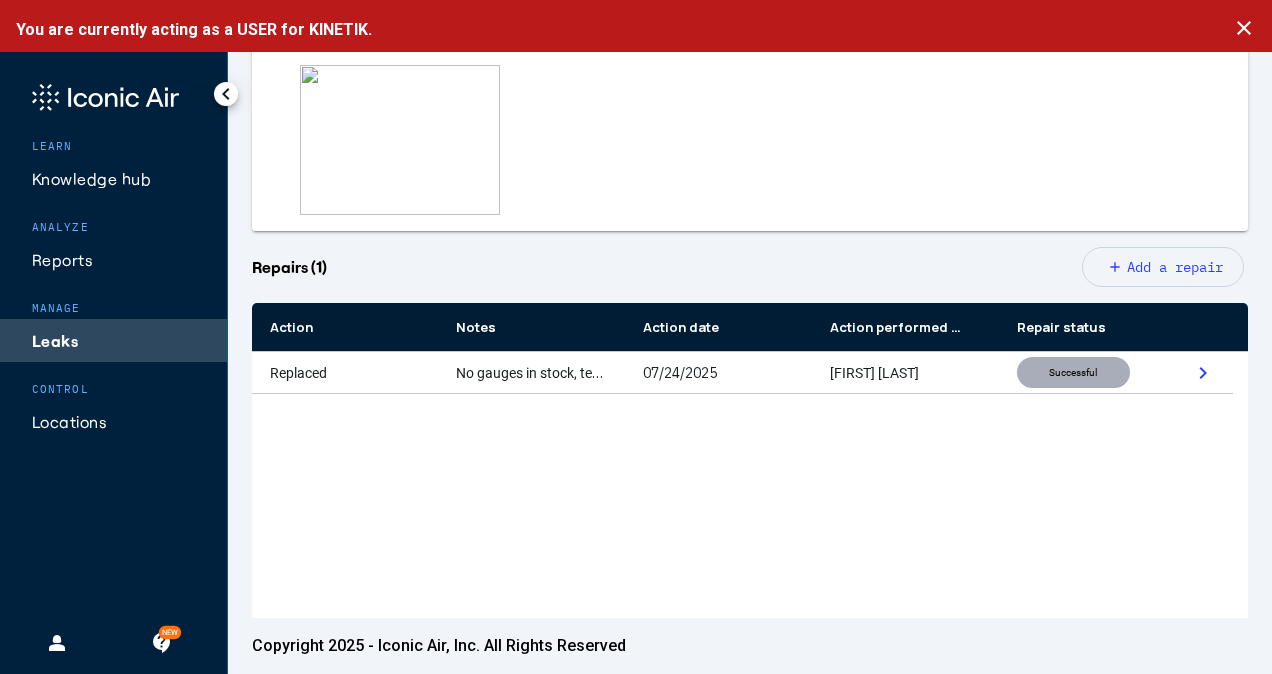 scroll, scrollTop: 527, scrollLeft: 0, axis: vertical 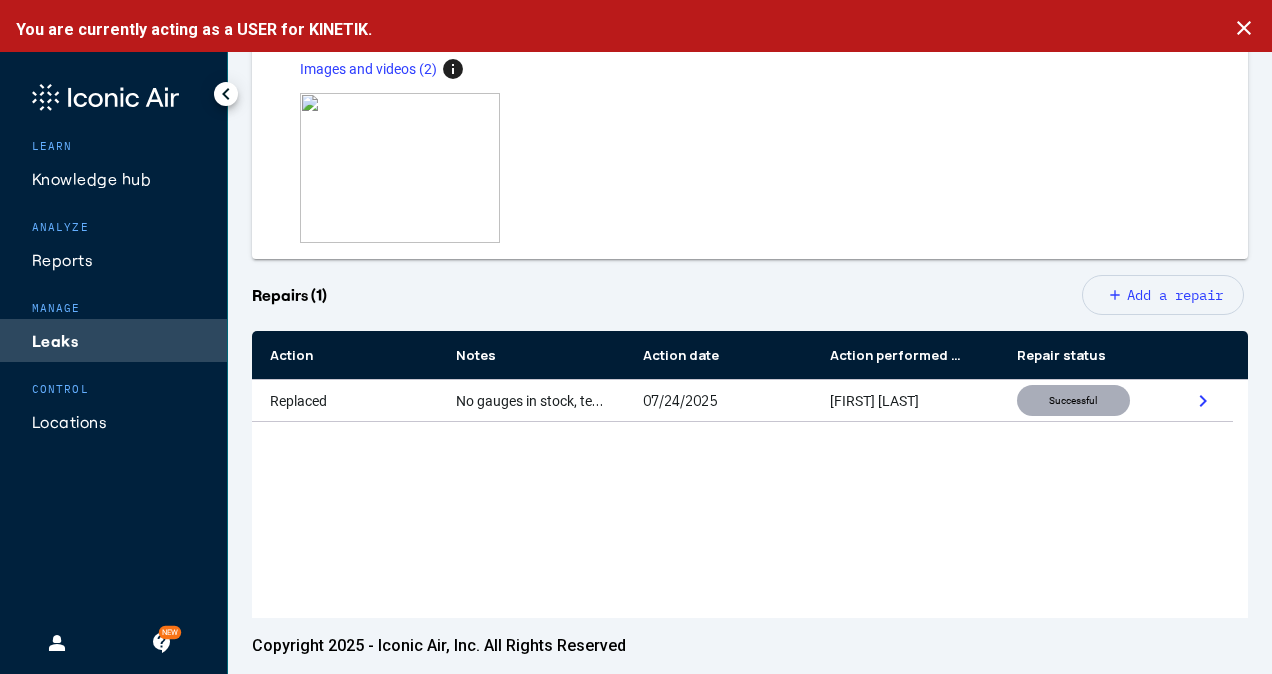 click on "Replaced No gauges in stock, temporarily replaced with plug.  07/24/2025 [FIRST] [LAST]  Successful  chevron_right" 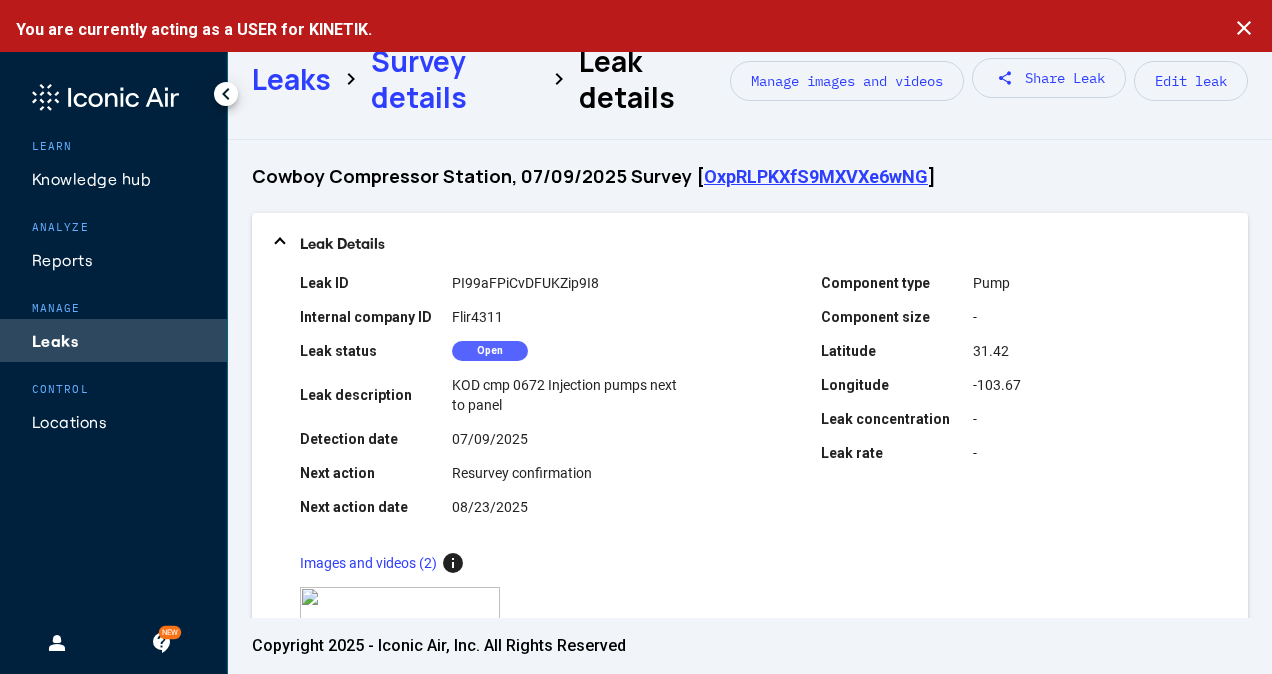 scroll, scrollTop: 0, scrollLeft: 0, axis: both 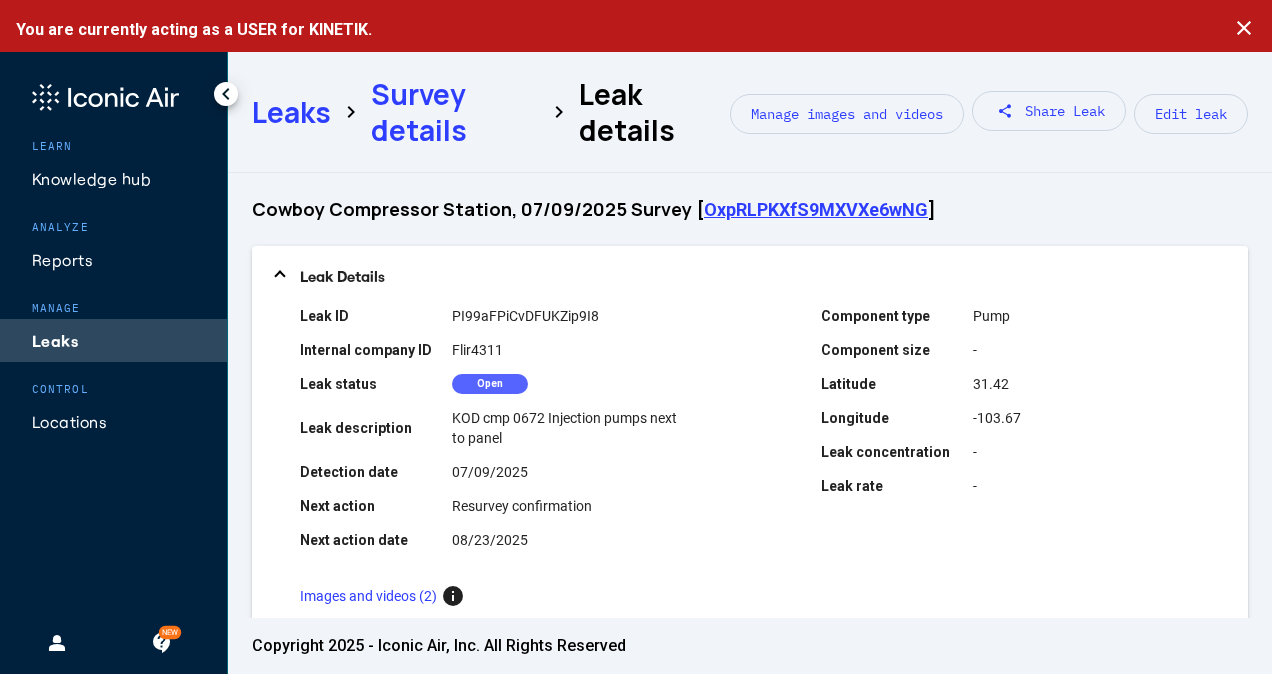 click on "Survey details" 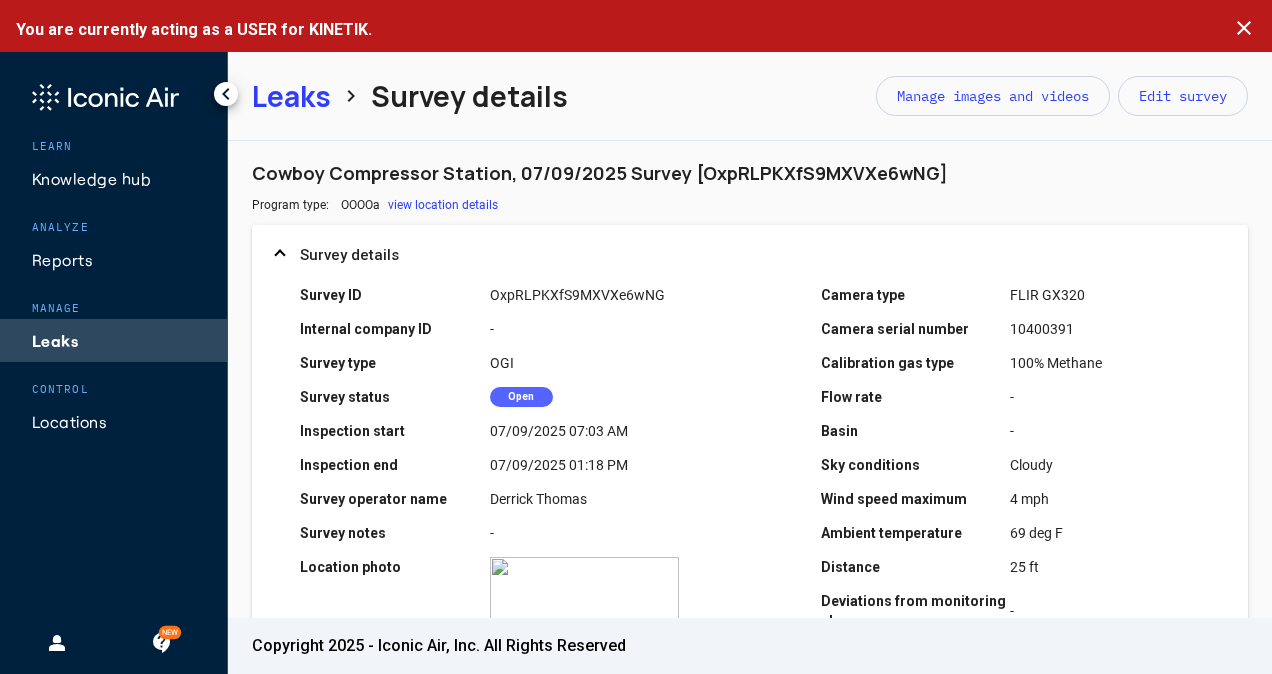 click on "Survey ID OxpRLPKXfS9MXVXe6wNG Internal company ID  -  Survey type OGI Survey status  Open  Inspection start  07/09/2025 07:03 AM  Inspection end  07/09/2025 01:18 PM  Survey operator name  [FIRST] [LAST]  Survey notes - Location photo zoom_in Camera type  FLIR GX320  Camera serial number  10400391  Calibration gas type  100% Methane  Flow rate  -  Basin - Sky conditions  Cloudy  Wind speed maximum  4 mph  Ambient temperature  69 deg F  Distance  25 ft  Deviations from monitoring plan  -  Total compressors  3  Operating compressors  3" at bounding box center (750, 503) 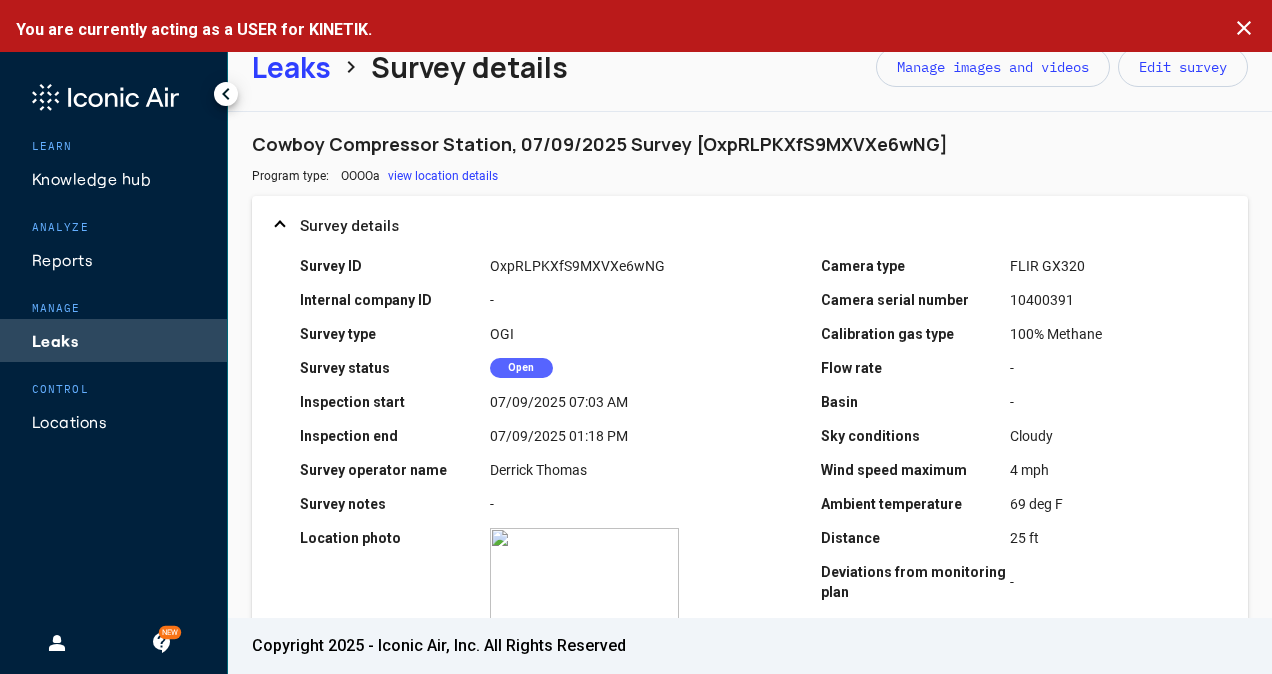 scroll, scrollTop: 0, scrollLeft: 0, axis: both 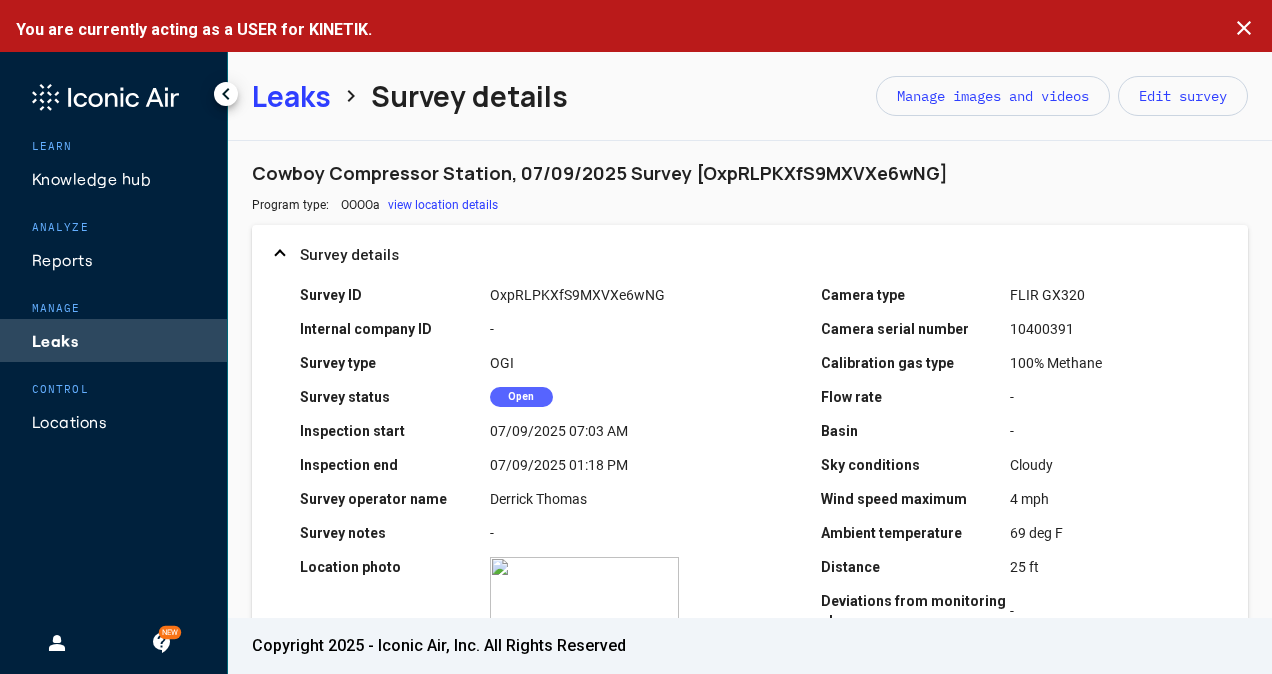 click on "Leaks" at bounding box center (291, 96) 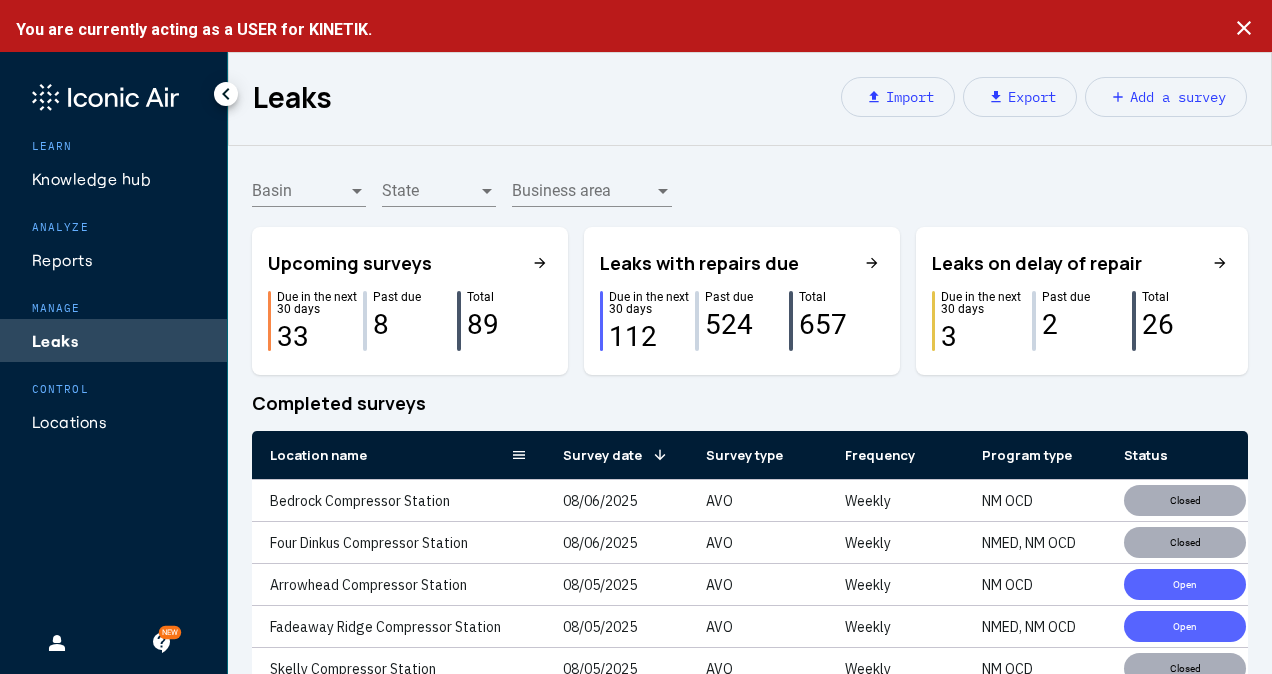 click 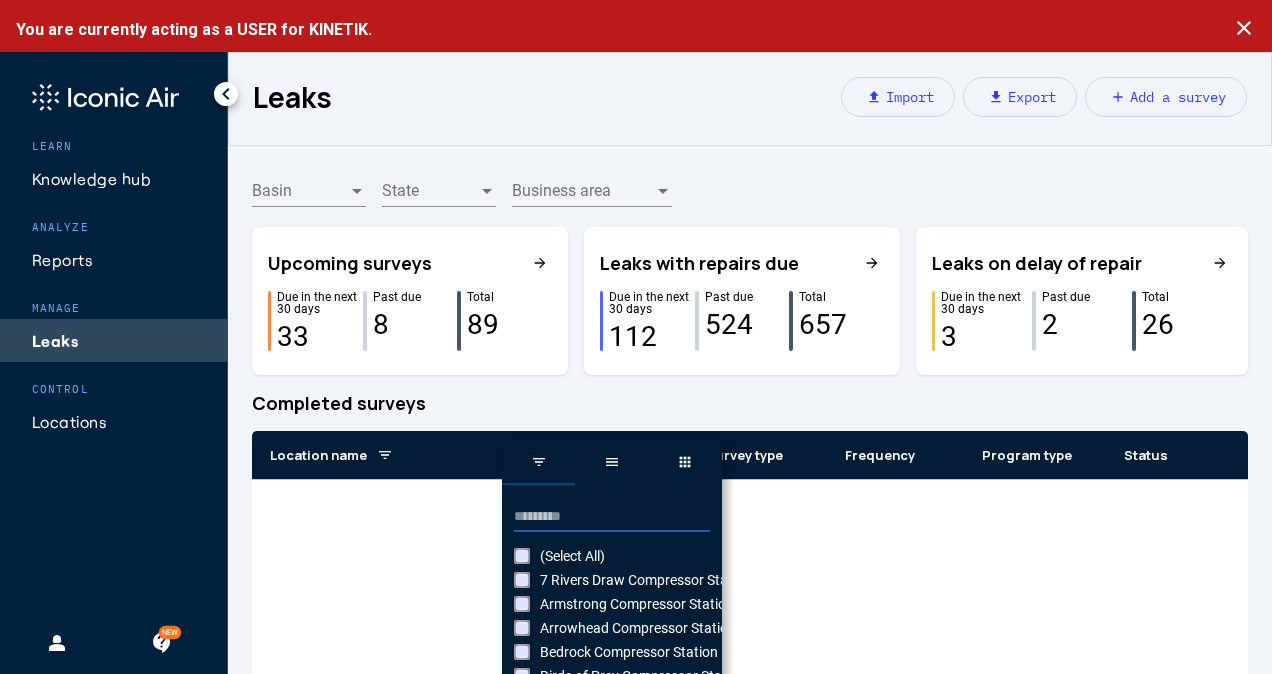 click at bounding box center [612, 517] 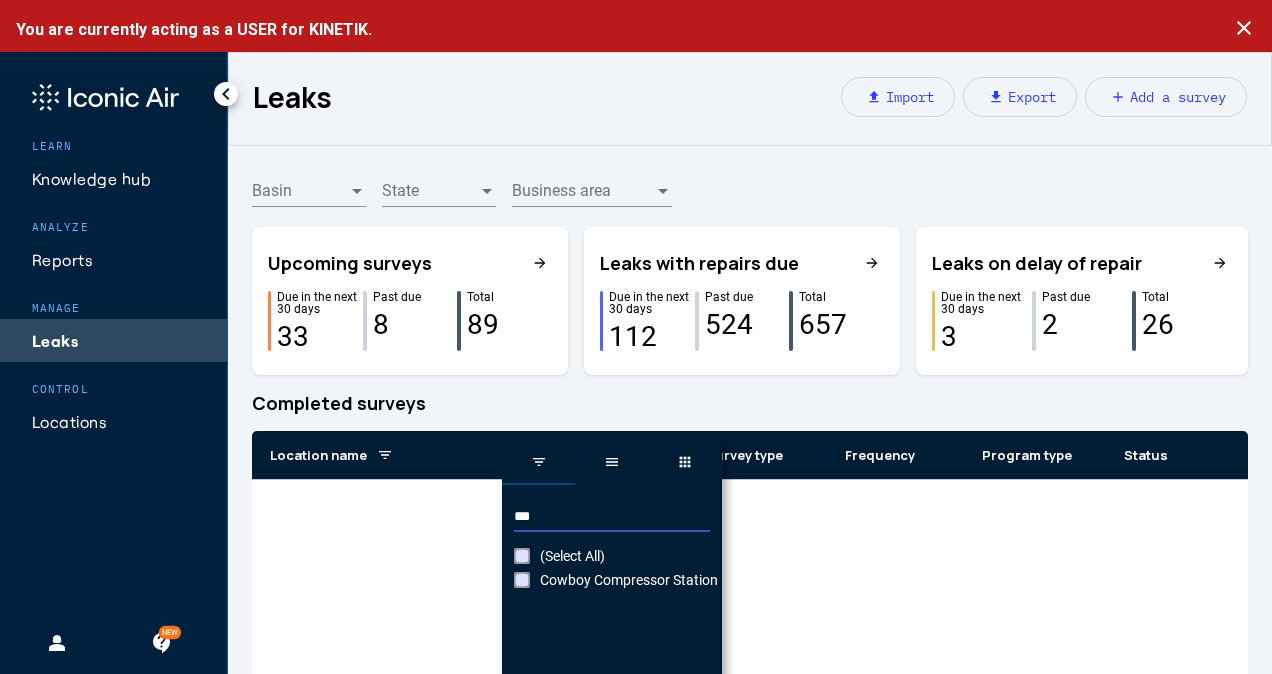 type on "***" 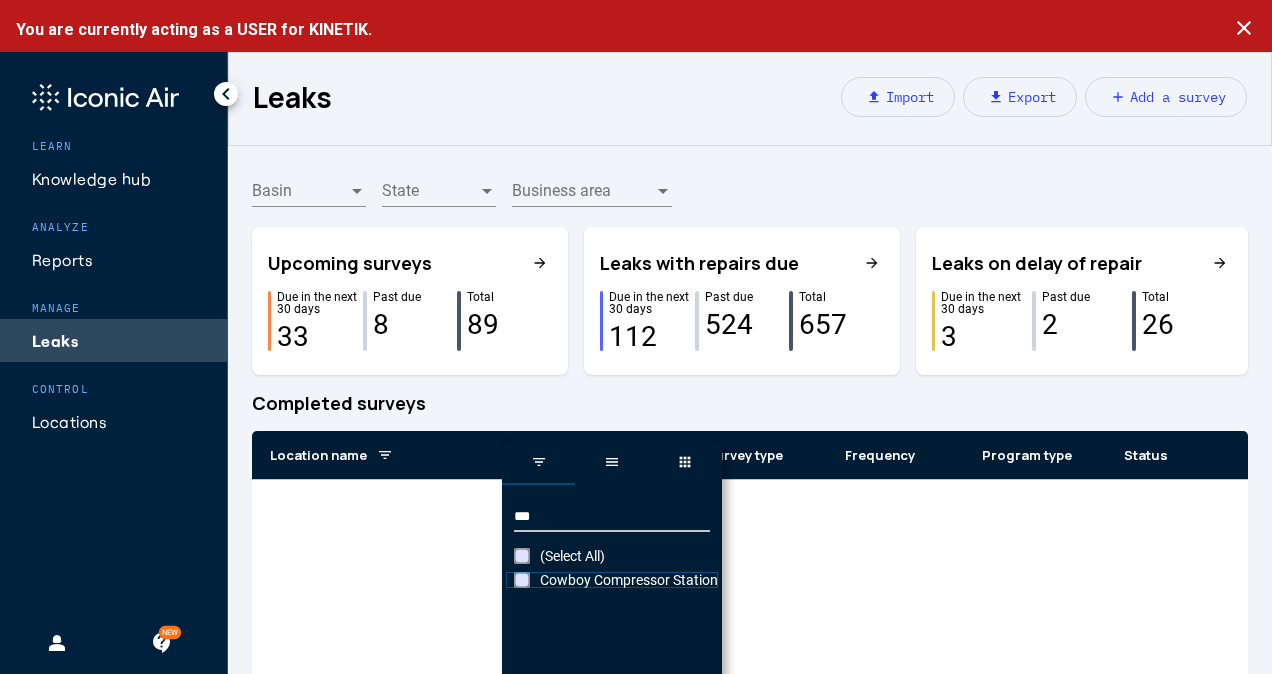 click on "Cowboy Compressor Station" 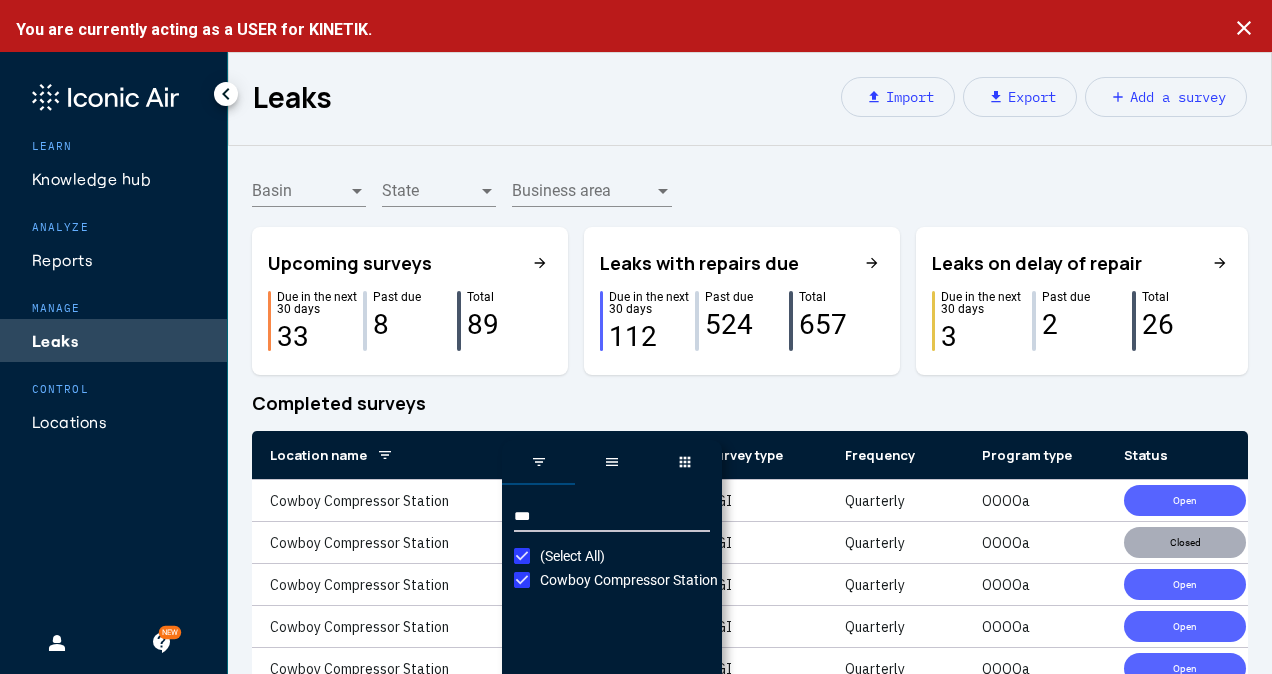 click on "Completed surveys" 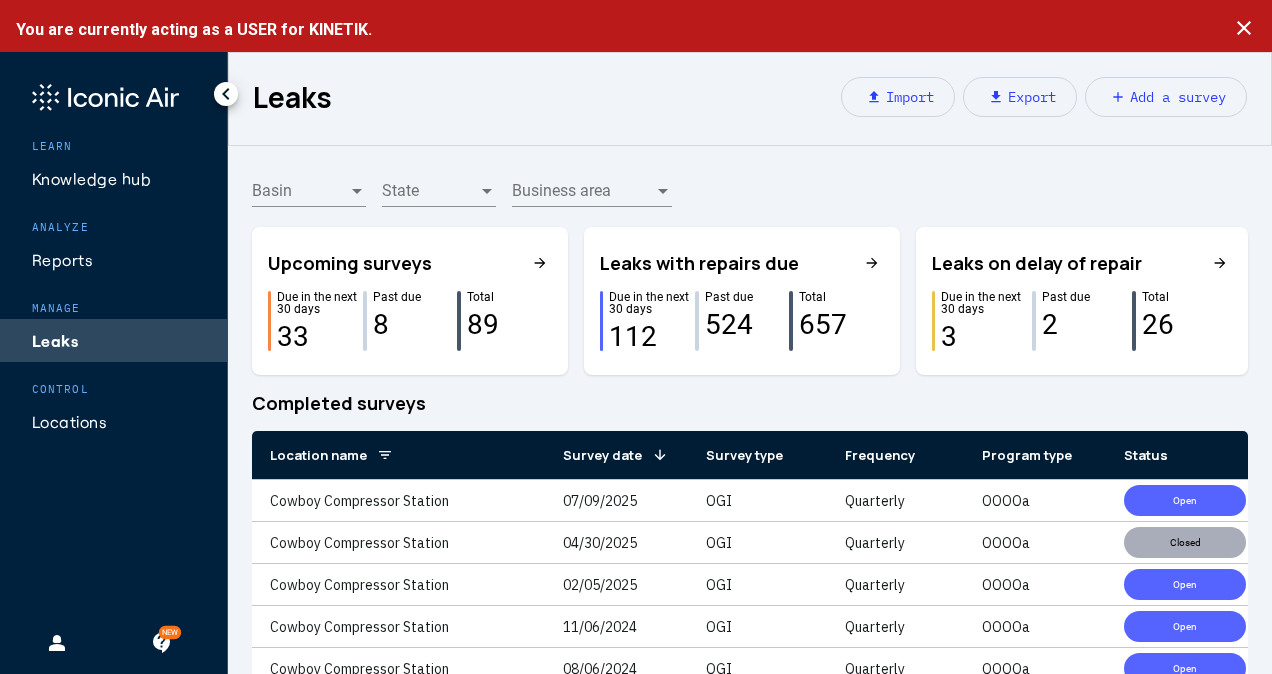 click on "Leaks upload Import download  Export  add Add a survey" 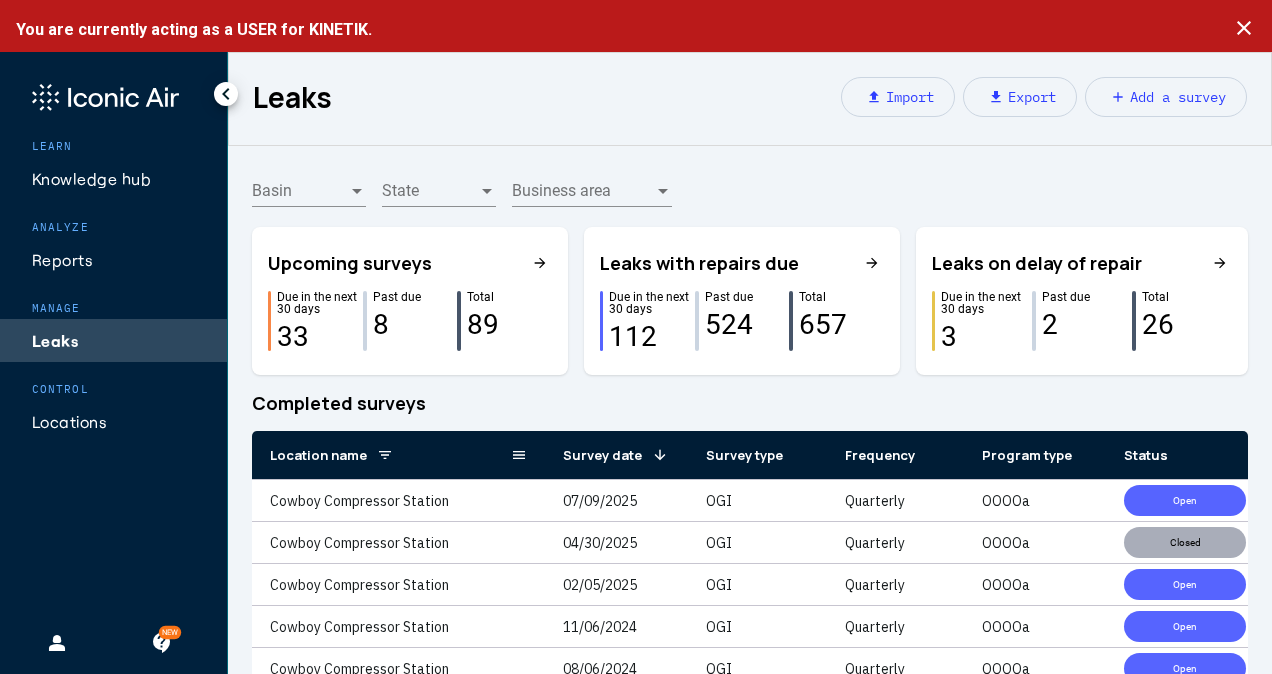 click 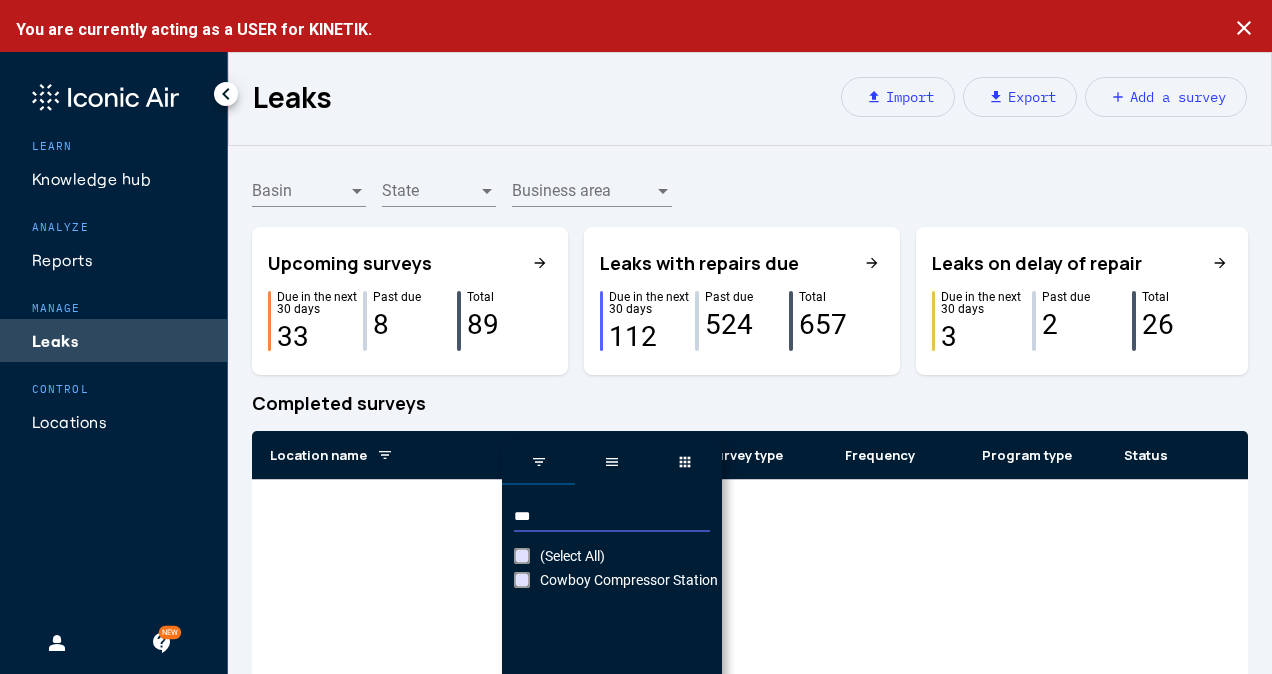 click on "***" at bounding box center (612, 517) 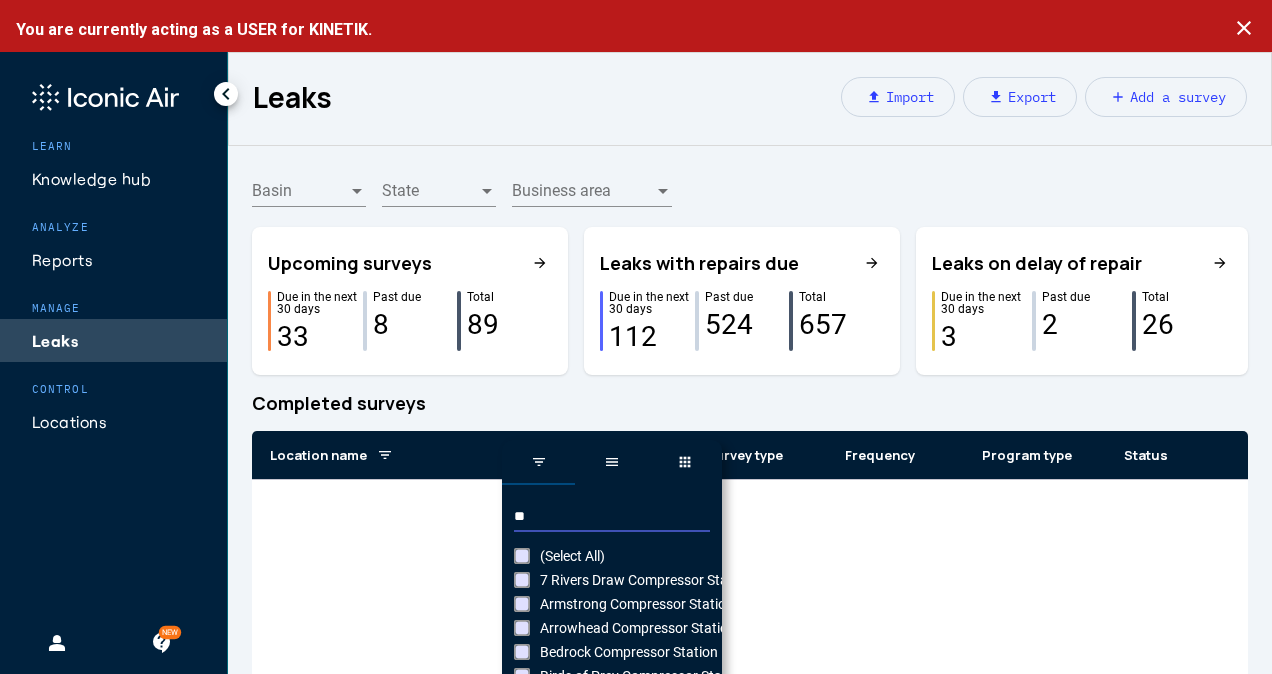 type on "*" 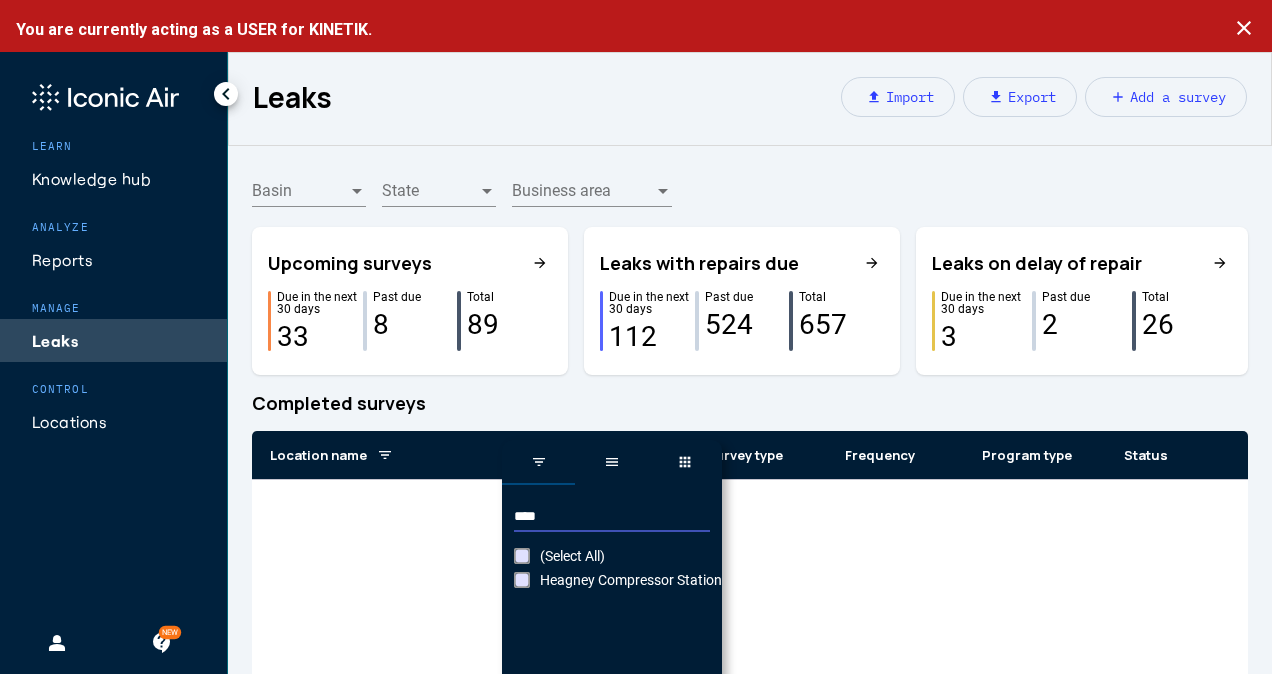type on "****" 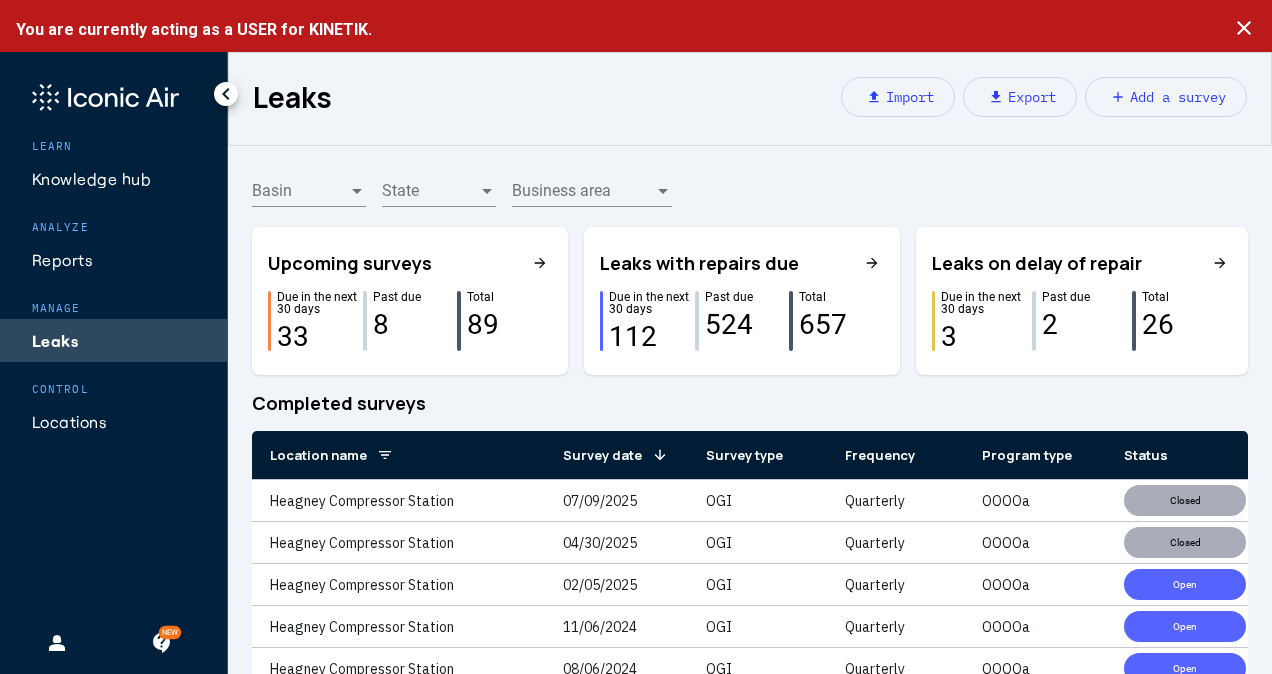 click on "Completed surveys" 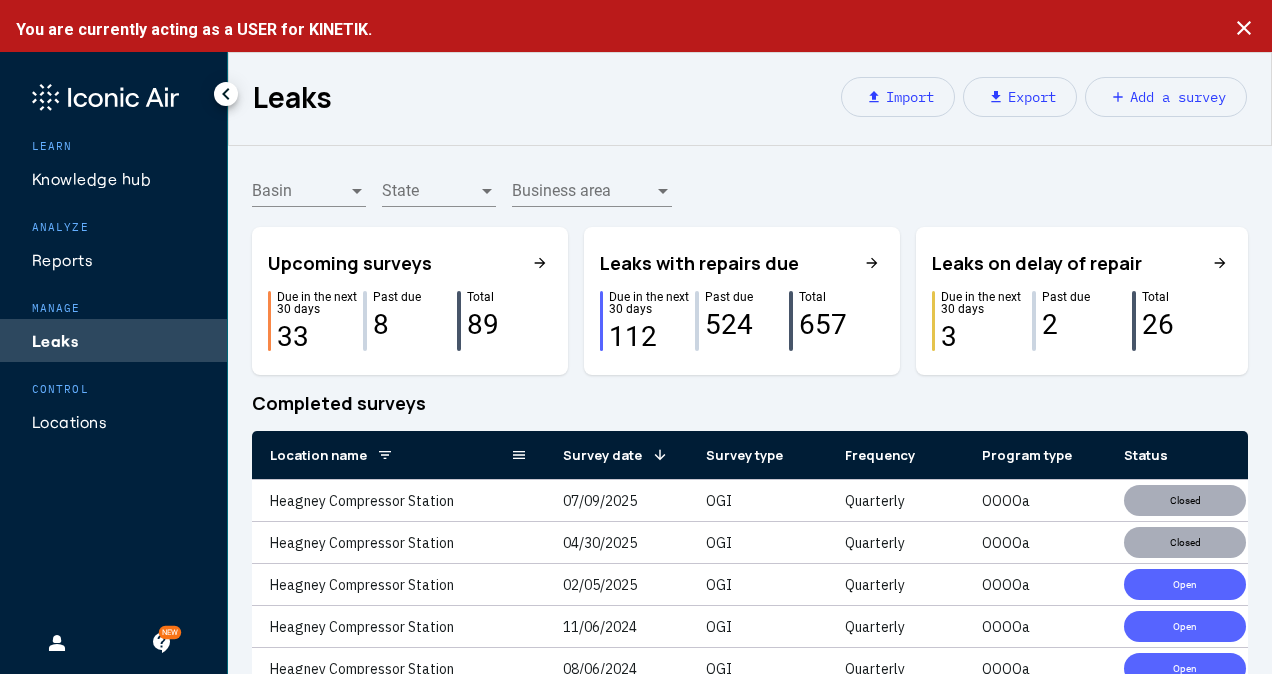 click 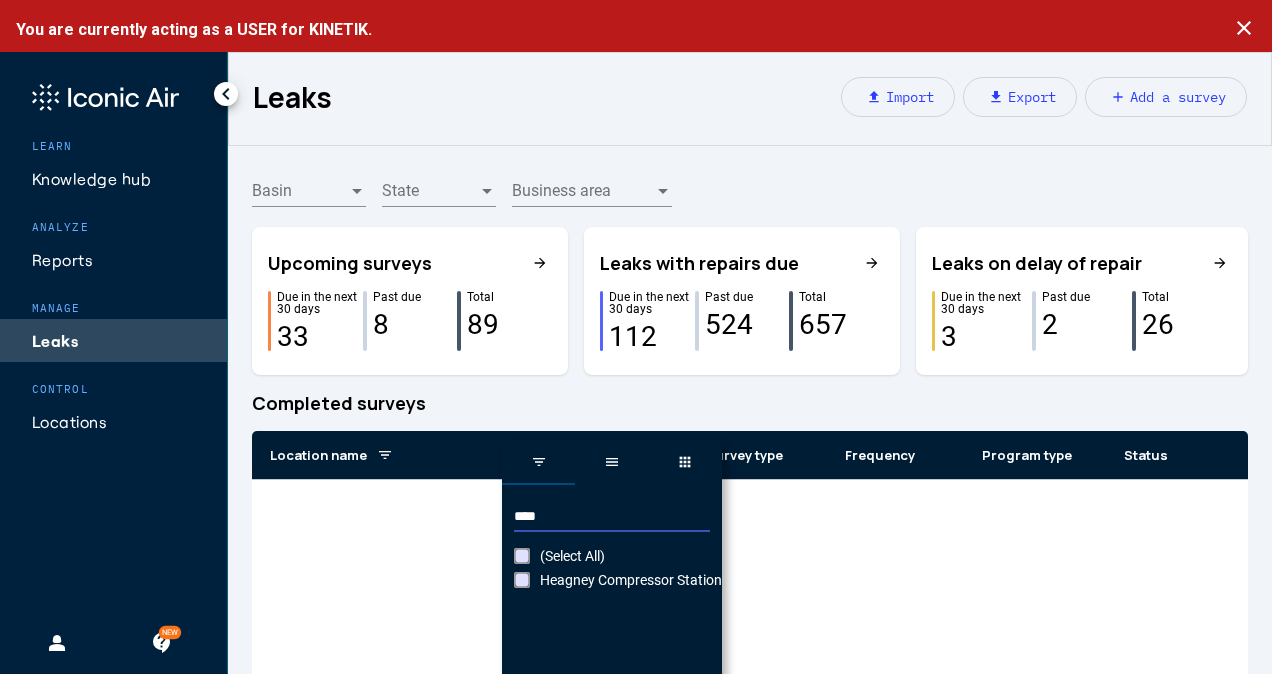 click on "****" at bounding box center (612, 517) 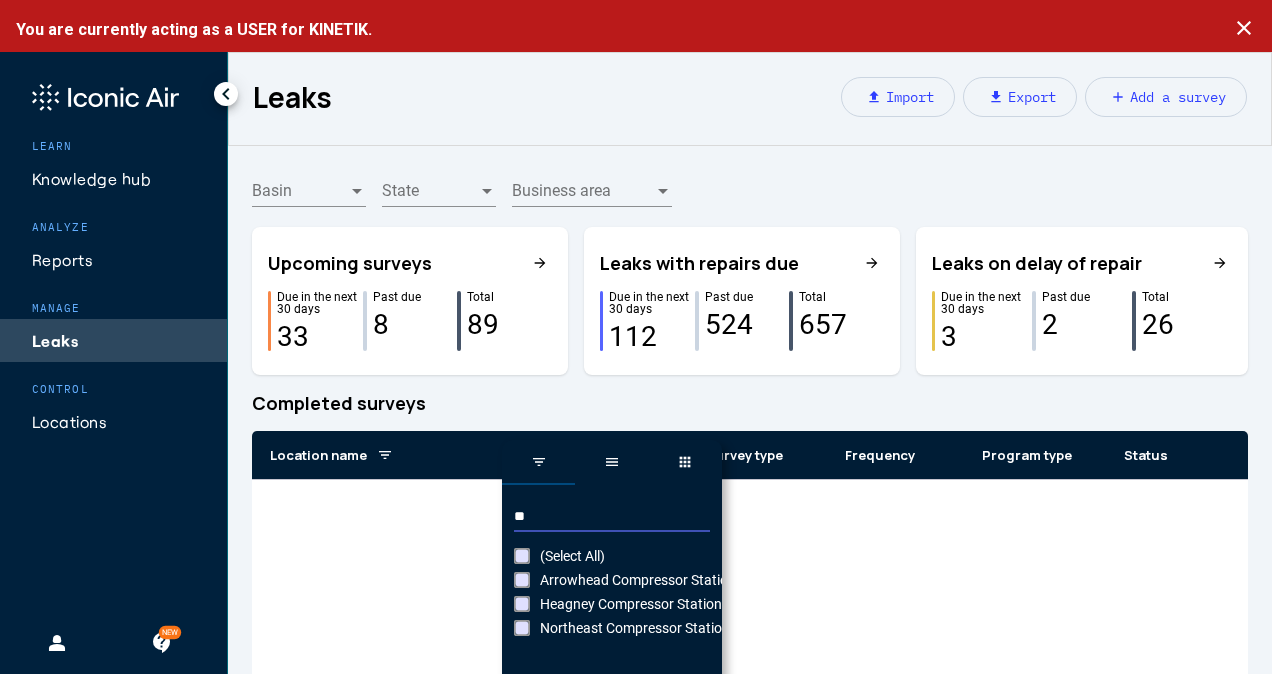 type on "*" 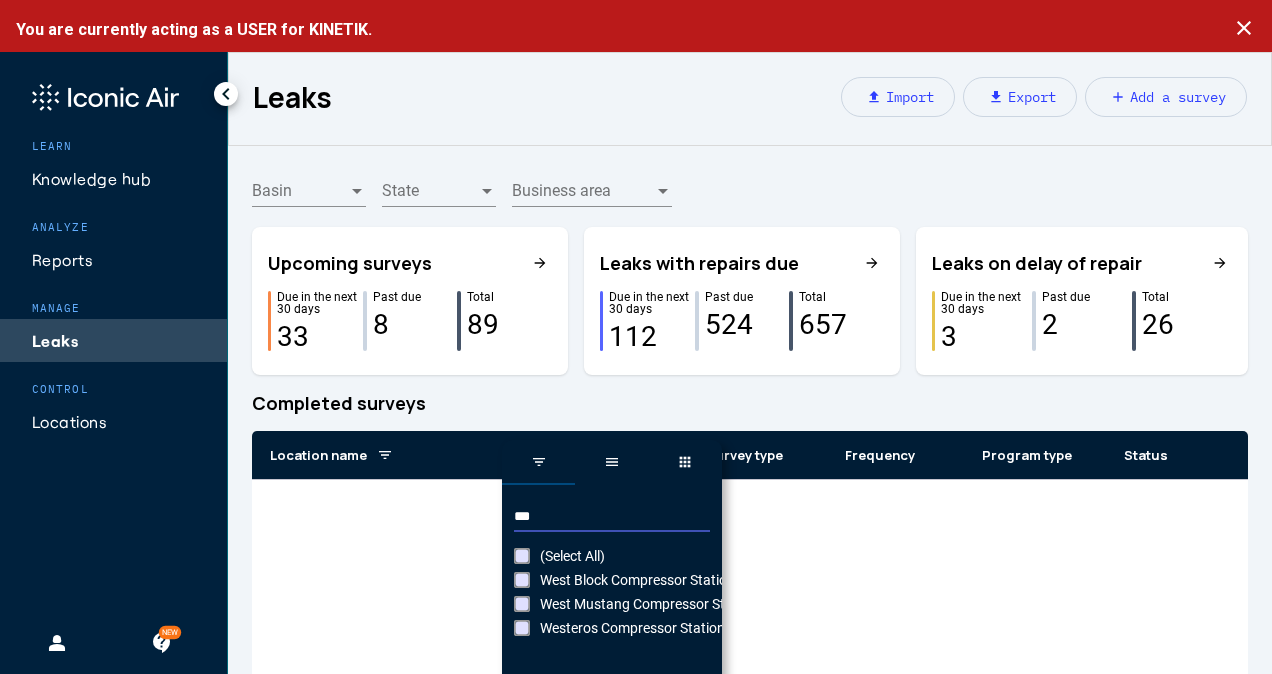 type on "***" 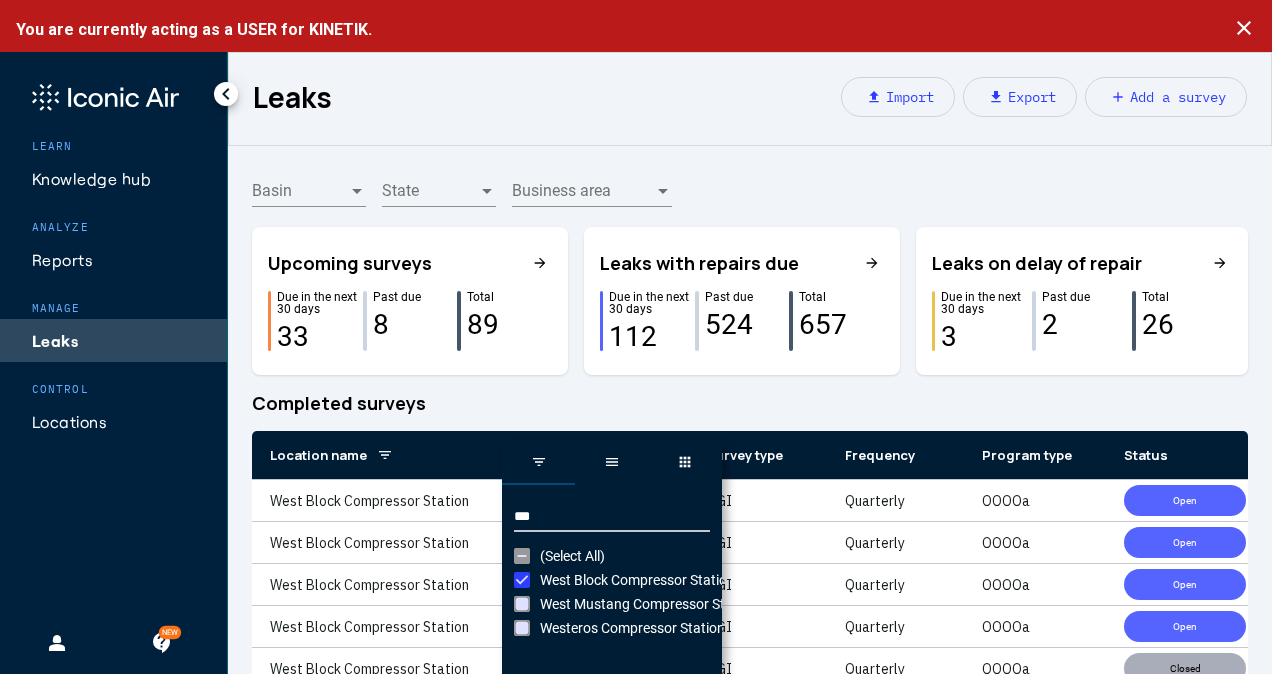 click on "Completed surveys" 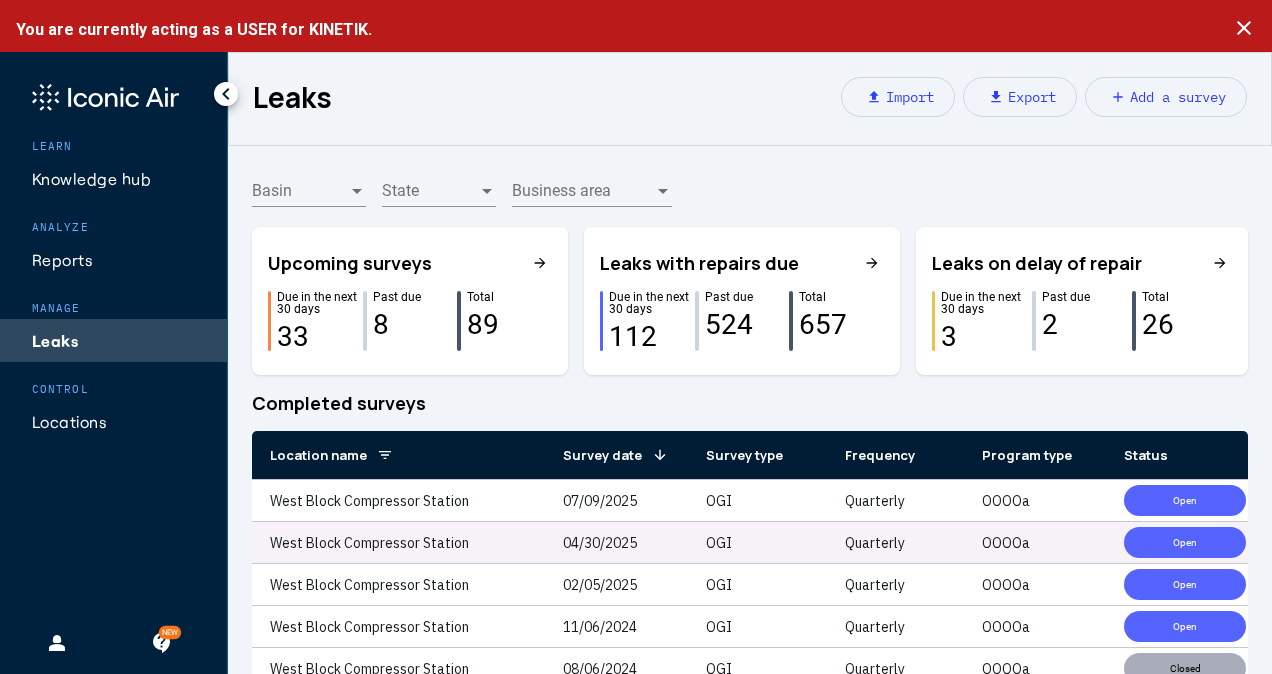 click on "Open" 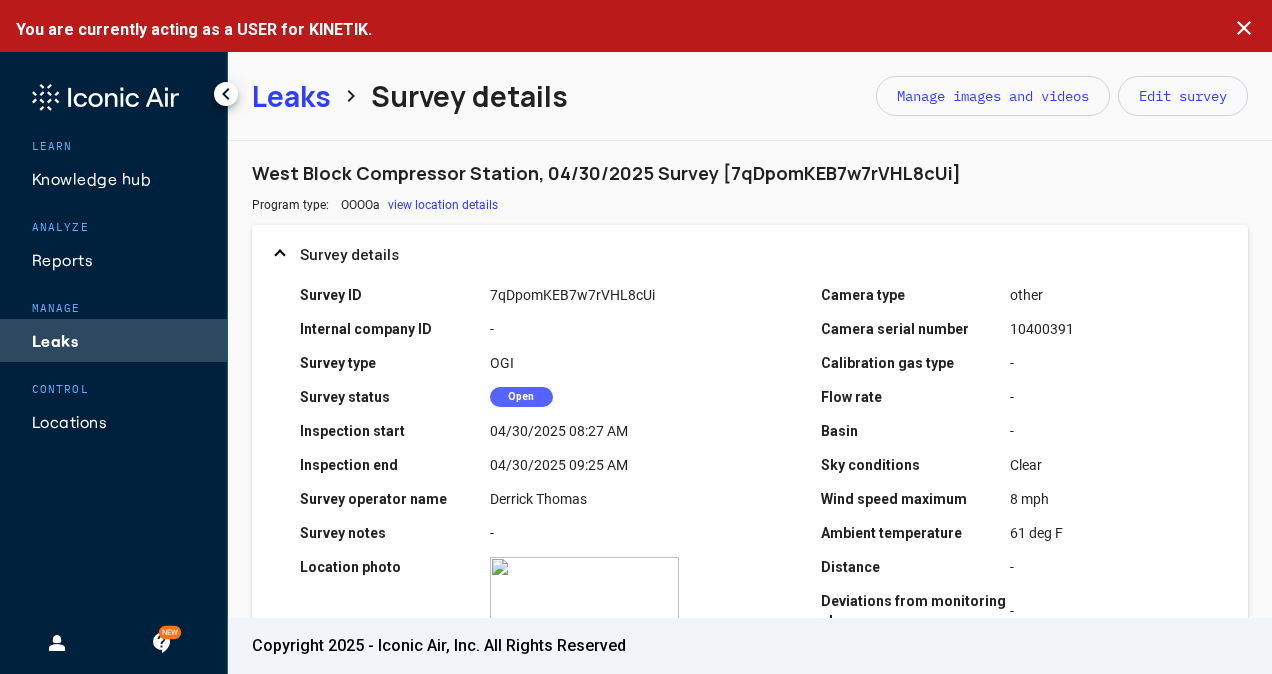click on "61 deg F" at bounding box center [1105, 533] 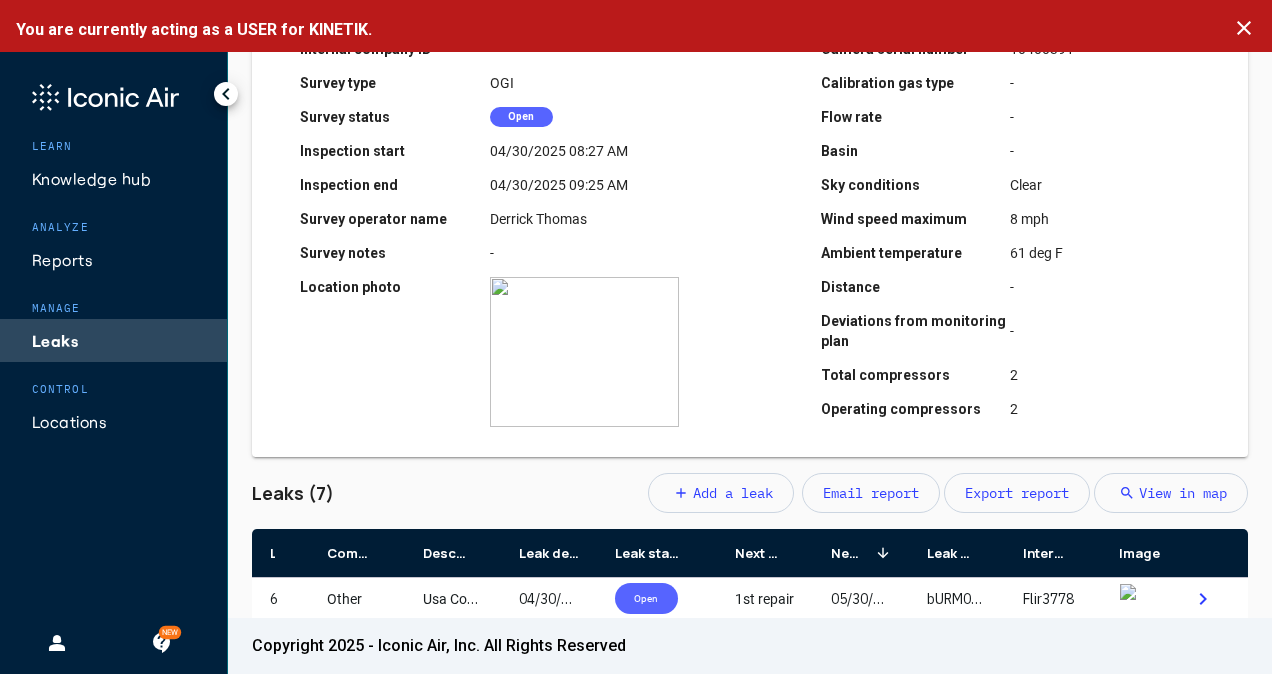 scroll, scrollTop: 598, scrollLeft: 0, axis: vertical 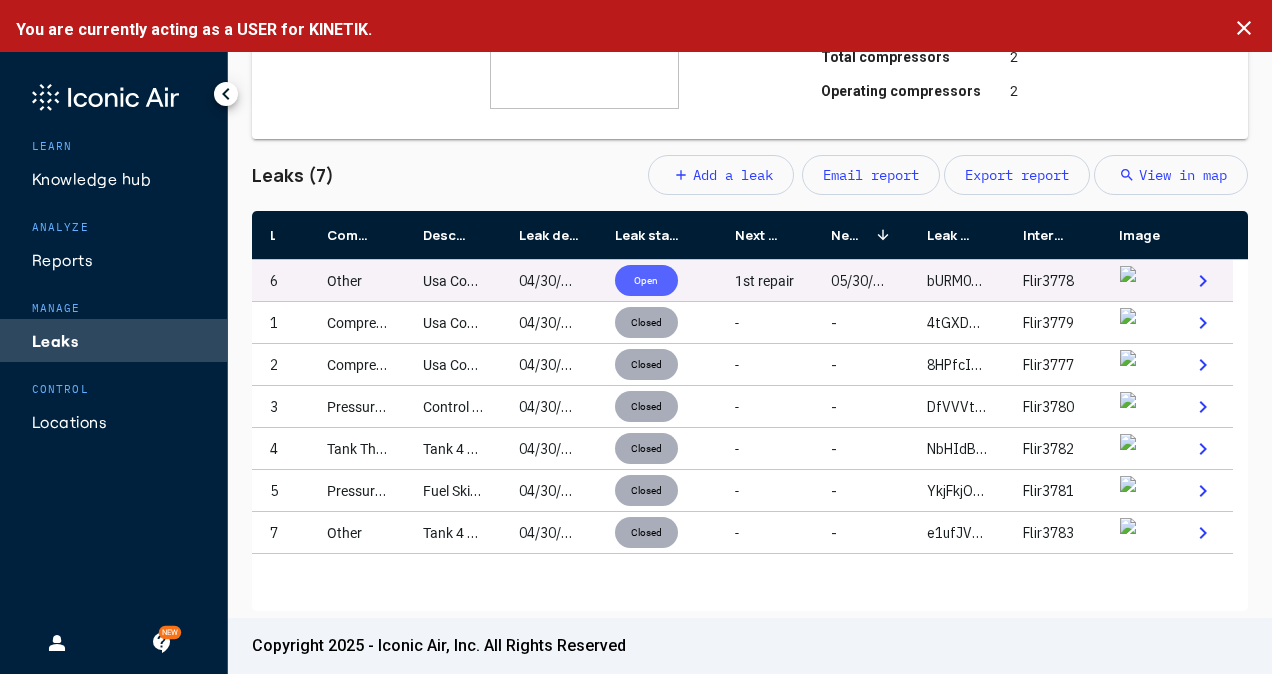 click on "Open" at bounding box center (646, 280) 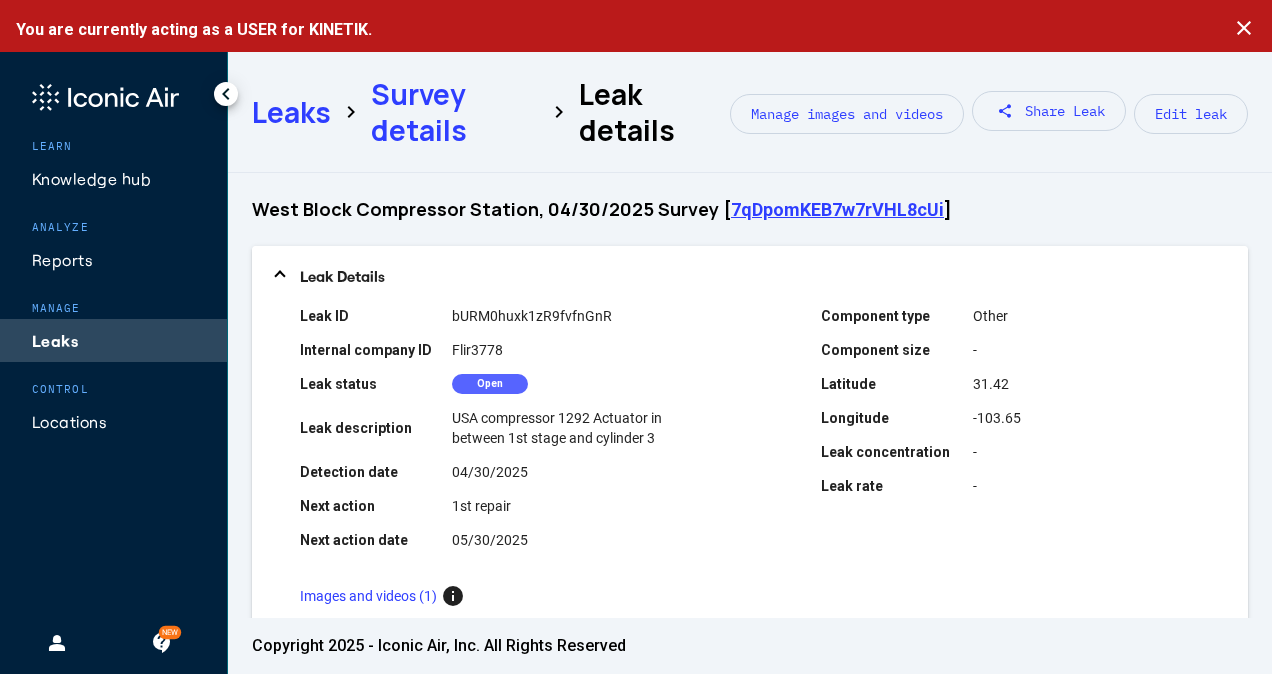 click on "Leak Details" at bounding box center (750, 276) 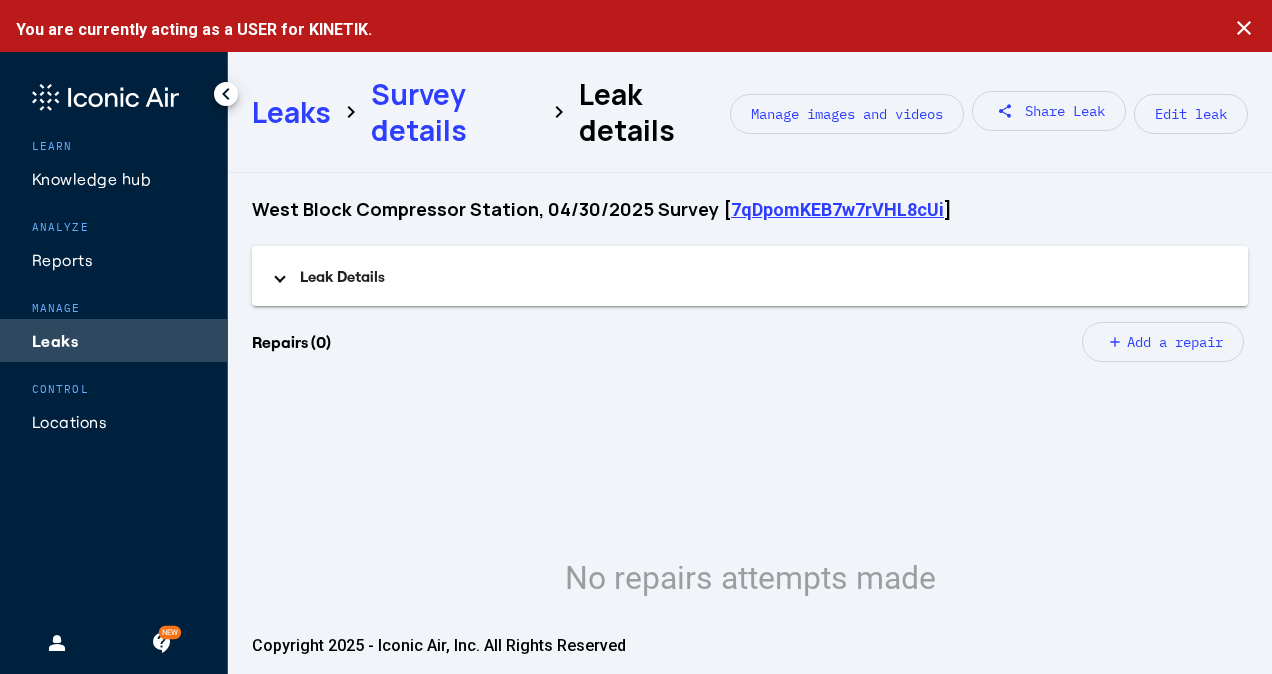 scroll, scrollTop: 40, scrollLeft: 0, axis: vertical 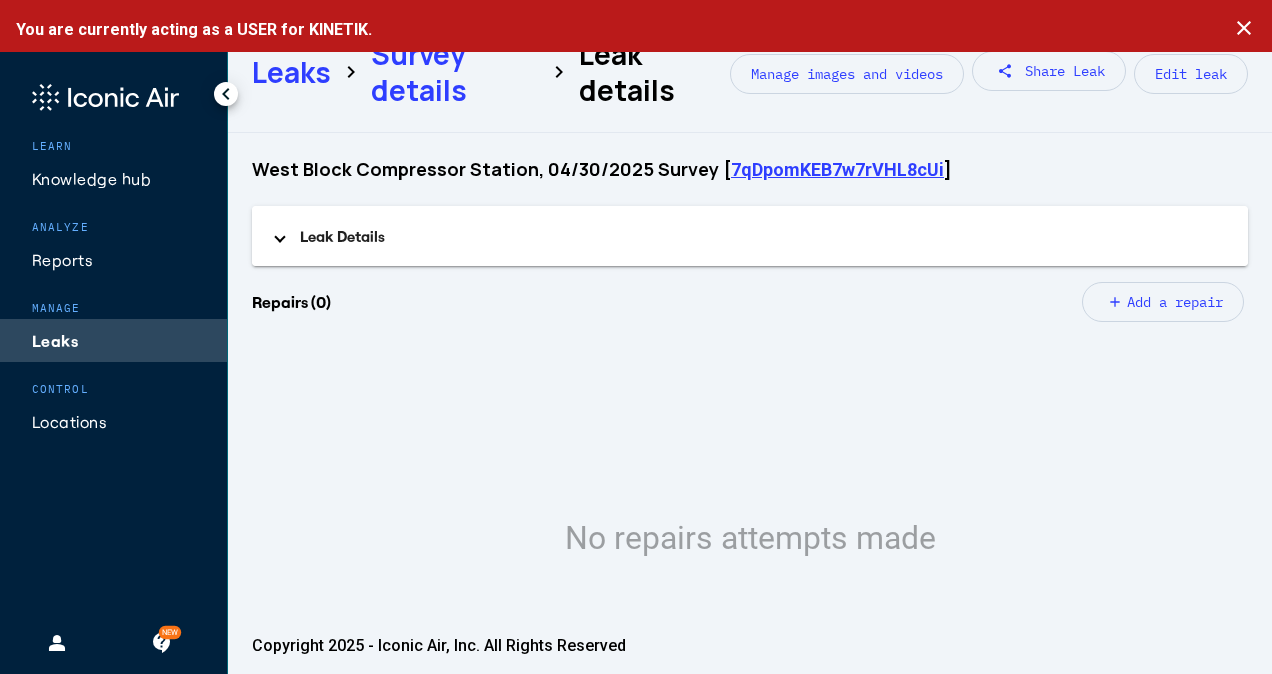 click on "Leak Details" at bounding box center (750, 236) 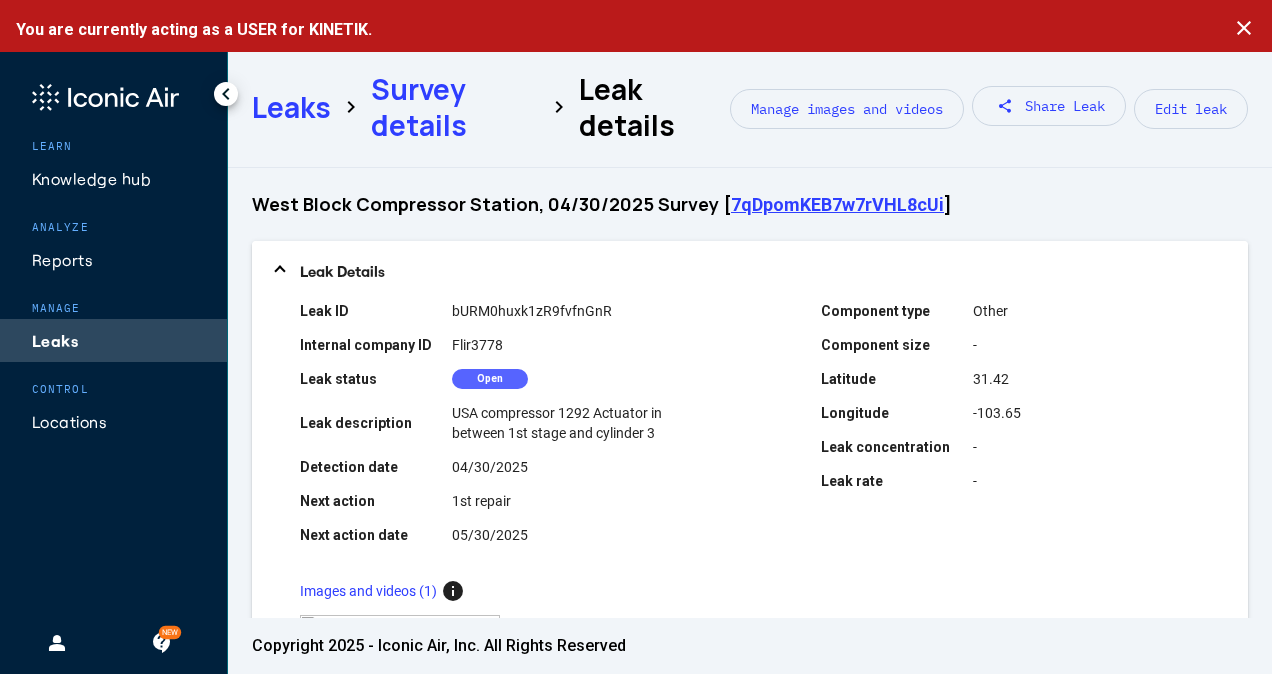 scroll, scrollTop: 0, scrollLeft: 0, axis: both 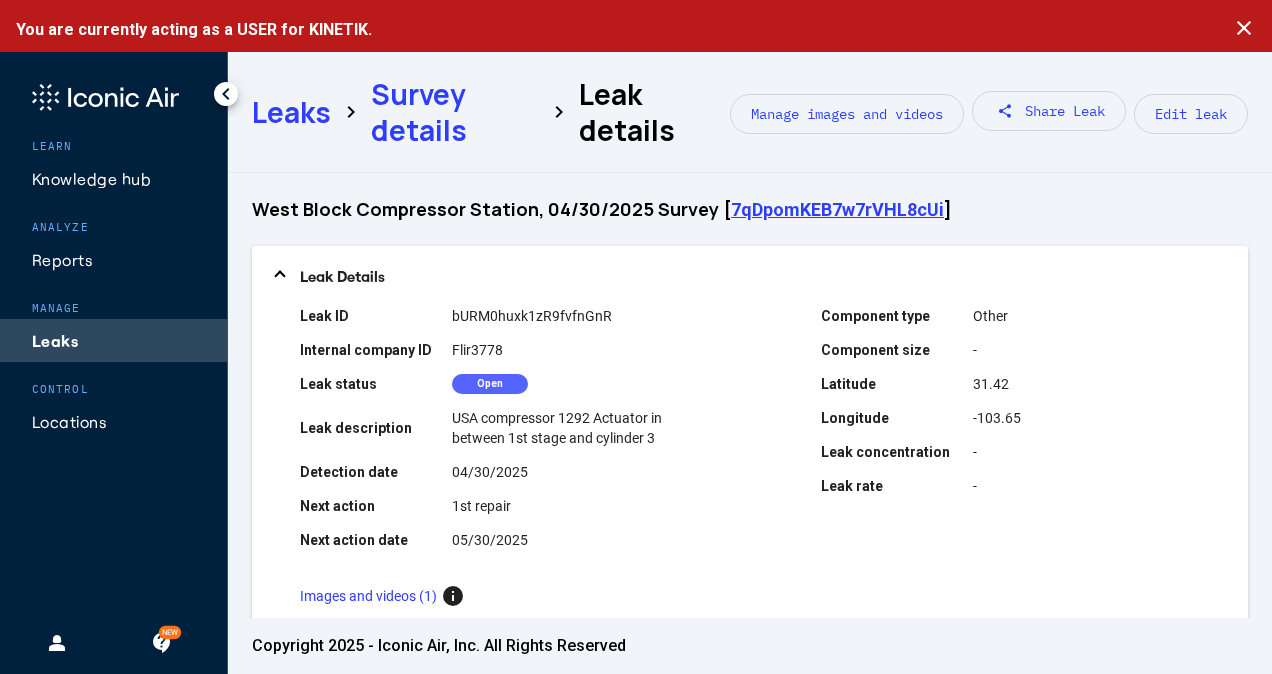 click on "Leaks" 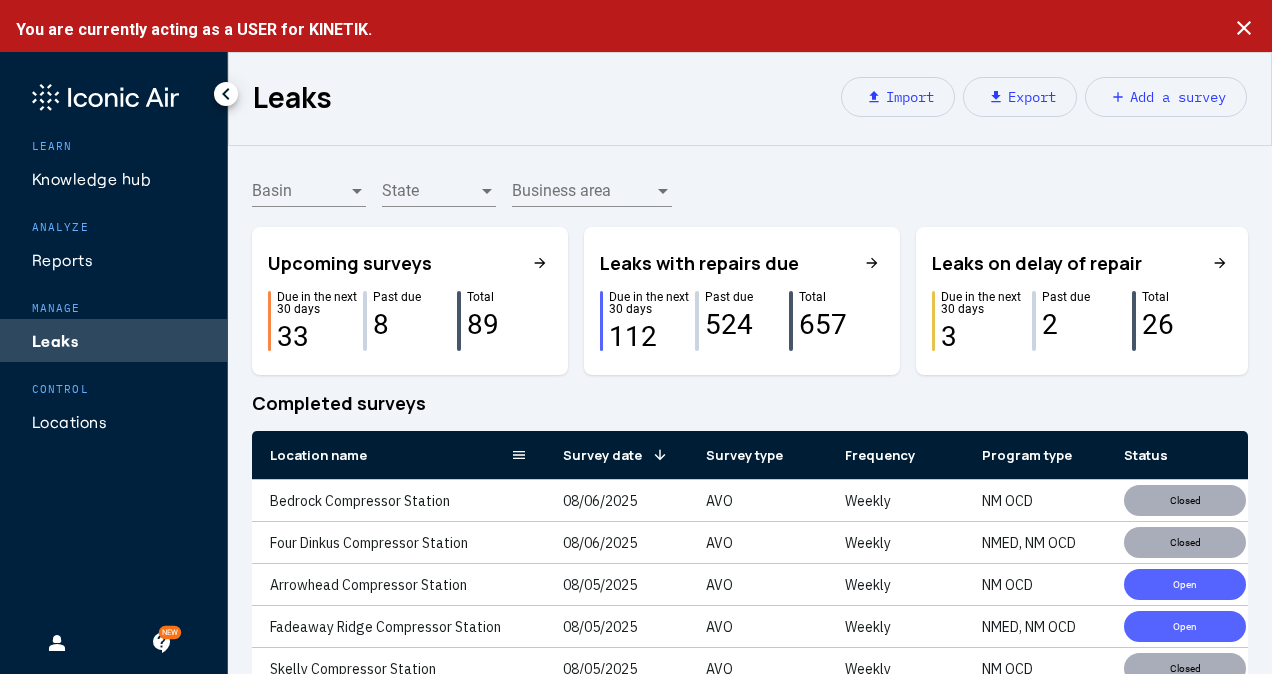 click 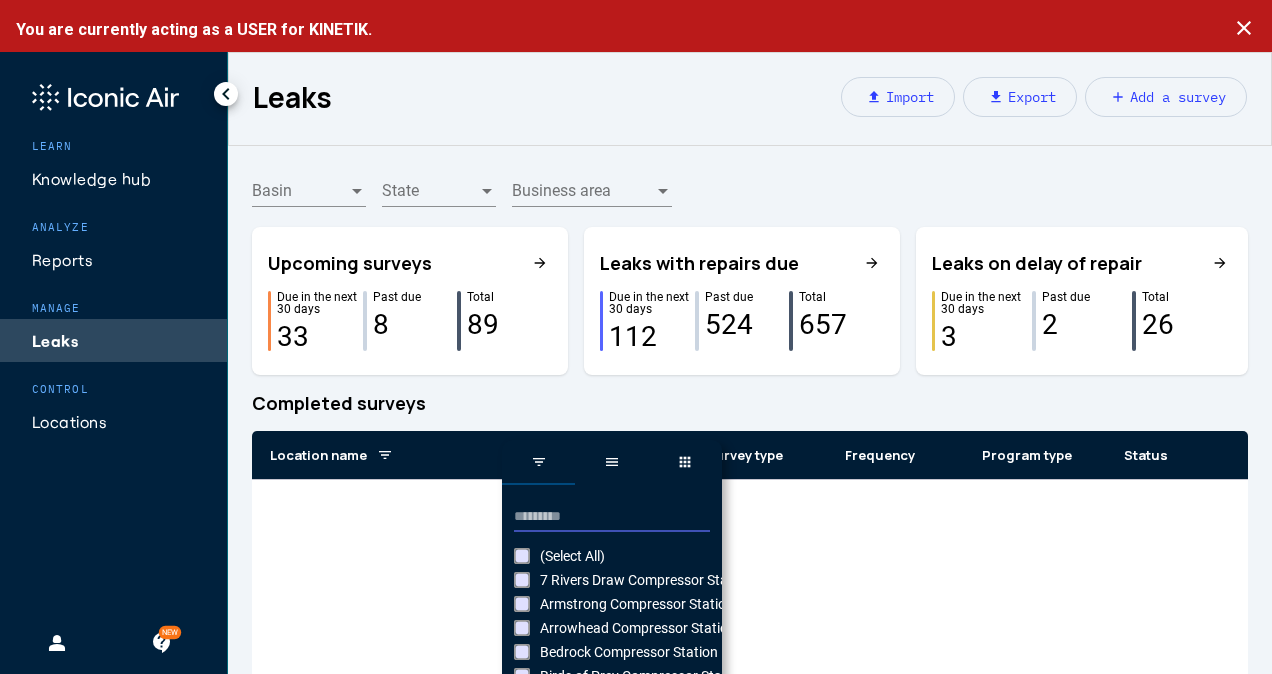 click at bounding box center [612, 517] 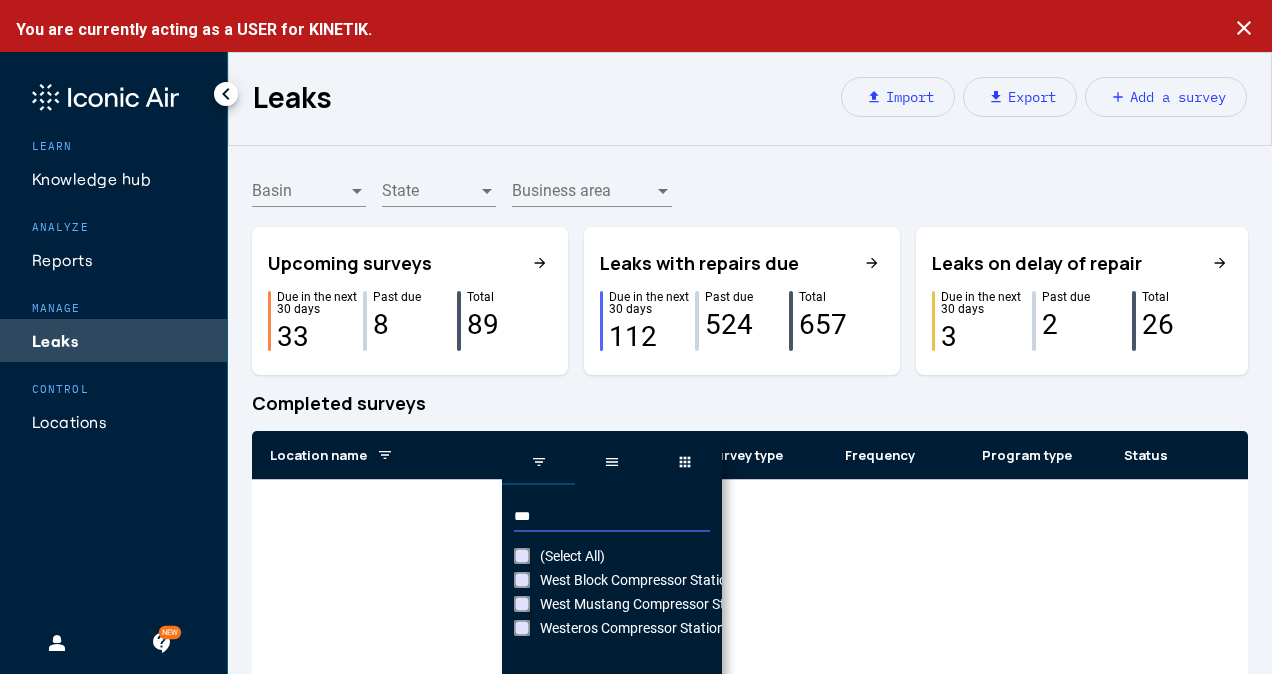 type on "***" 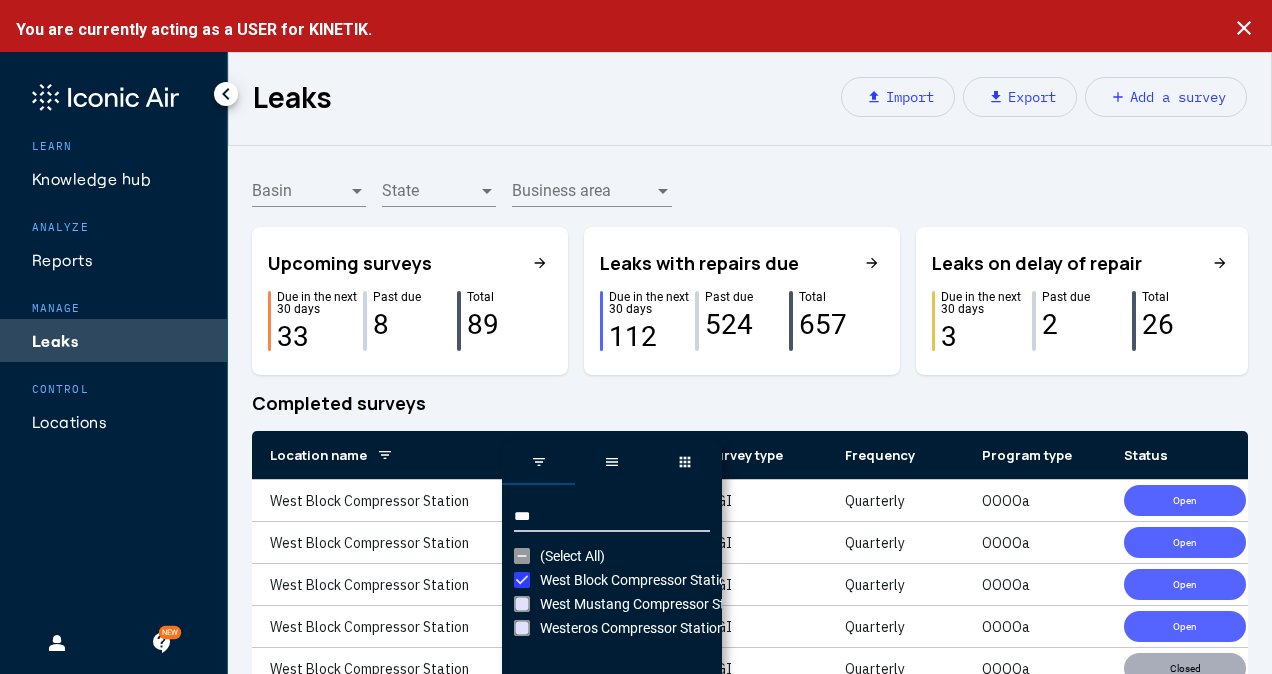 click on "Completed surveys" 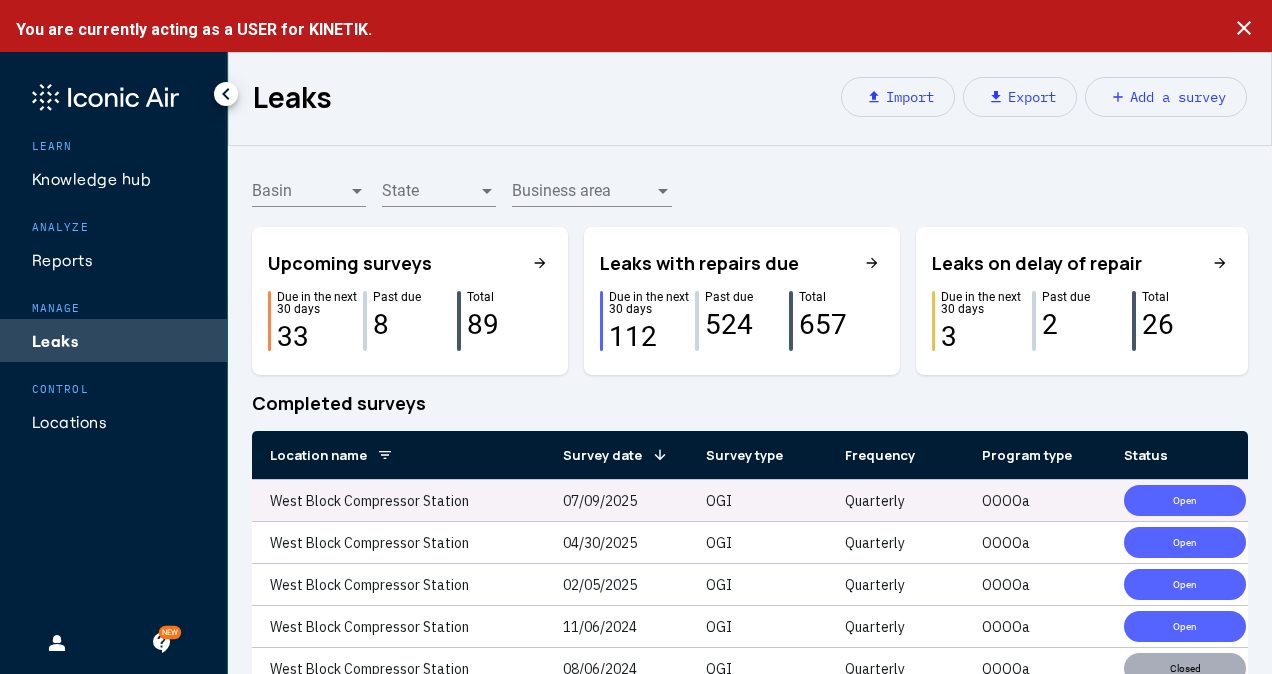 click on "Open" 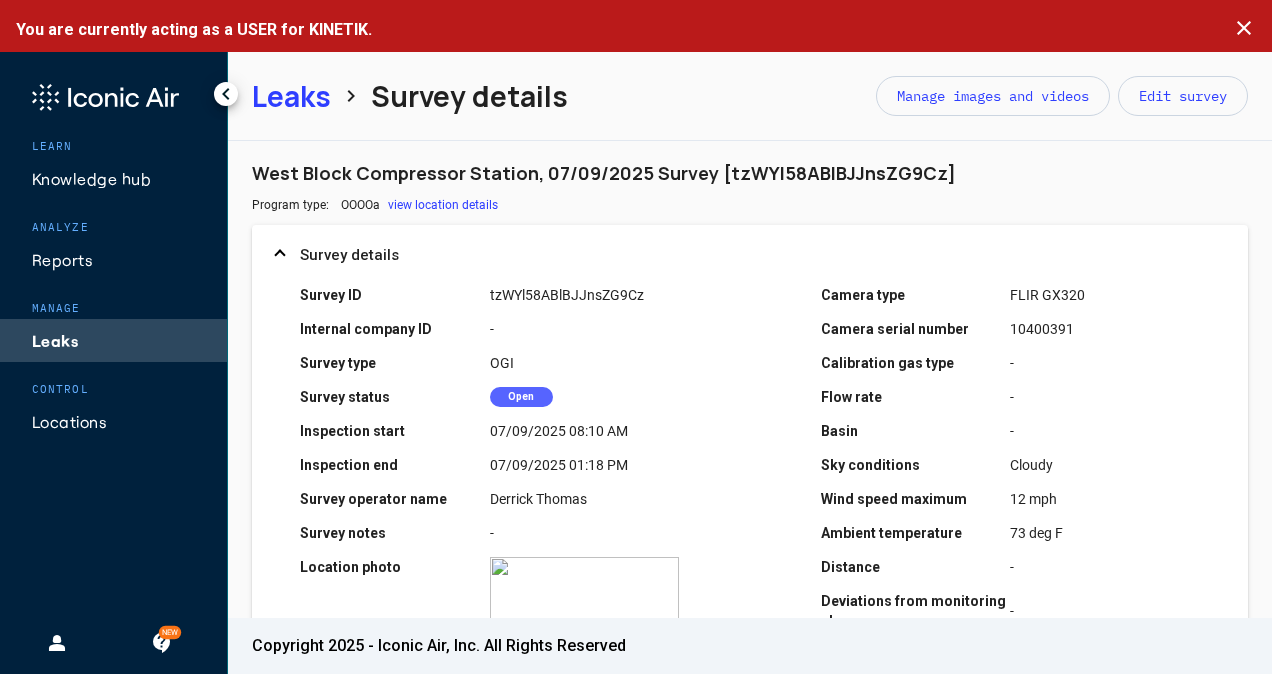 drag, startPoint x: 1168, startPoint y: 504, endPoint x: 1148, endPoint y: 538, distance: 39.446167 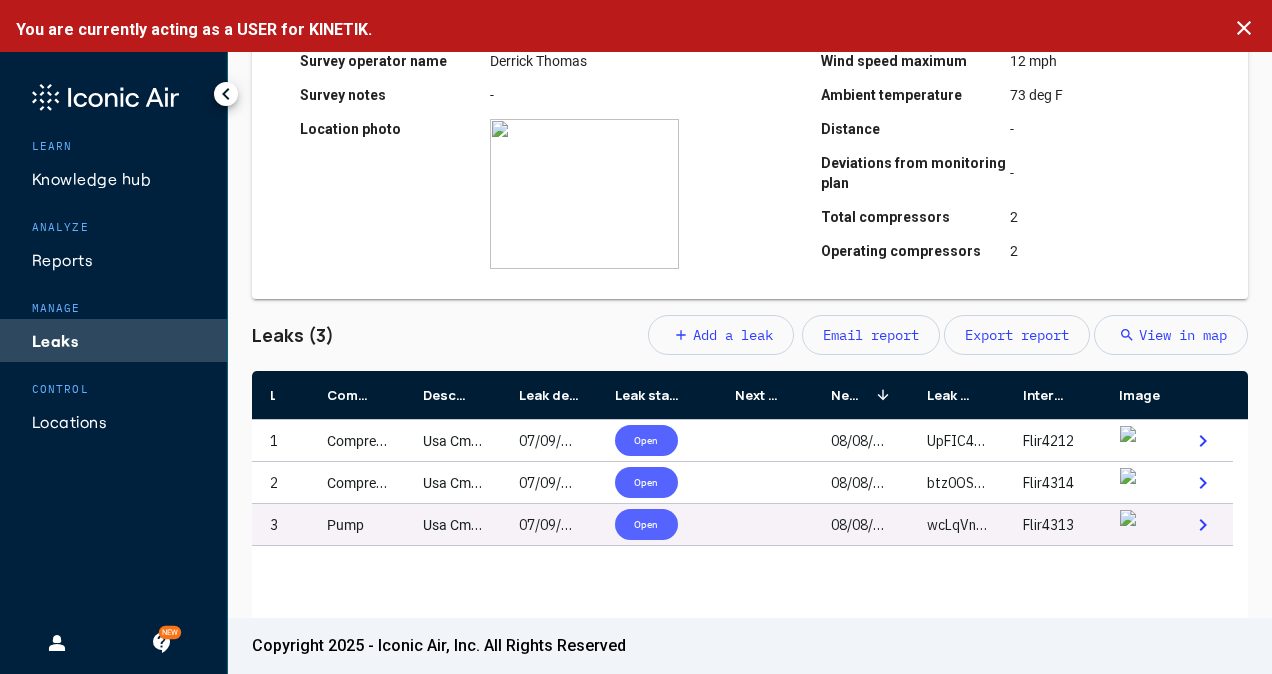scroll, scrollTop: 440, scrollLeft: 0, axis: vertical 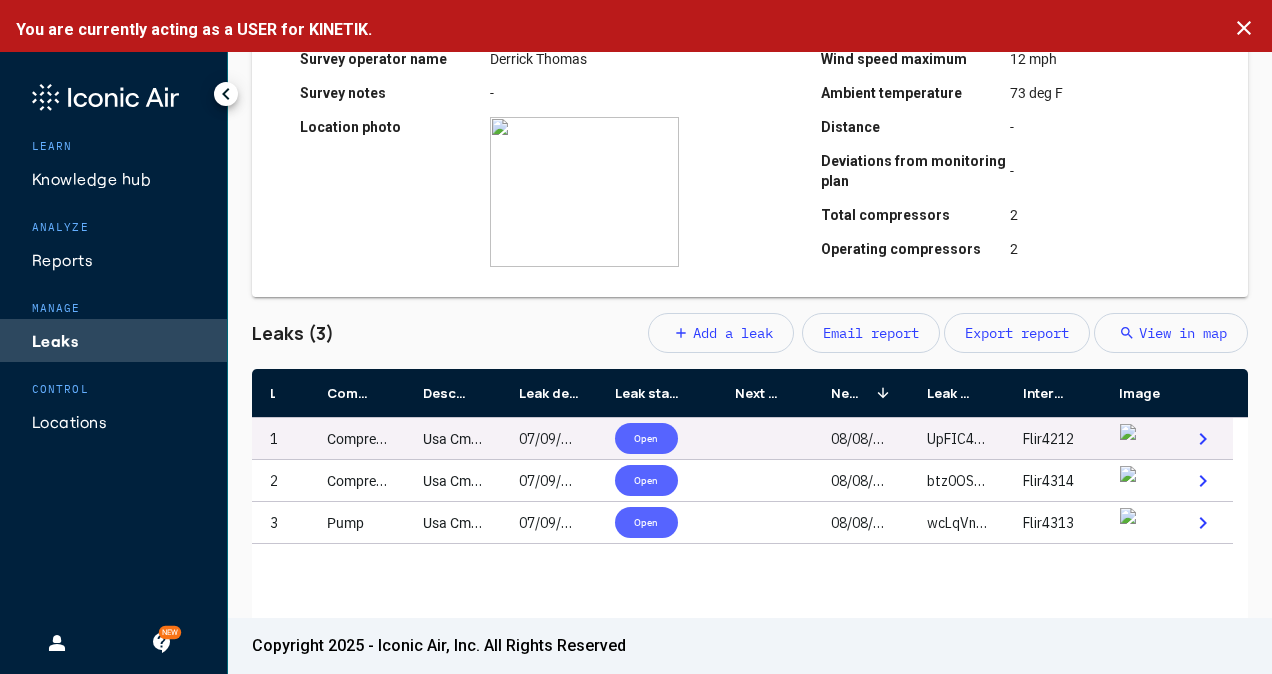 click at bounding box center [765, 438] 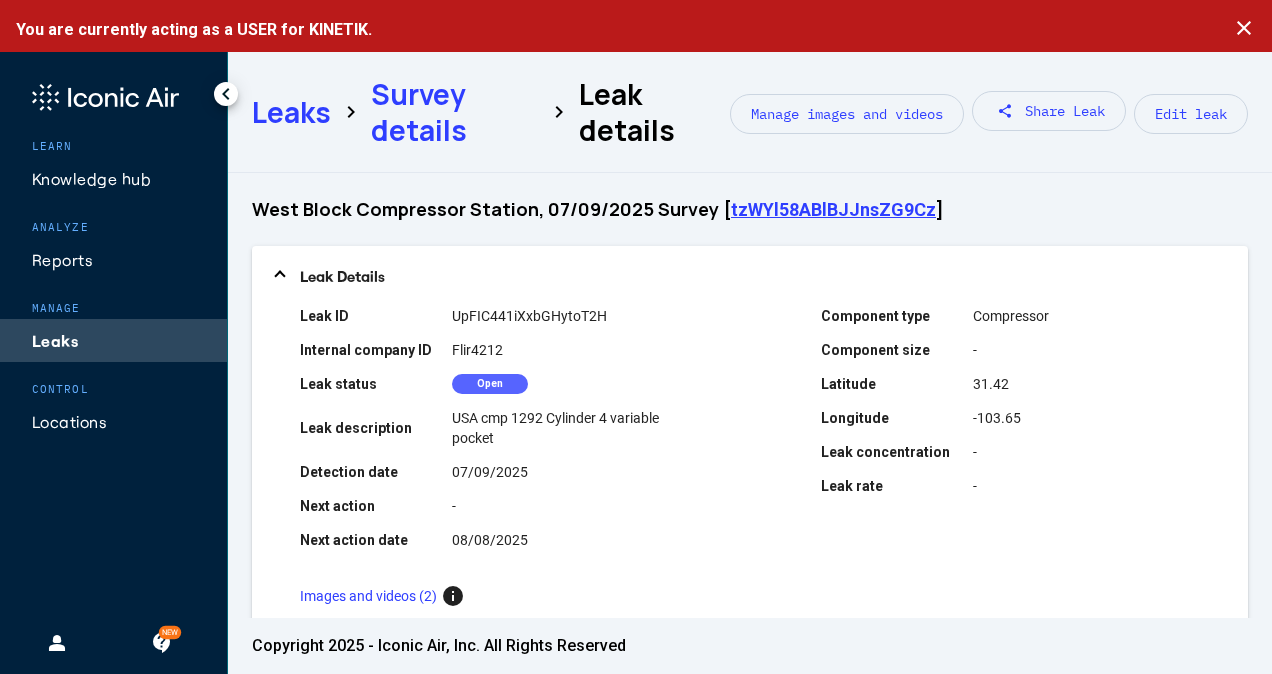 click on "Component type Compressor Component size  -  Latitude 31.42 Longitude -103.65 Leak concentration  -  Leak rate  -" at bounding box center [1010, 435] 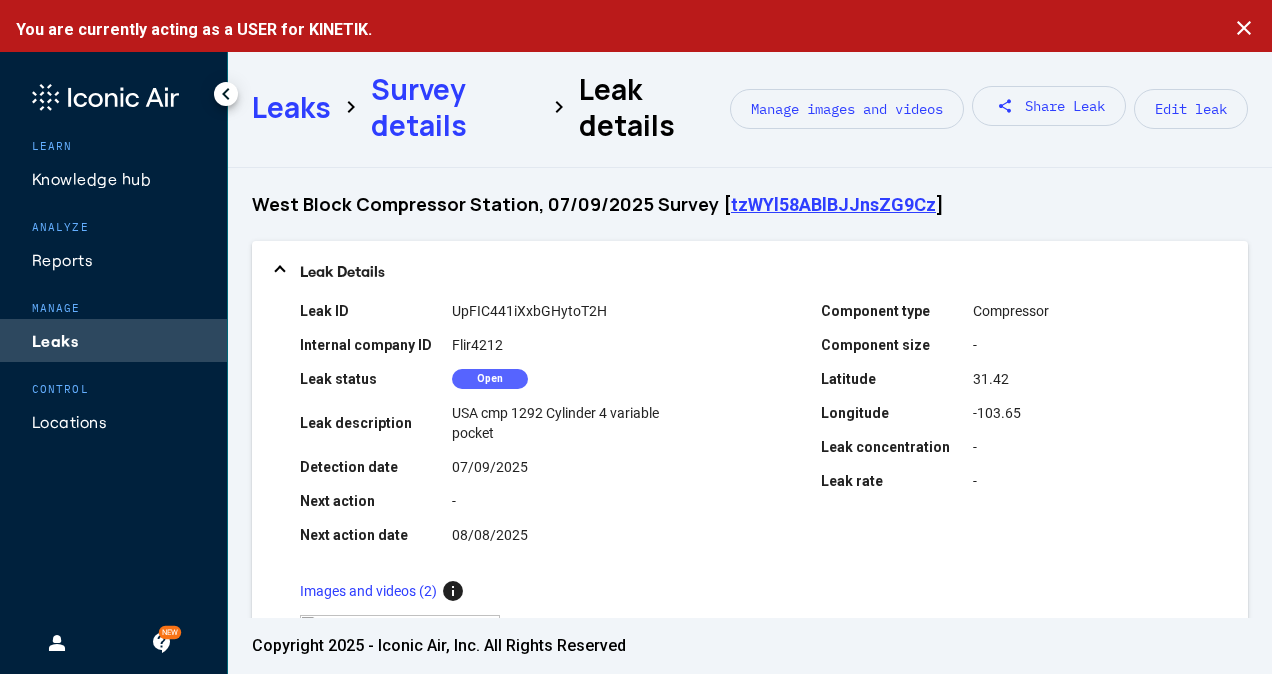 scroll, scrollTop: 0, scrollLeft: 0, axis: both 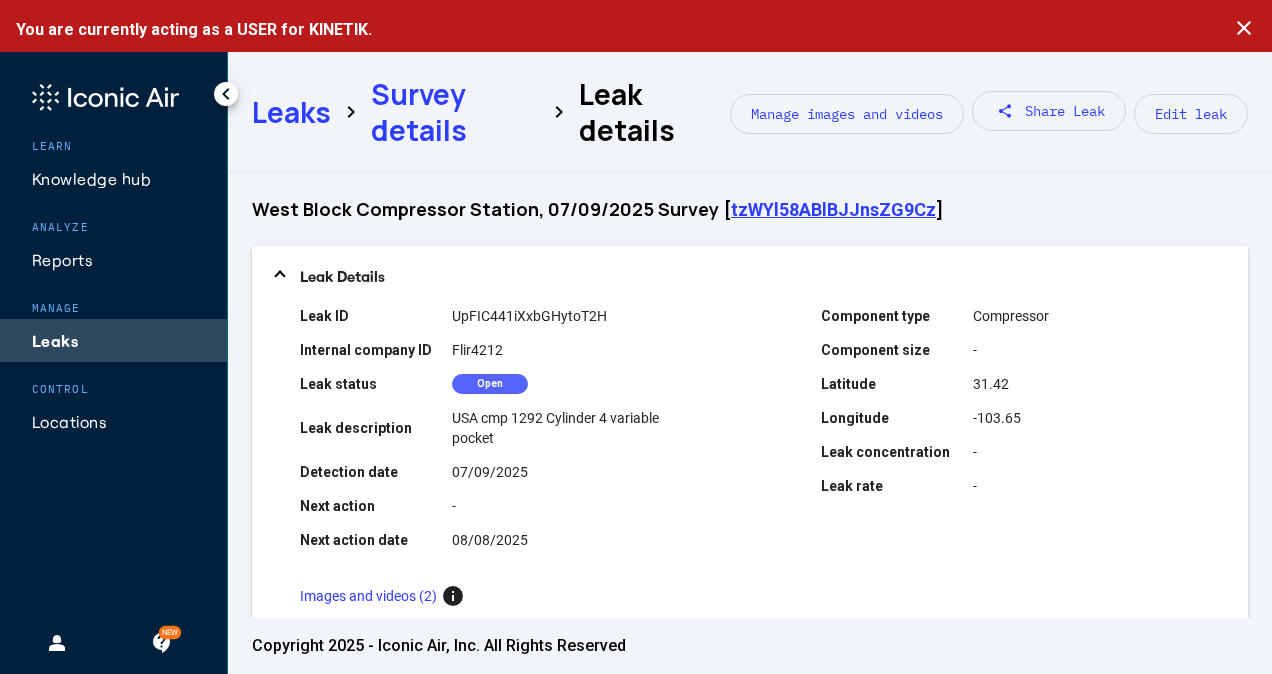 click on "Survey details" 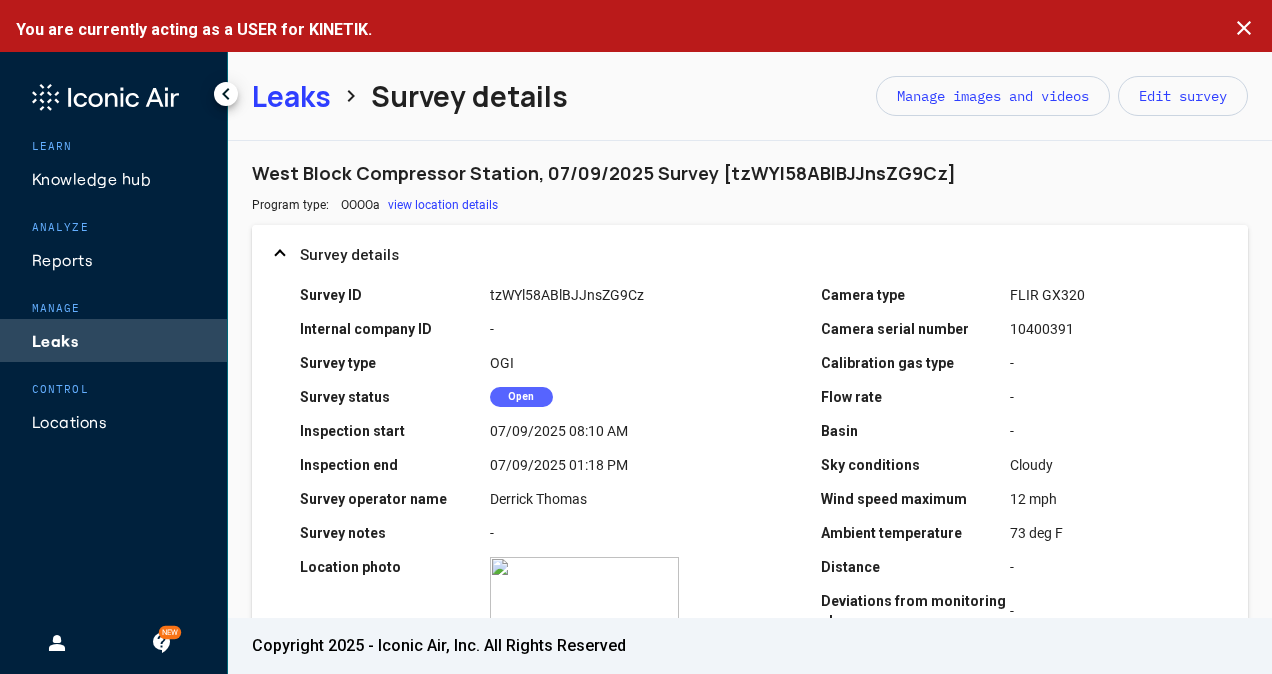click on "Survey details" at bounding box center [754, 255] 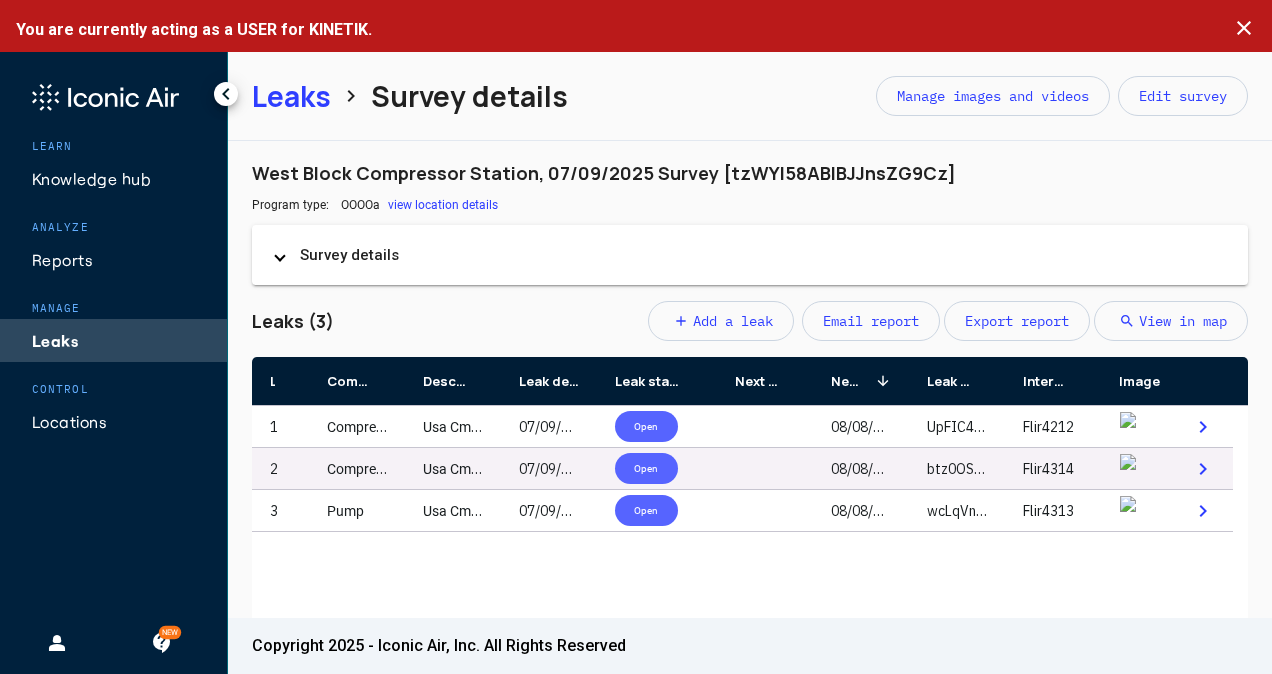 click at bounding box center (765, 468) 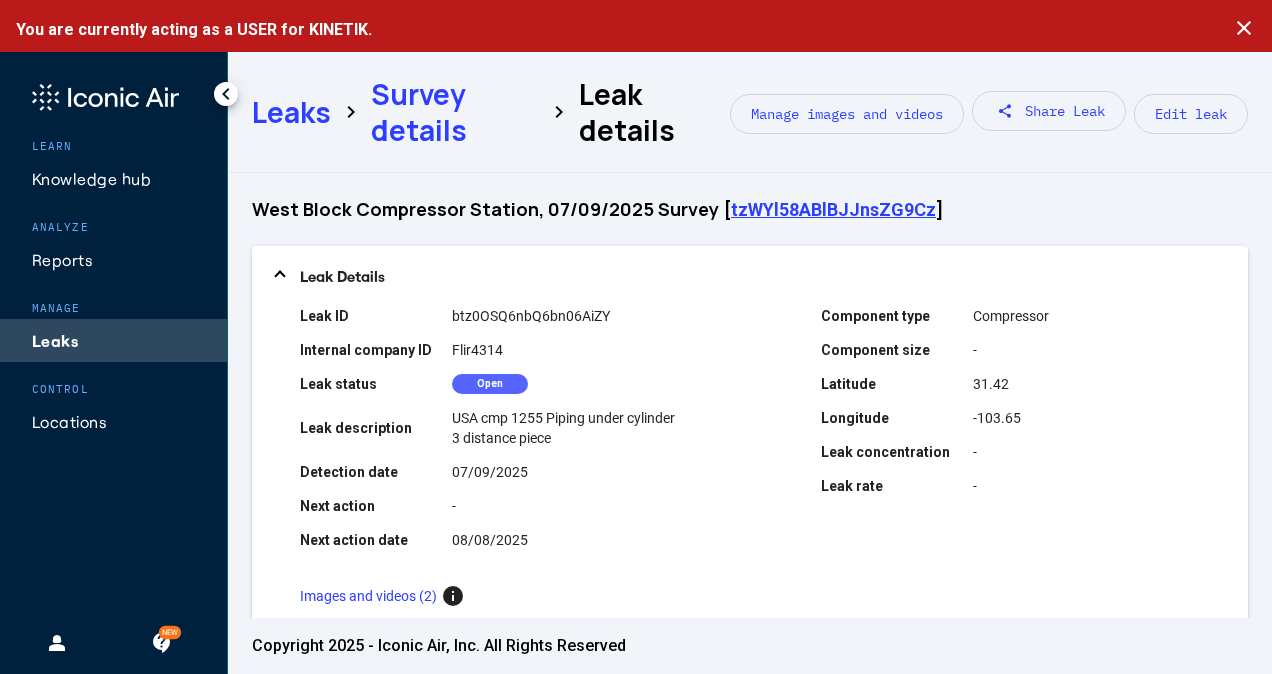 click on "Leak ID [ALPHANUMERIC] Internal company ID  Flir4314  Leak status  Open  Leak description USA cmp 1255
Piping under cylinder 3 distance piece  Detection date [DATE] Next action  -  Next action date  [DATE]  Component type Compressor Component size  -  Latitude 31.42 Longitude -103.65 Leak concentration  -  Leak rate  -" at bounding box center [750, 435] 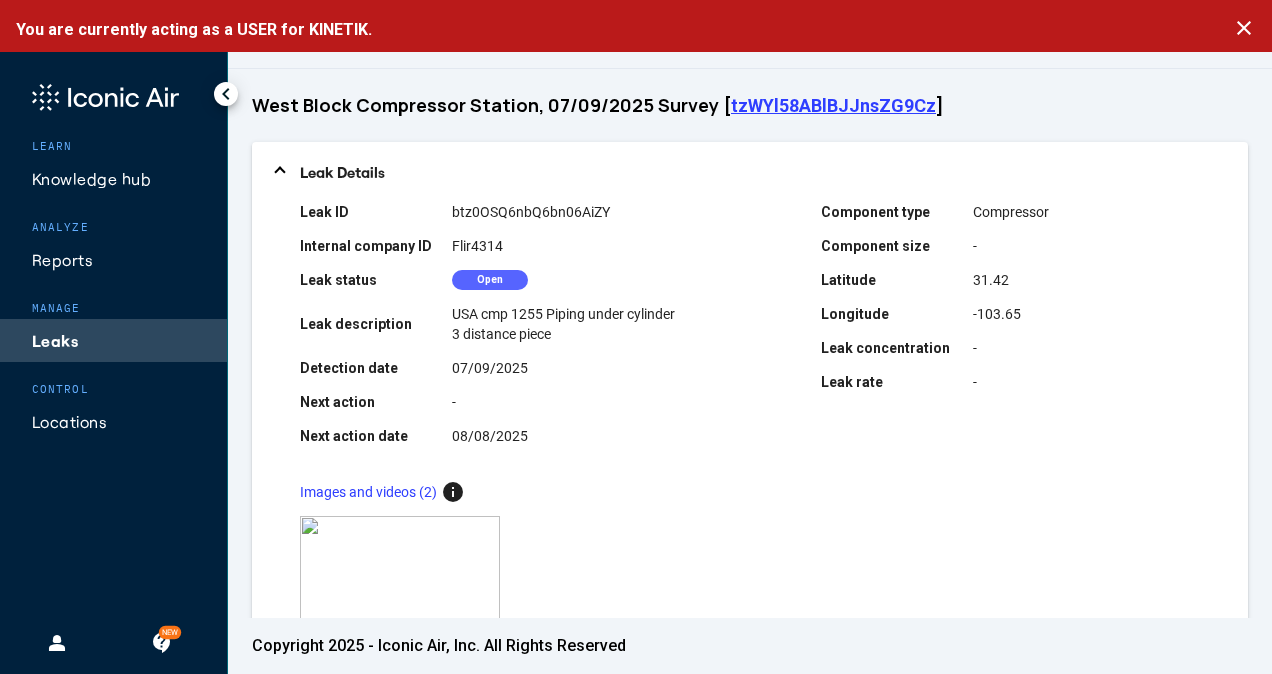 scroll, scrollTop: 0, scrollLeft: 0, axis: both 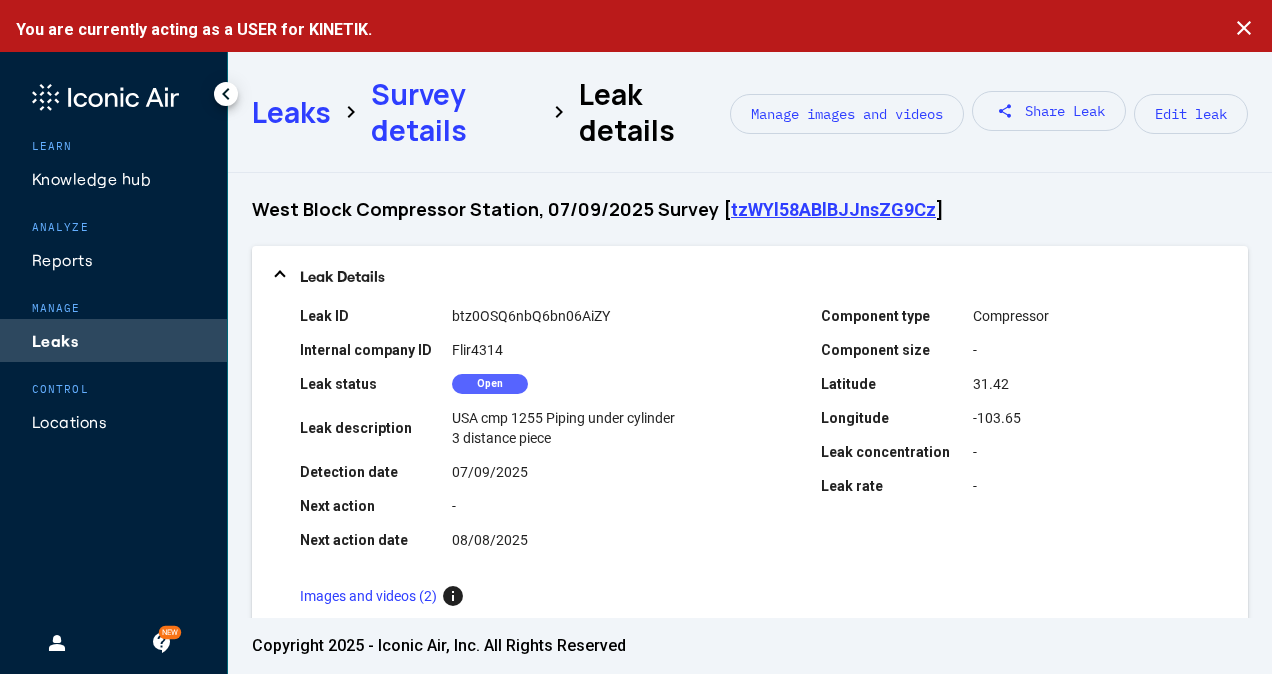 click on "Survey details" 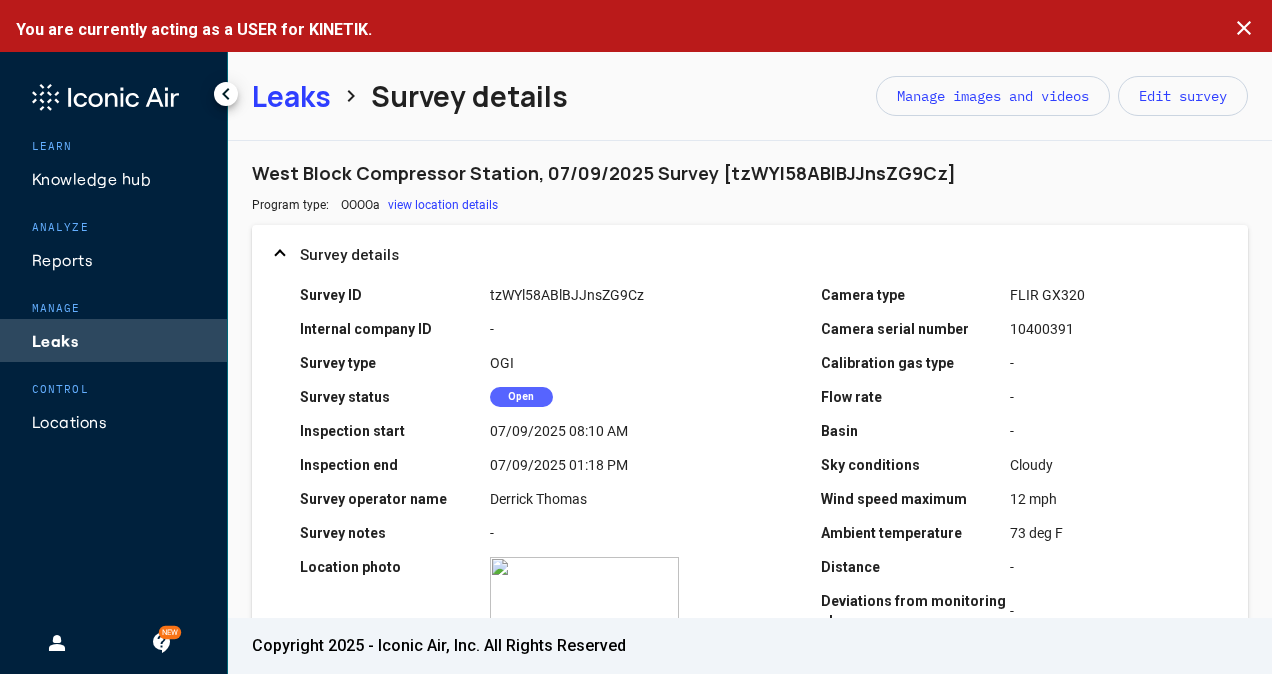 click on "West Block Compressor Station, 07/09/2025 Survey [tzWYl58ABlBJJnsZG9Cz]  Program type: OOOOa  view location details   Survey details  Survey ID tzWYl58ABlBJJnsZG9Cz Internal company ID  -  Survey type OGI Survey status  Open  Inspection start  07/09/2025 08:10 AM  Inspection end  07/09/2025 01:18 PM  Survey operator name  [FIRST] [LAST]  Survey notes - Location photo zoom_in Camera type  FLIR GX320  Camera serial number  10400391  Calibration gas type  -  Flow rate  -  Basin - Sky conditions  Cloudy  Wind speed maximum  12 mph  Ambient temperature  73 deg F  Distance  -  Deviations from monitoring plan  -  Total compressors  2  Operating compressors  2   Leaks (3)  add Add a leak Email report Export report search View in map more_vert
Drag here to set row groups Drag here to set column labels
1" at bounding box center (750, 679) 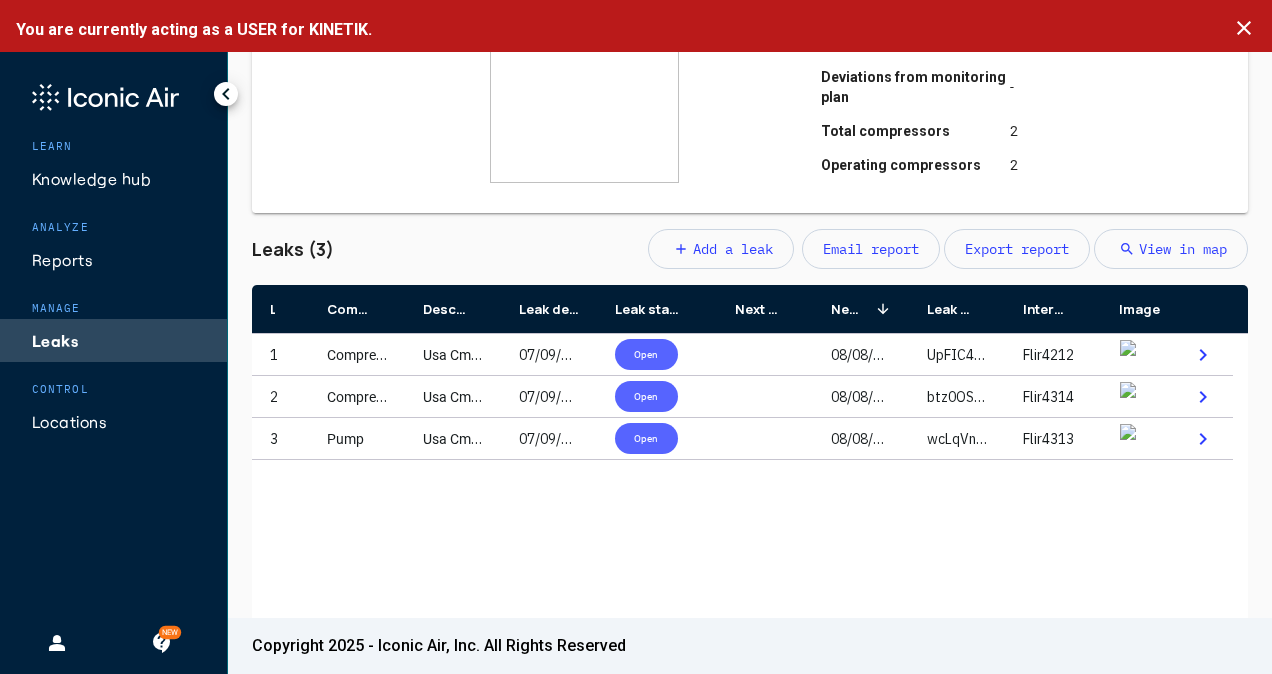 scroll, scrollTop: 560, scrollLeft: 0, axis: vertical 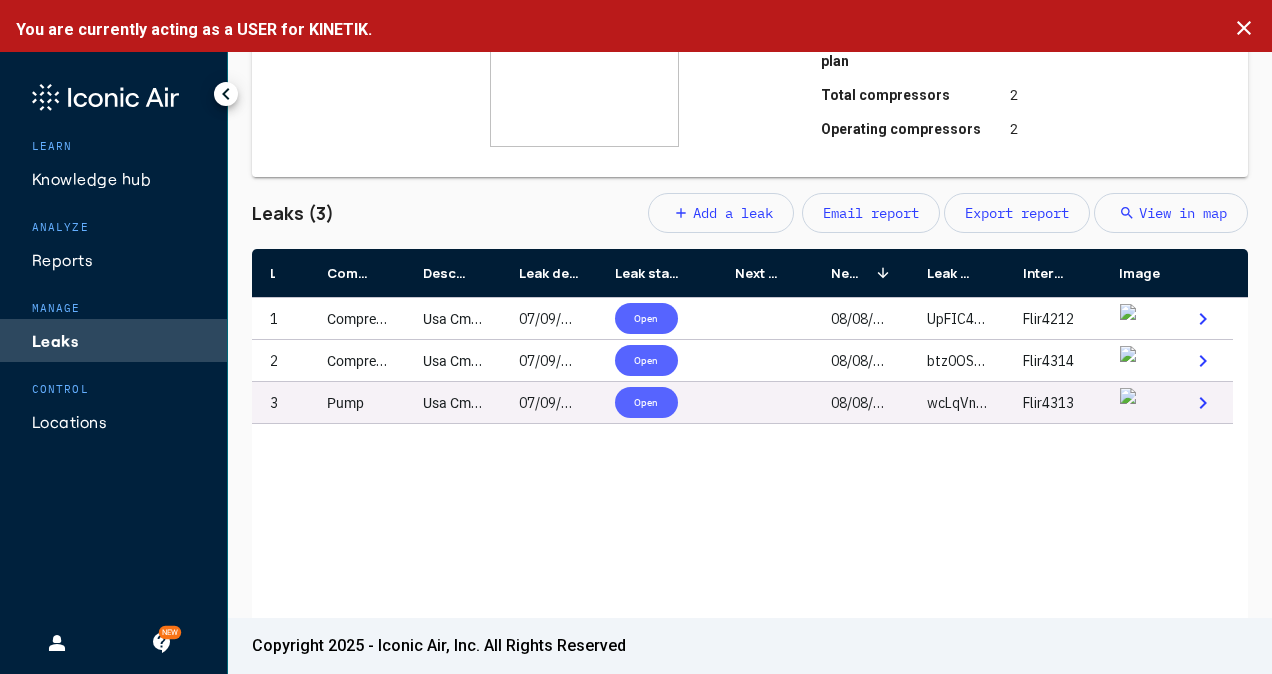 click on "Usa Cmp 1292
Actuator By 1 Stage Scrubber" at bounding box center [561, 403] 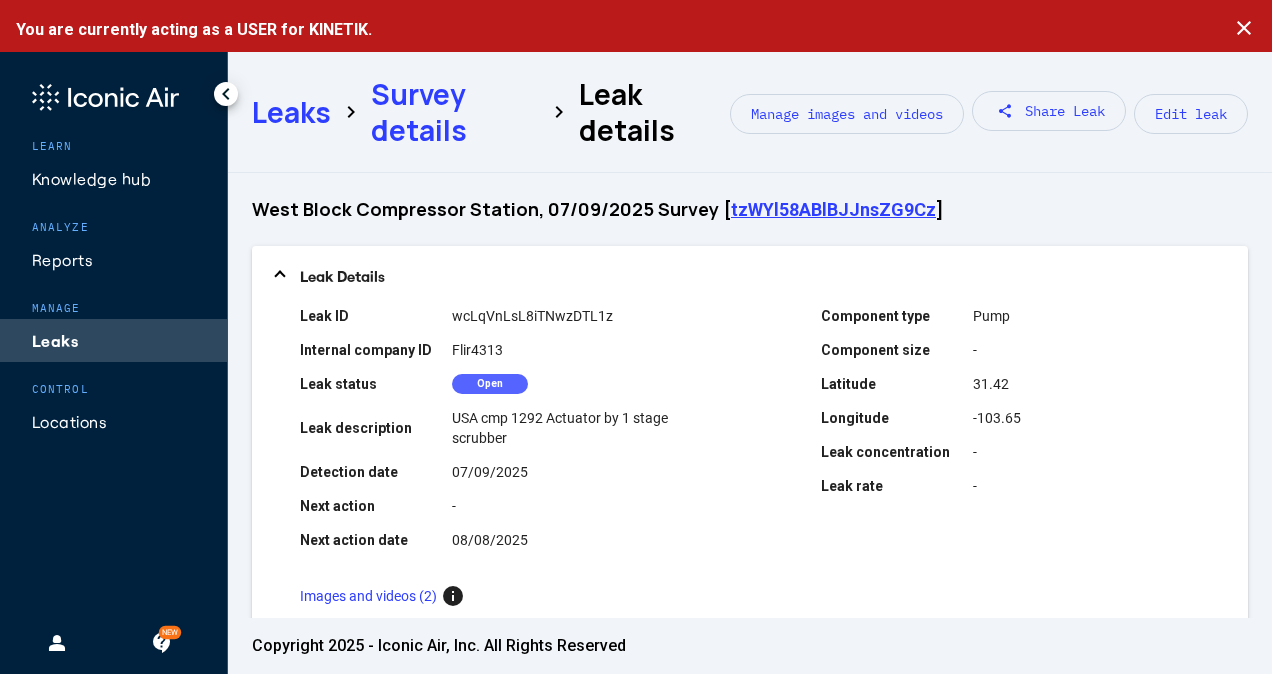 drag, startPoint x: 566, startPoint y: 472, endPoint x: 661, endPoint y: 512, distance: 103.077644 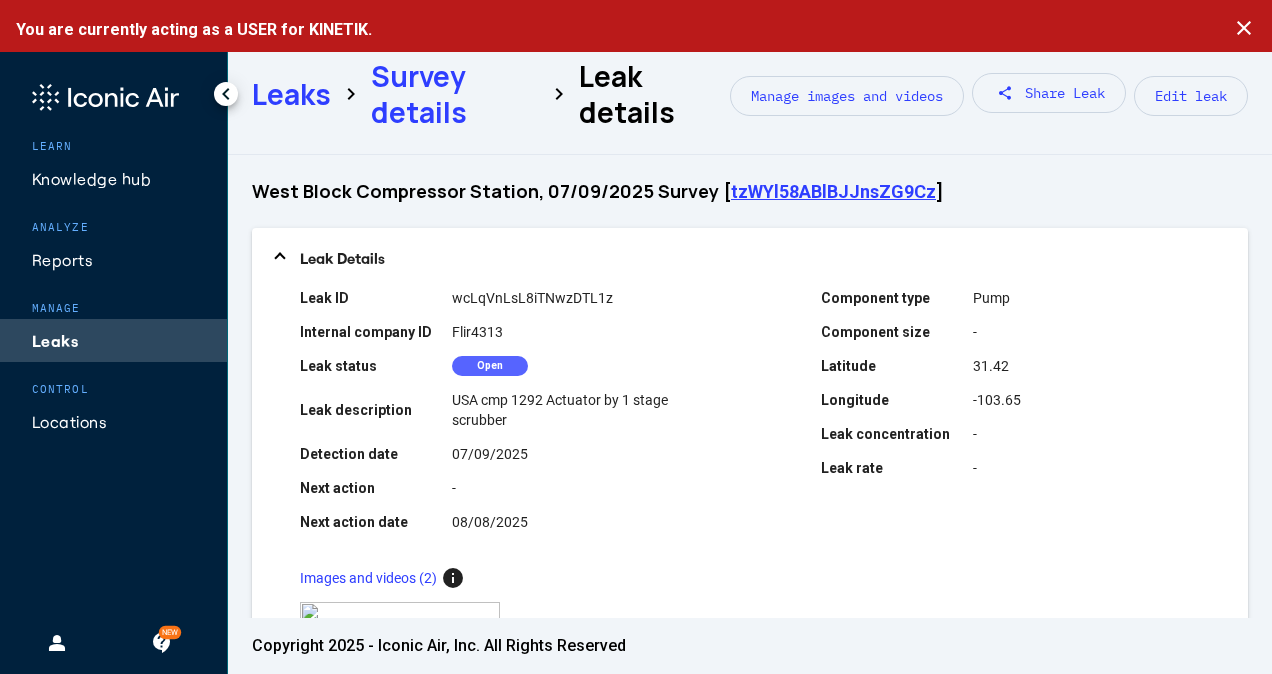 scroll, scrollTop: 0, scrollLeft: 0, axis: both 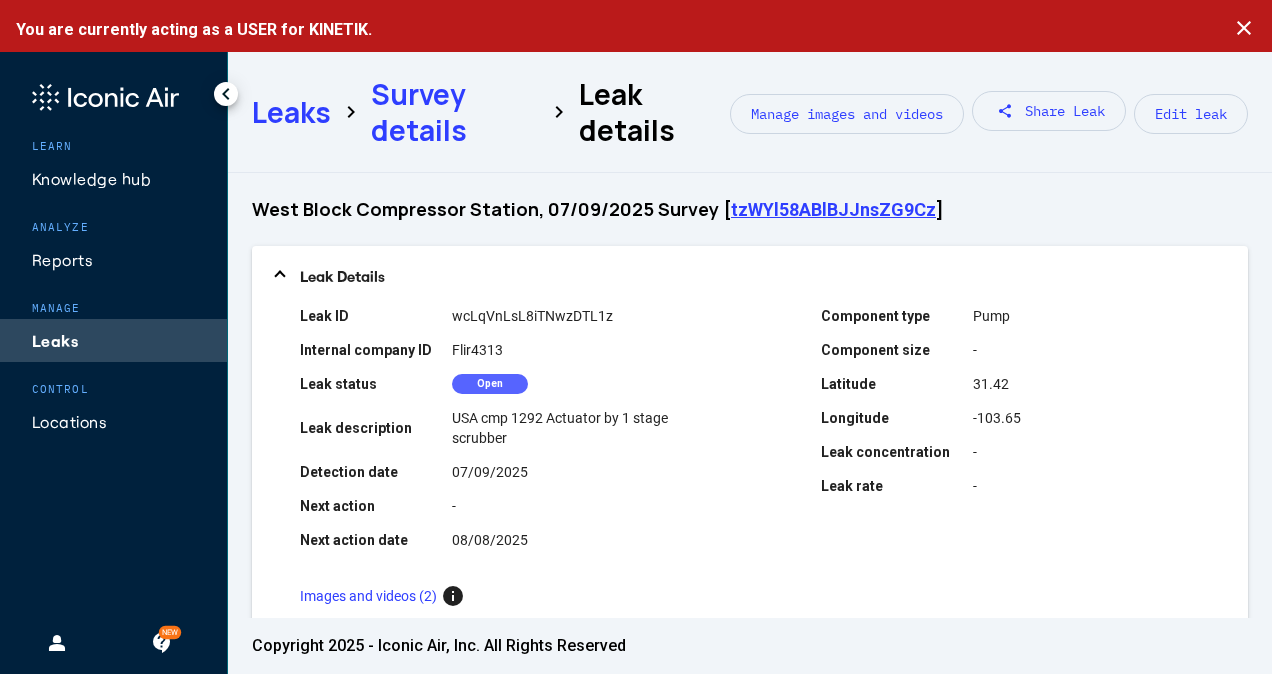 click on "Leaks" 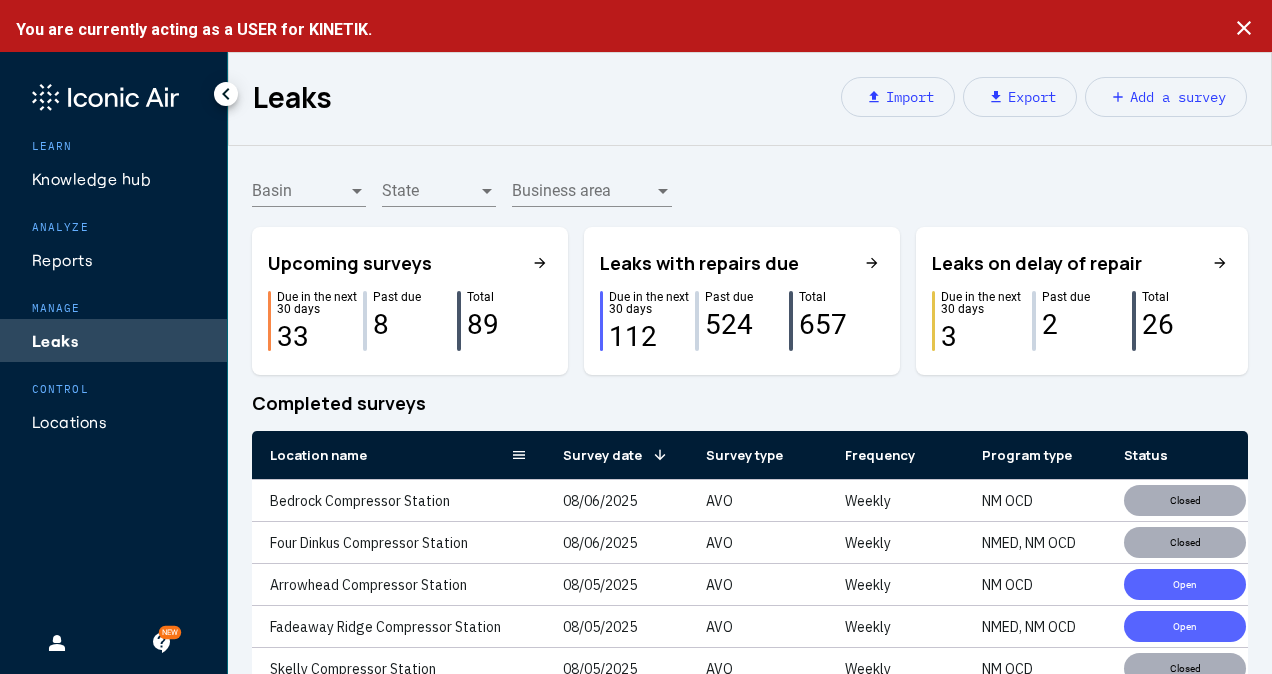 click 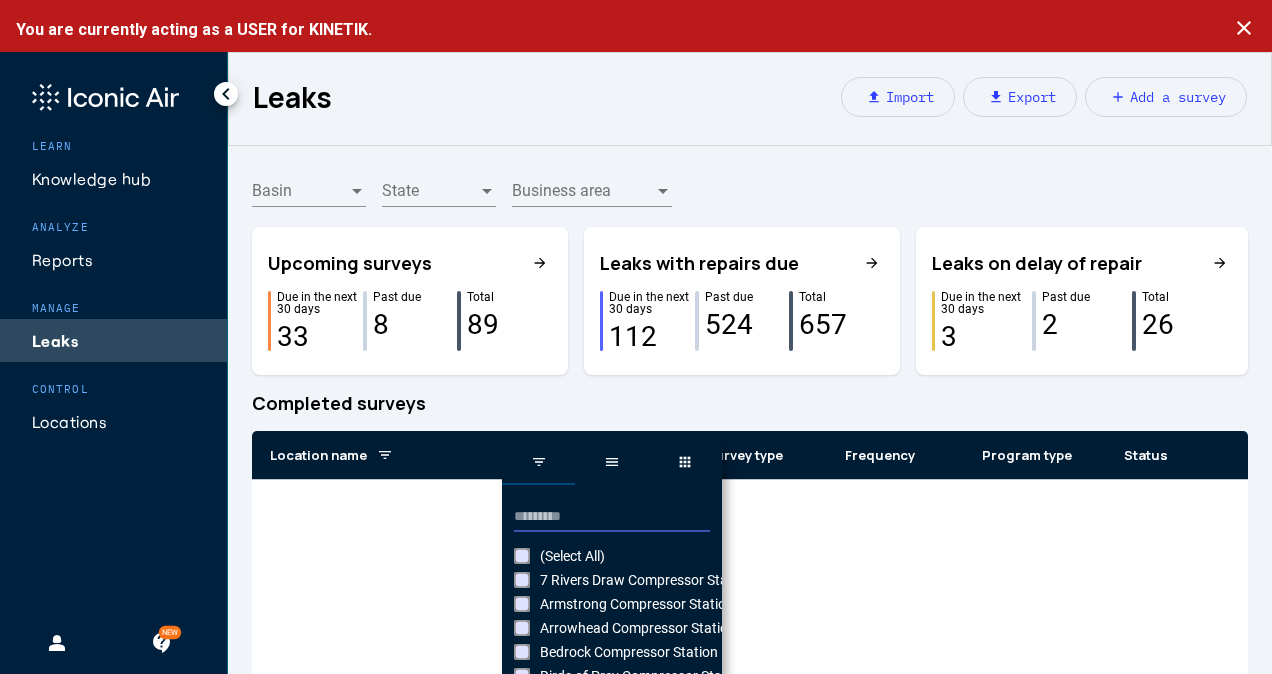 click at bounding box center [612, 517] 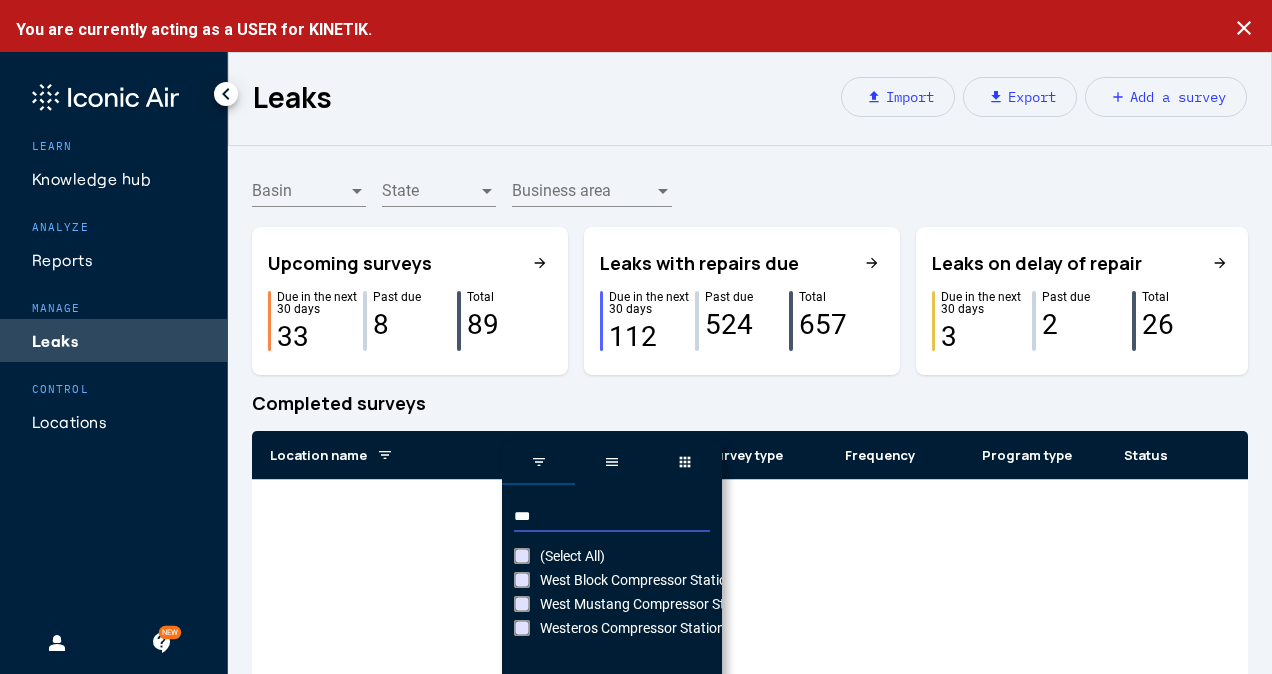 type on "***" 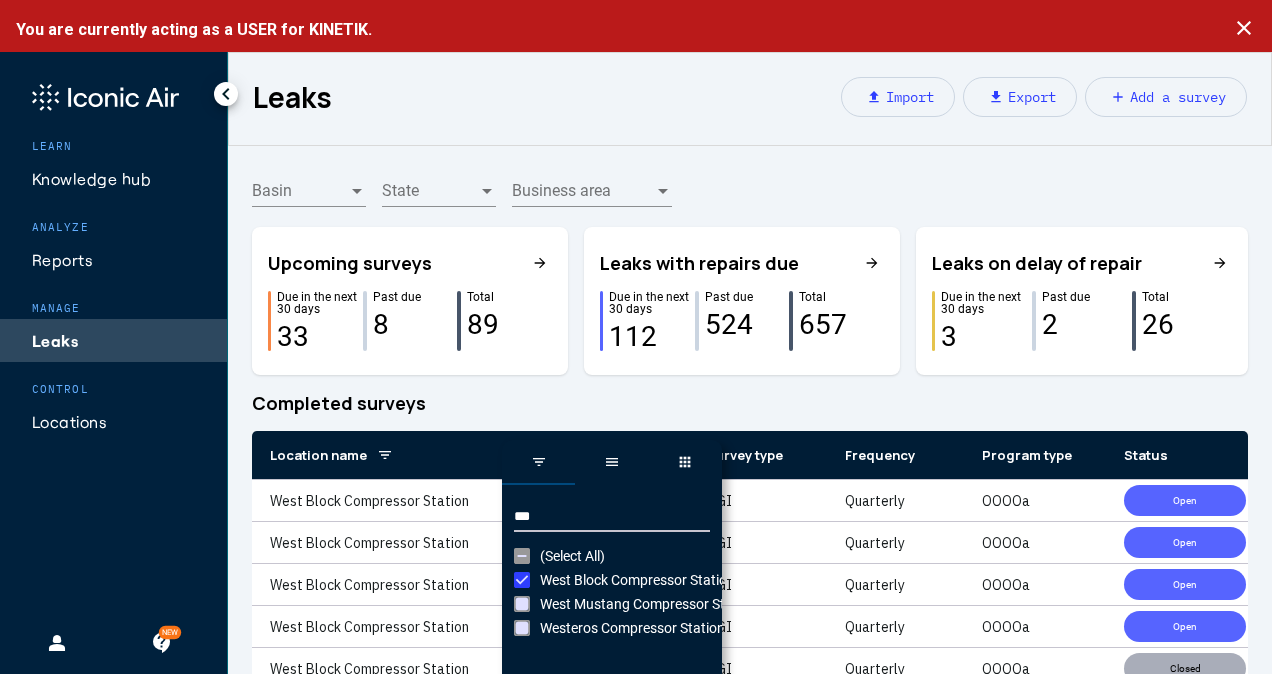 click on "Completed surveys" 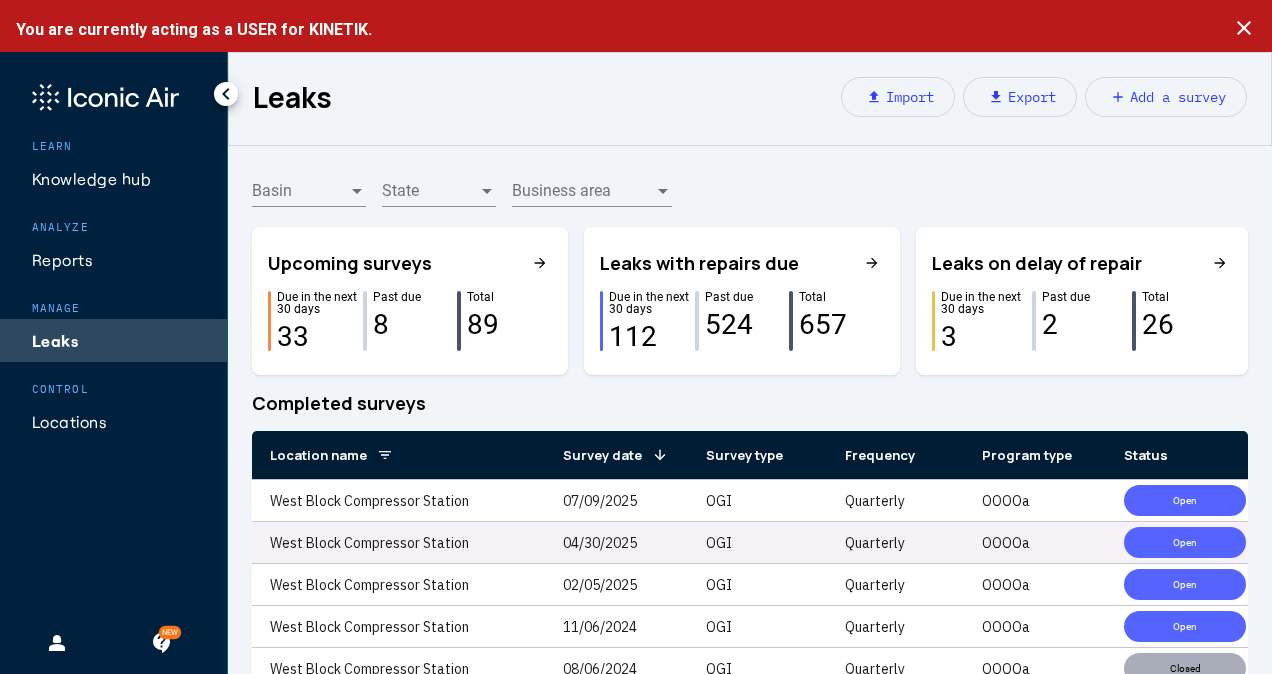 click on "OOOOa" 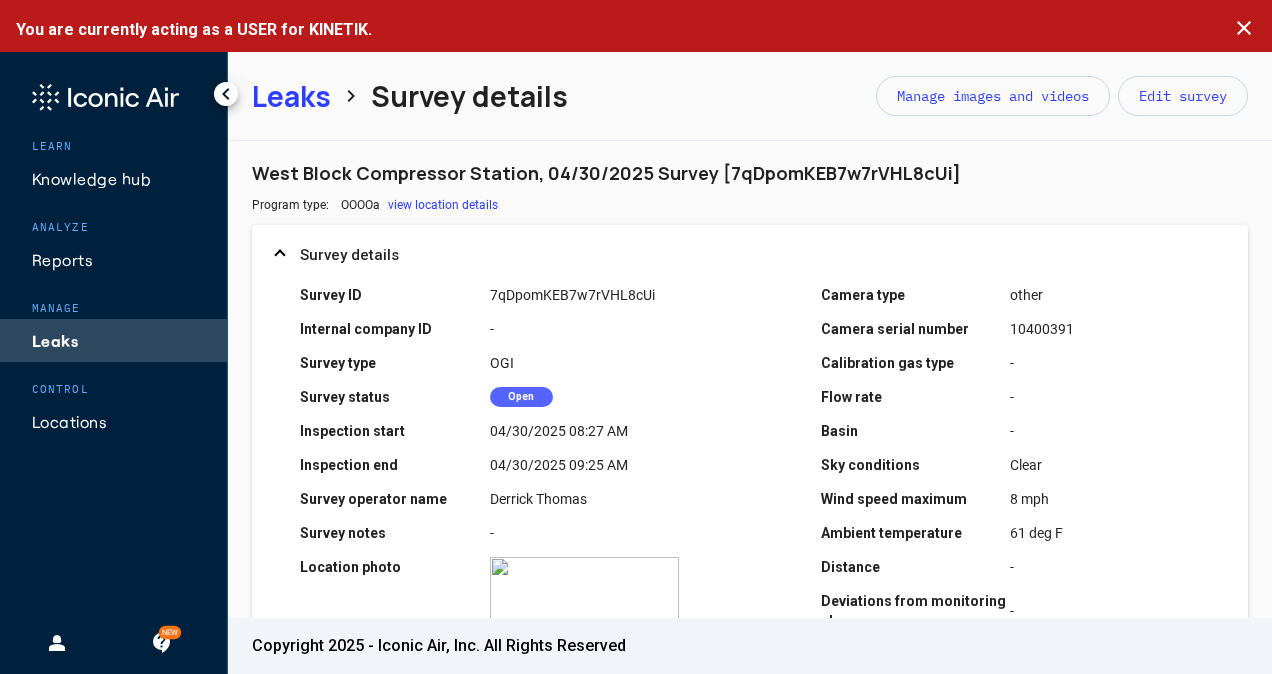 click on "-" at bounding box center (1105, 431) 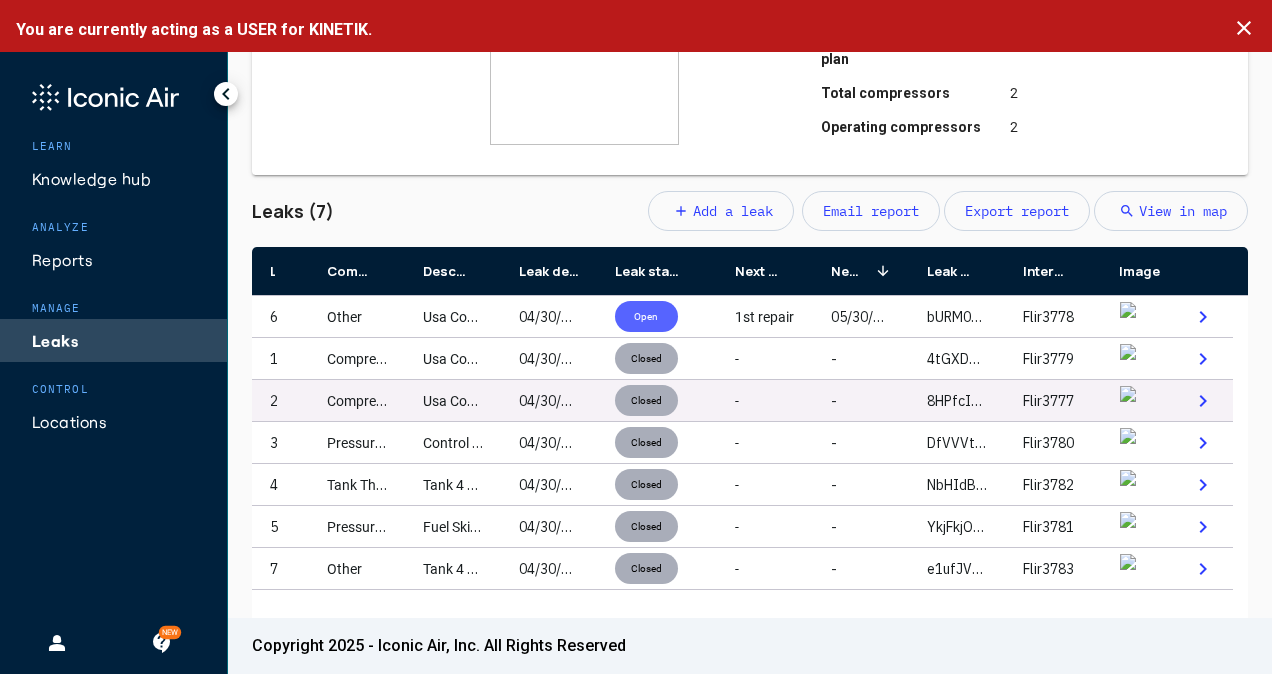 scroll, scrollTop: 598, scrollLeft: 0, axis: vertical 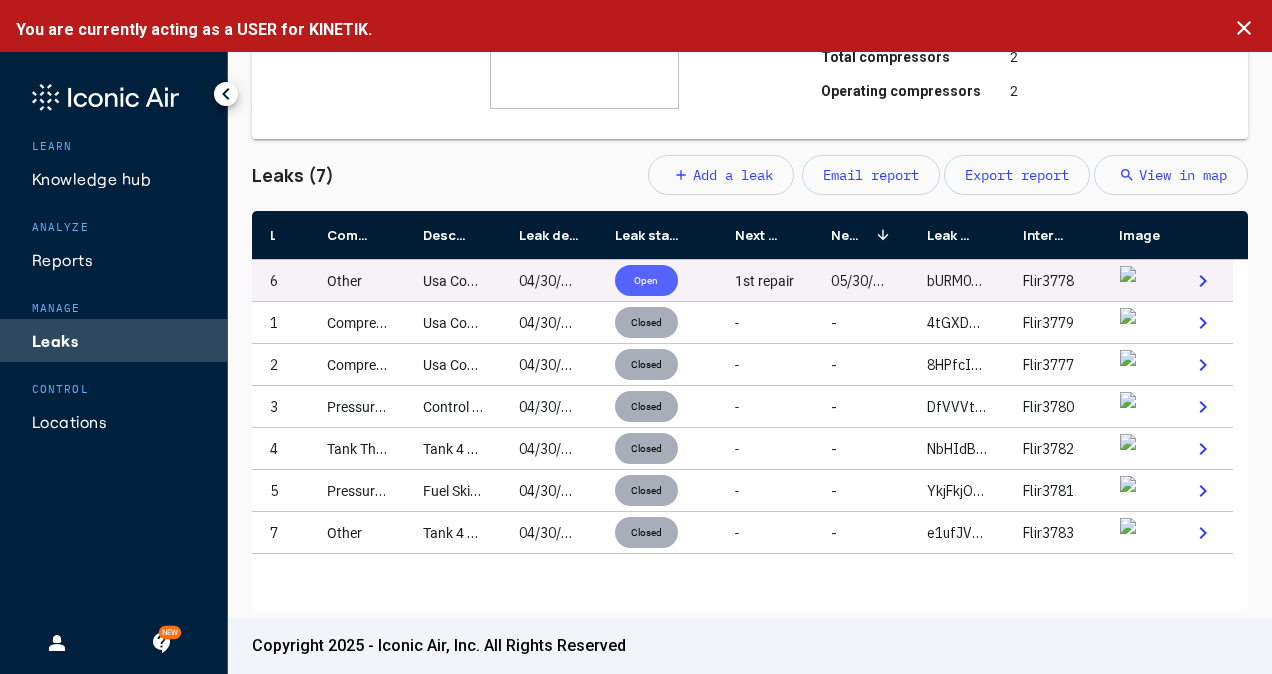 click on "Flir3778" at bounding box center [1053, 280] 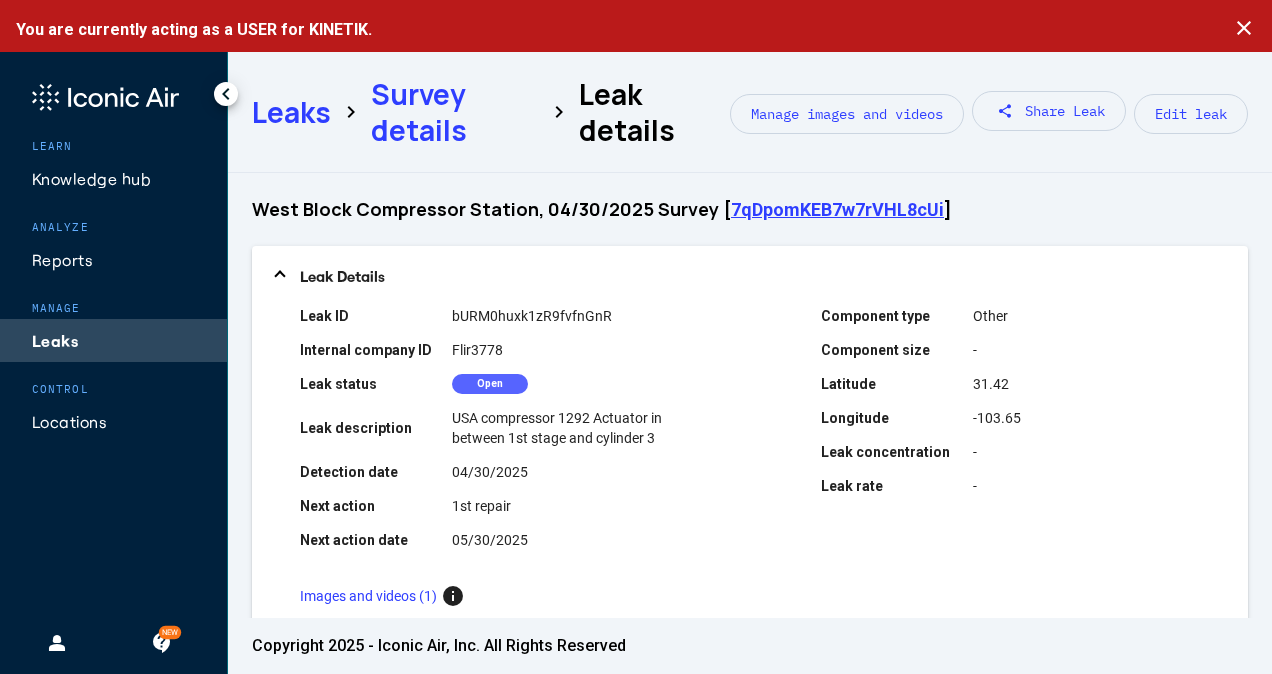 click on "31.42" at bounding box center [1087, 384] 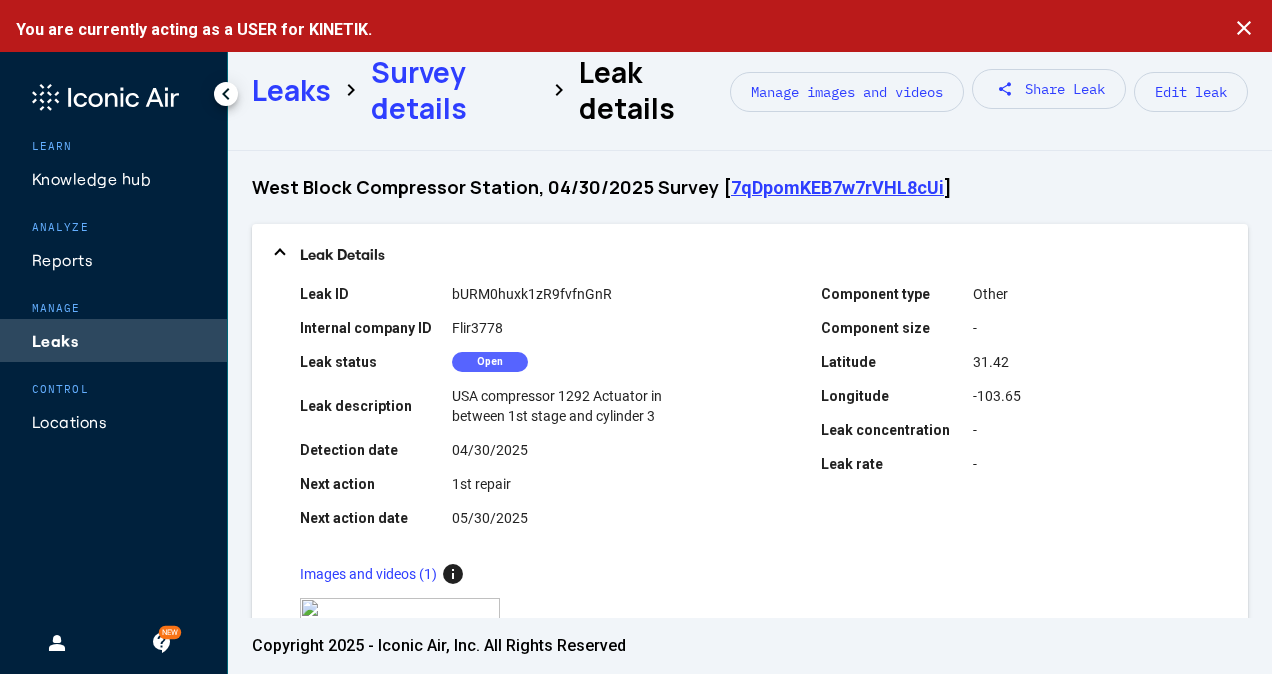 scroll, scrollTop: 0, scrollLeft: 0, axis: both 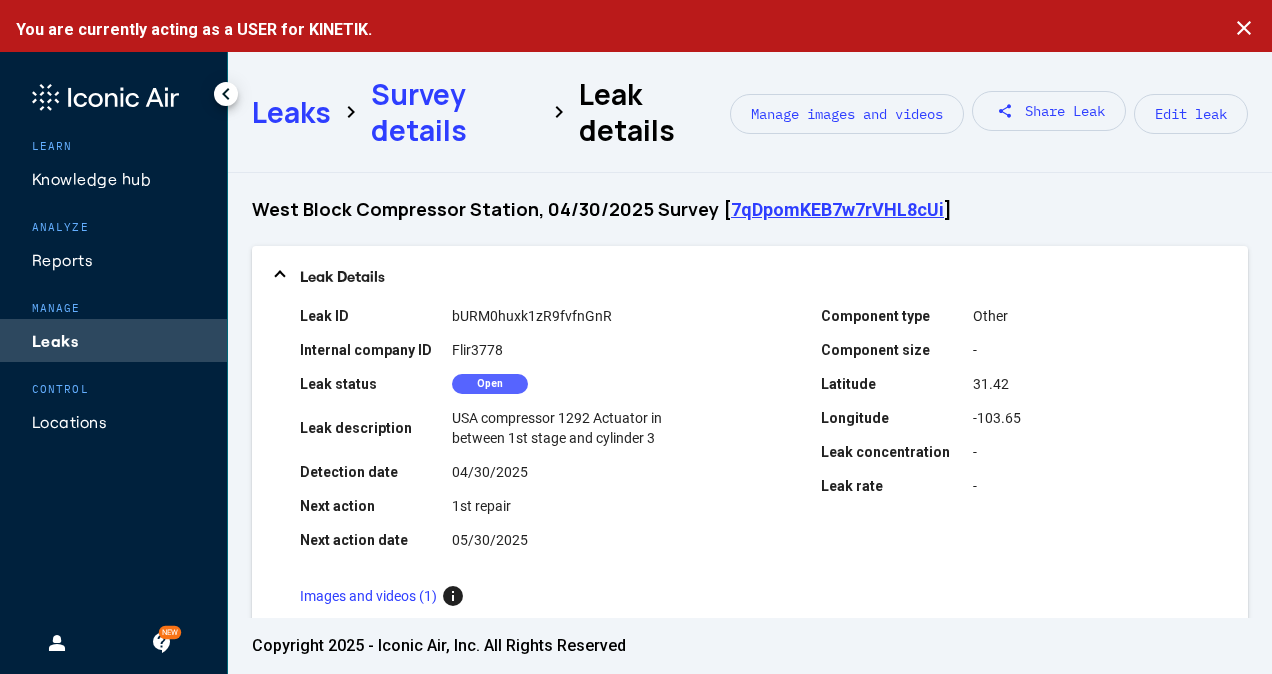 click on "Survey details" 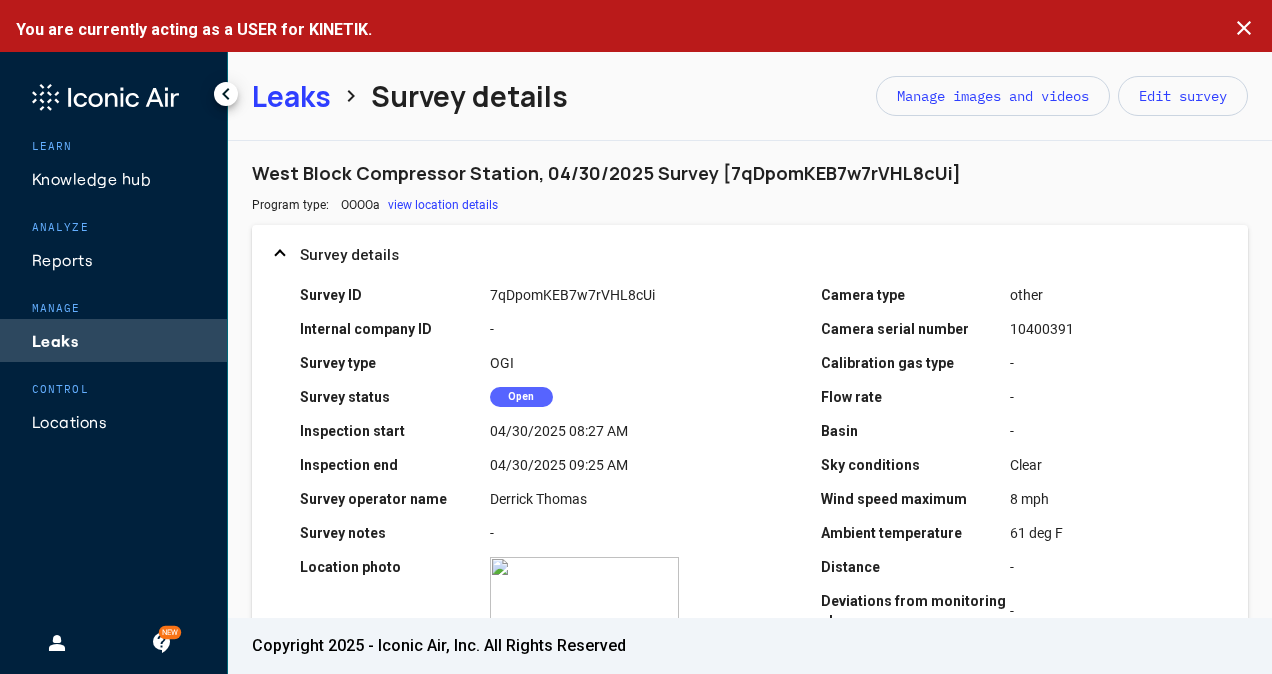 click on "Leaks  chevron_right Survey details Manage images and videos Edit survey more_vert" at bounding box center [750, 96] 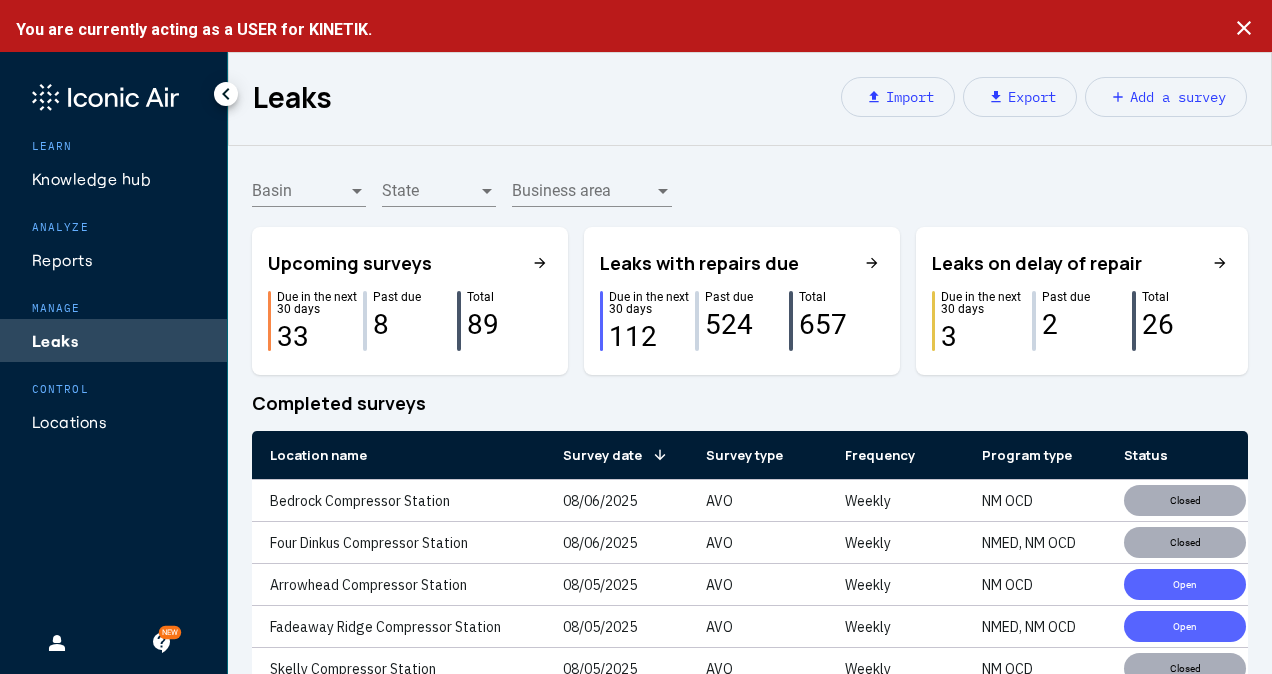 click on "Completed surveys" 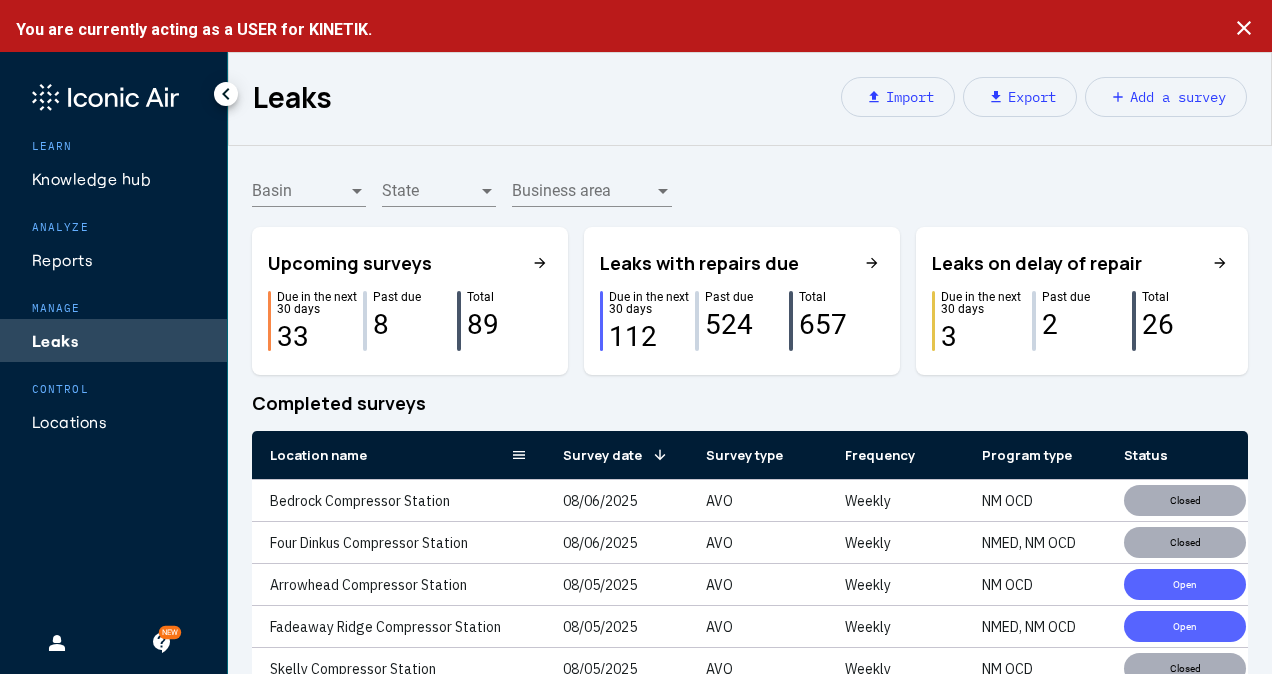 click 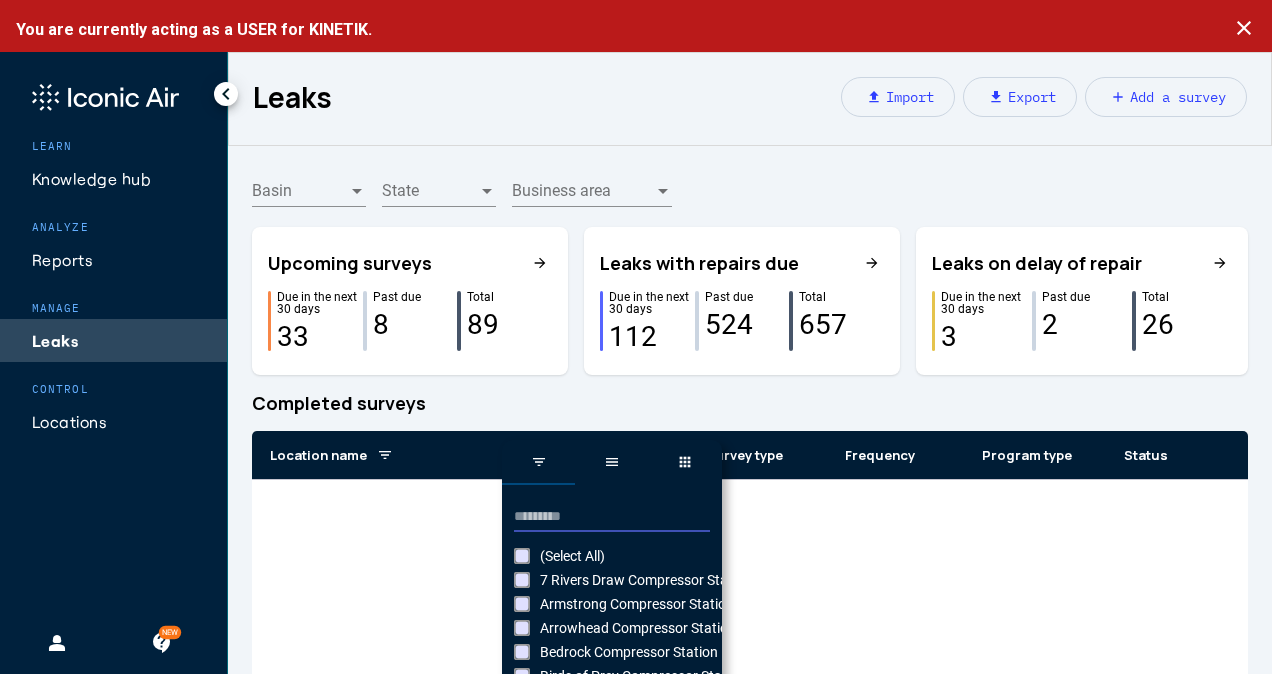 click at bounding box center (612, 517) 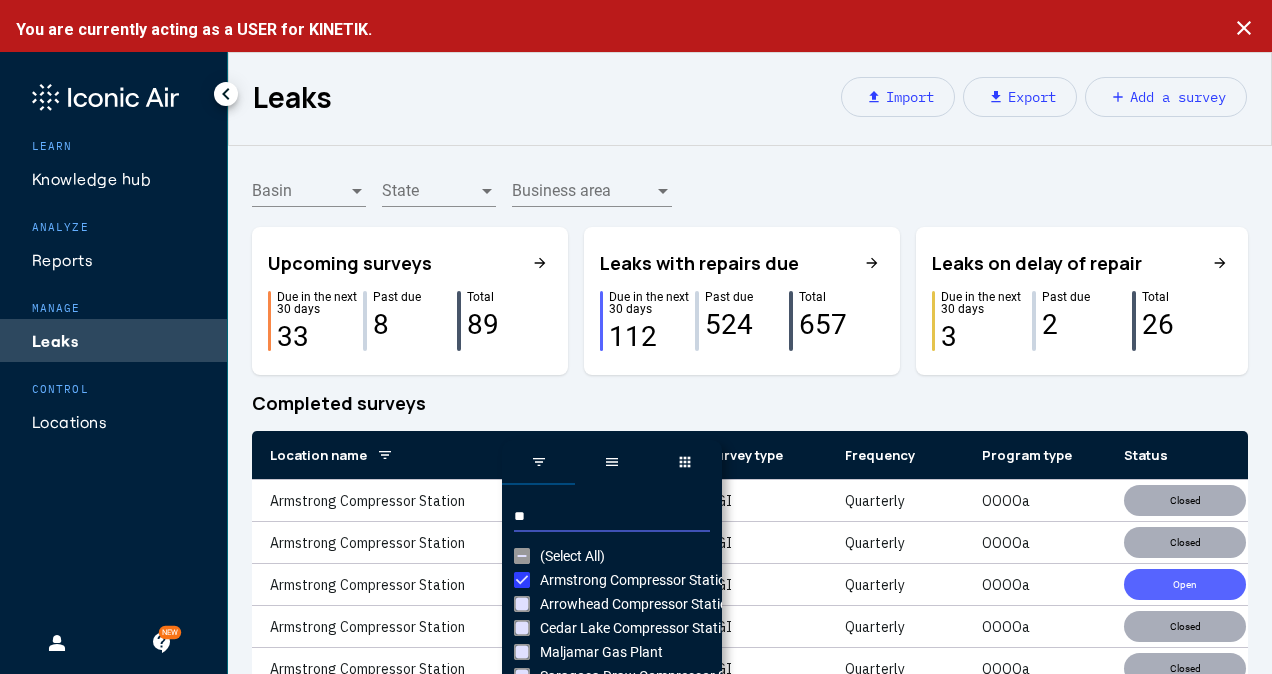 click on "**" at bounding box center [612, 517] 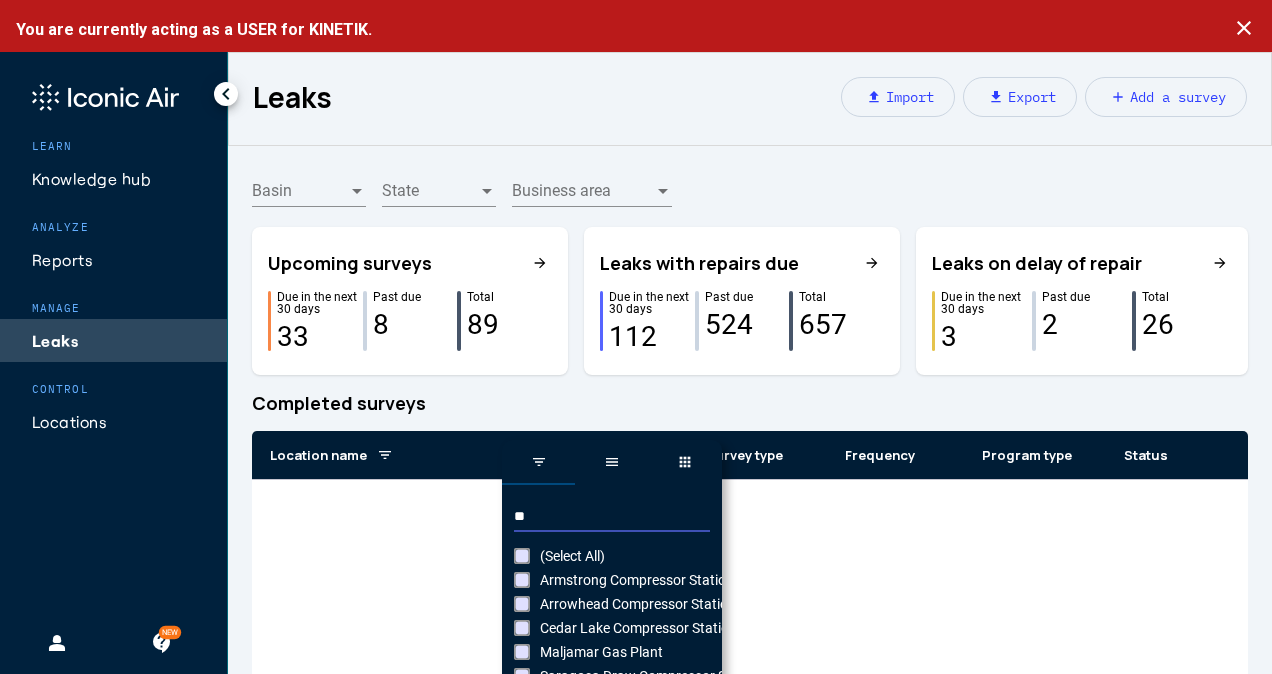 click on "**" at bounding box center (612, 517) 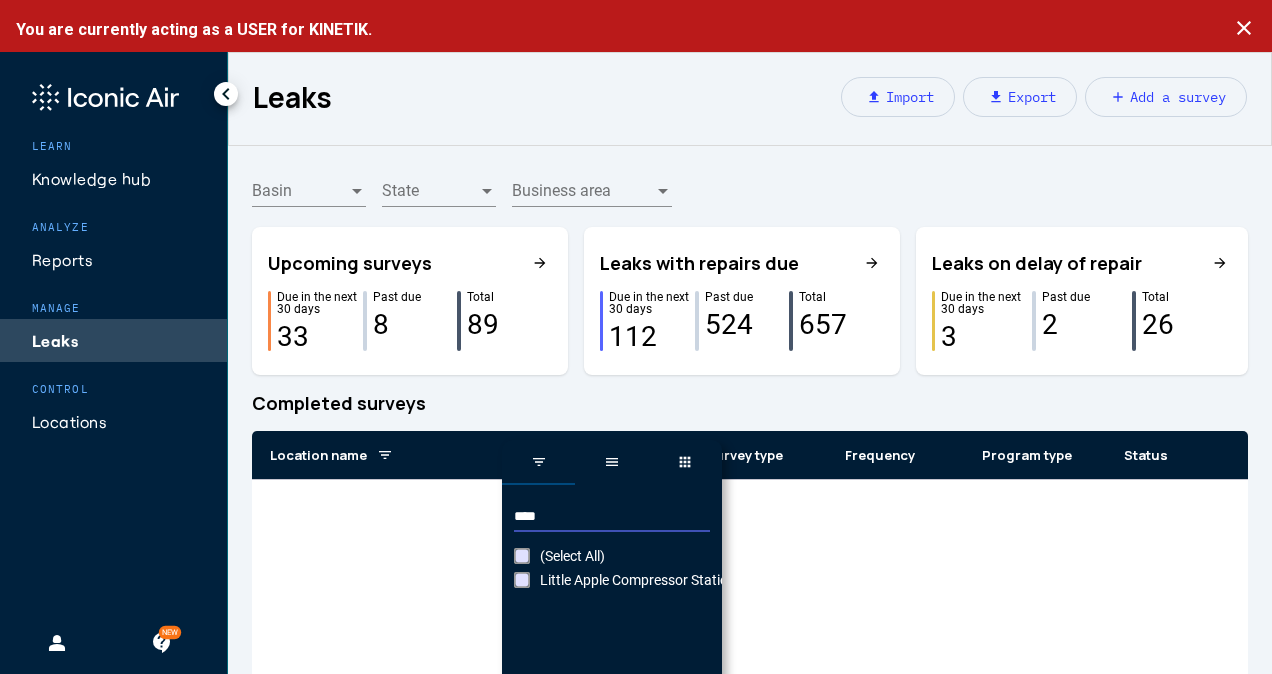 type on "****" 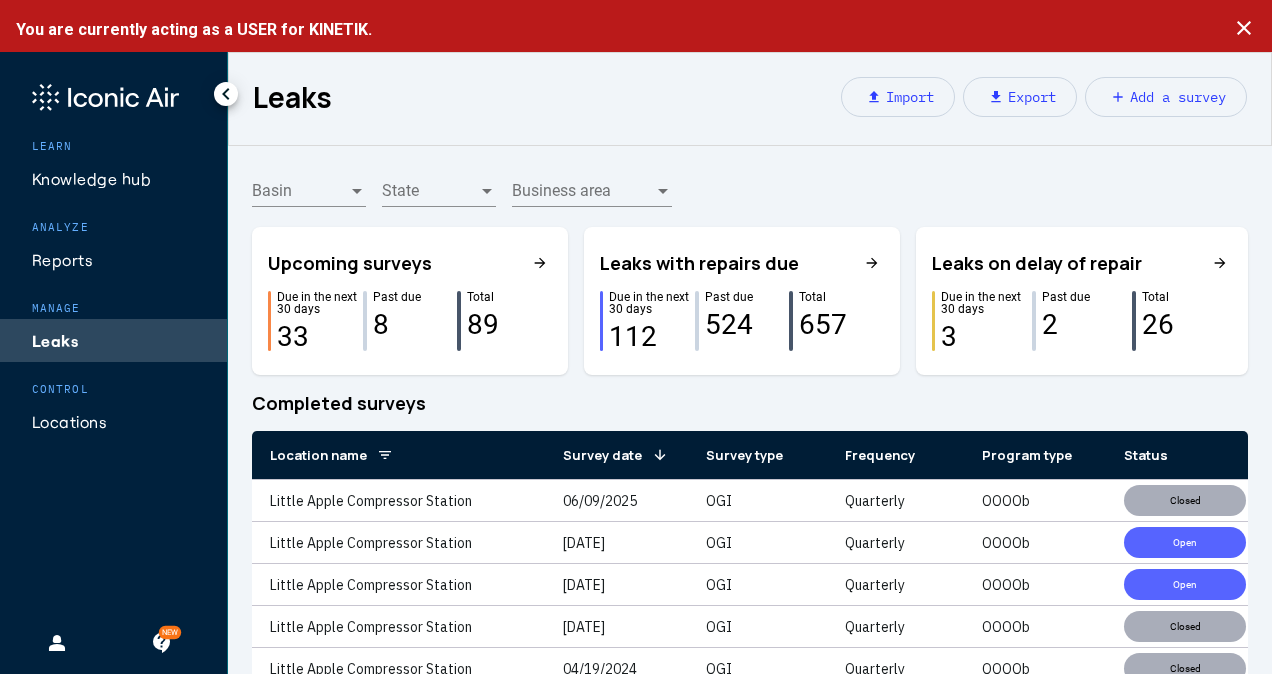 click on "Basin Basin State State Business area Business area Upcoming surveys arrow_forward Due in the next 30 days  33  Past due 8 Total 89 Leaks with repairs due arrow_forward Due in the next 30 days  112  Past due 524 Total 657 Leaks on delay of repair arrow_forward Due in the next 30 days  3  Past due 2 Total 26 Completed surveys
Drag here to set row groups Drag here to set column labels
Location name
Survey date" 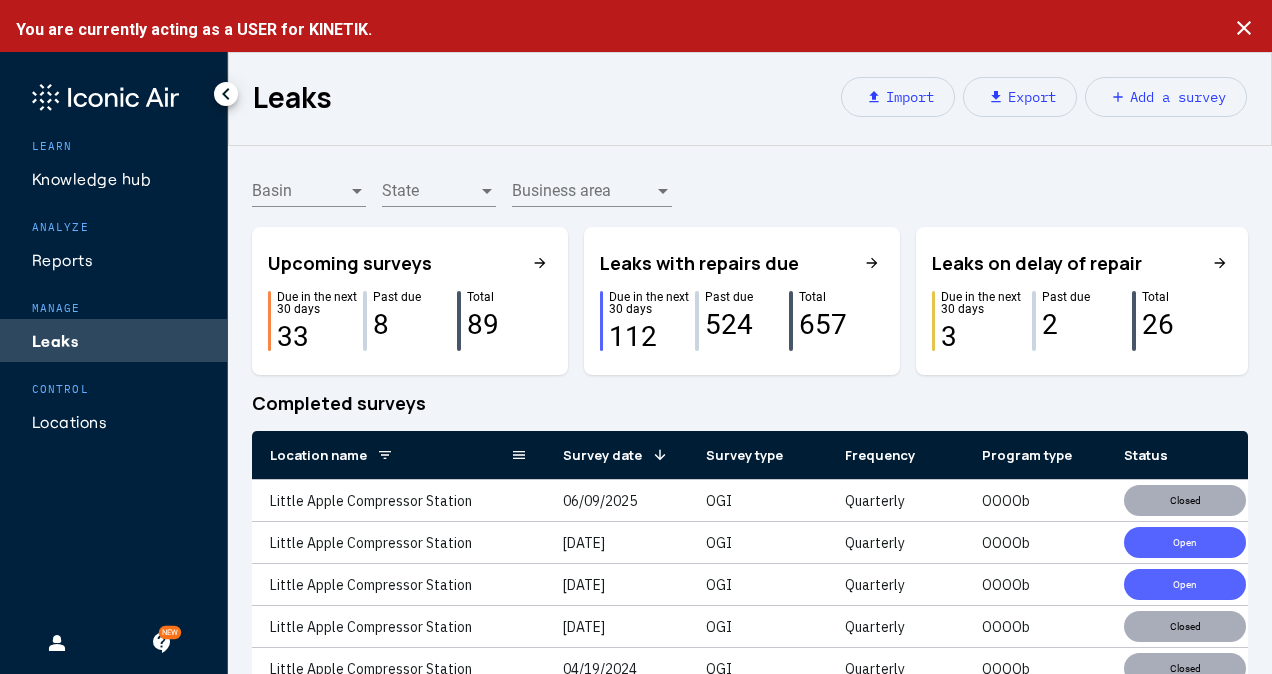 click 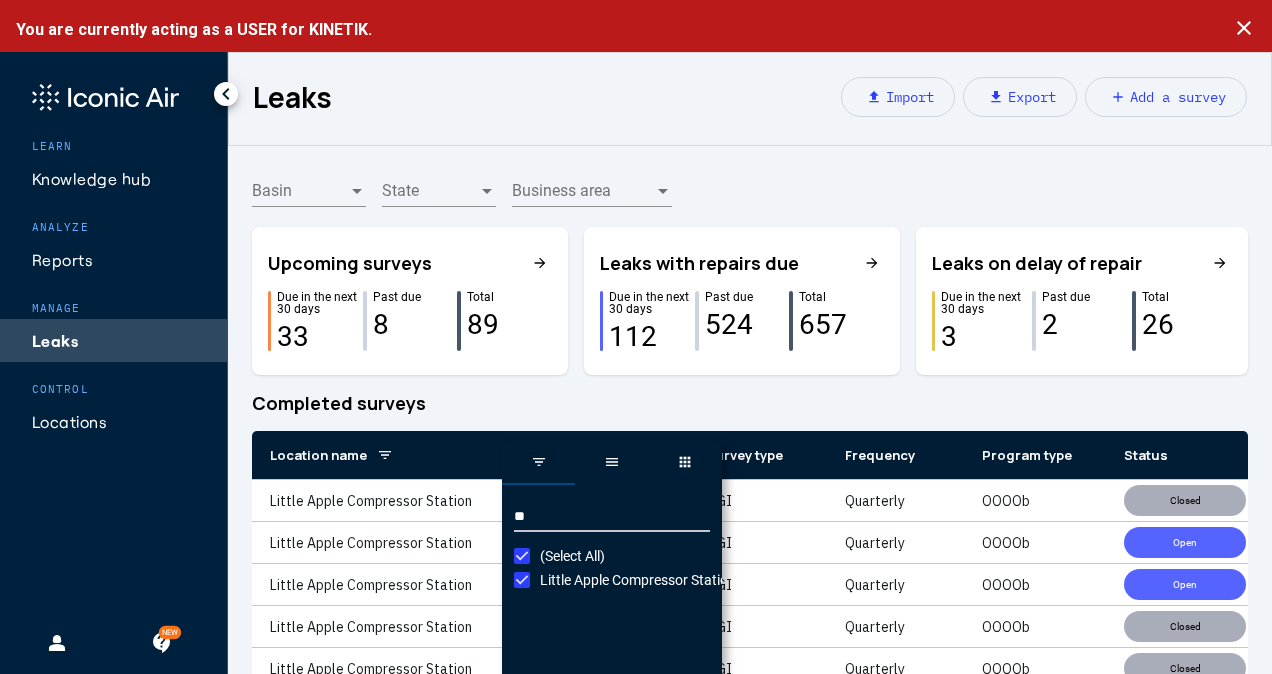 type on "*" 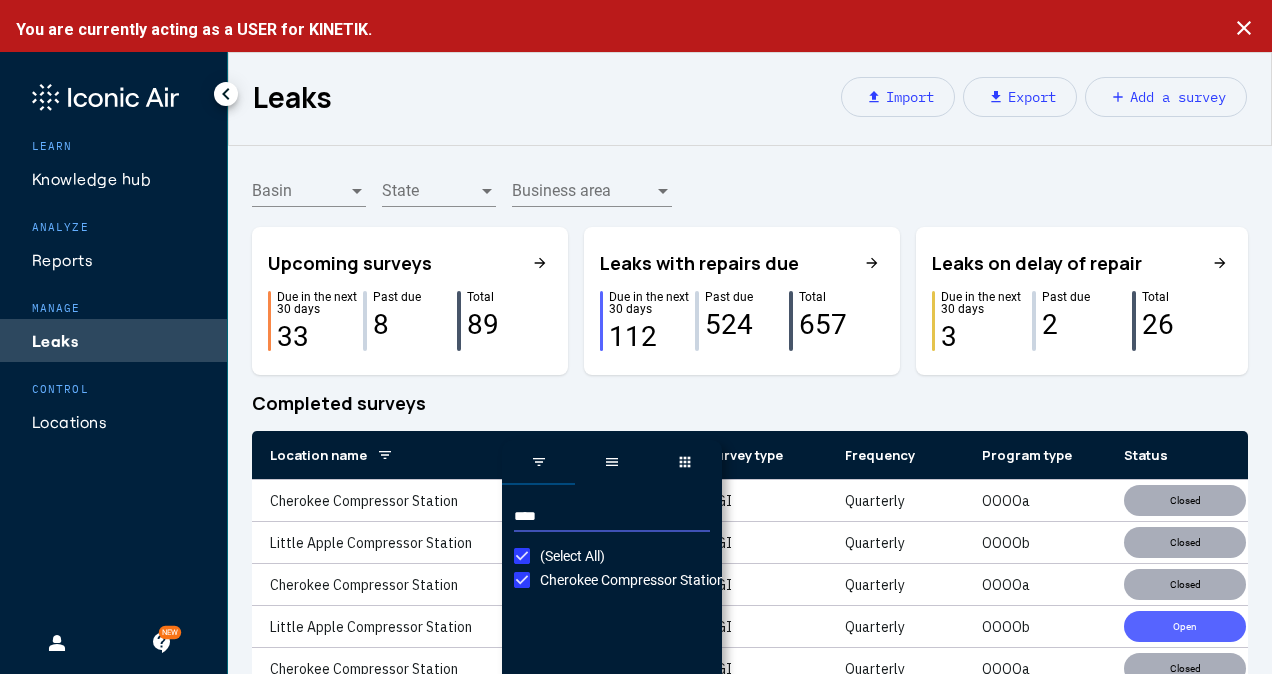 click on "****" at bounding box center (612, 517) 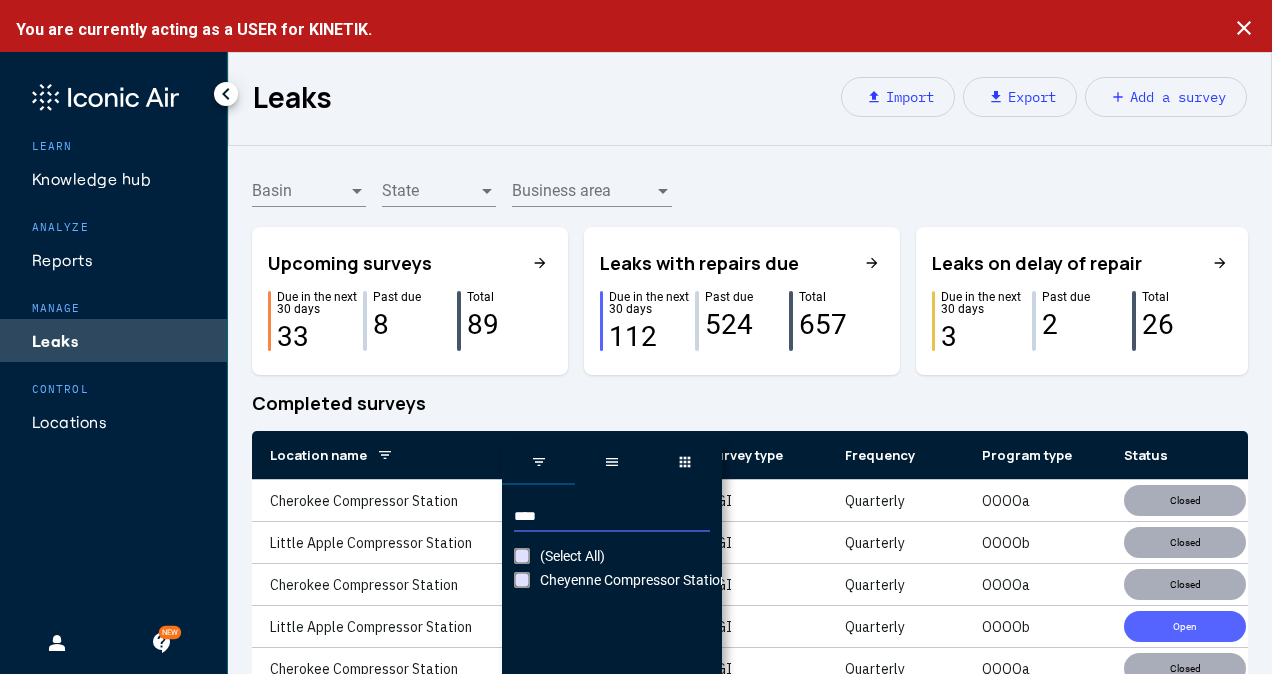 click on "****" at bounding box center [612, 517] 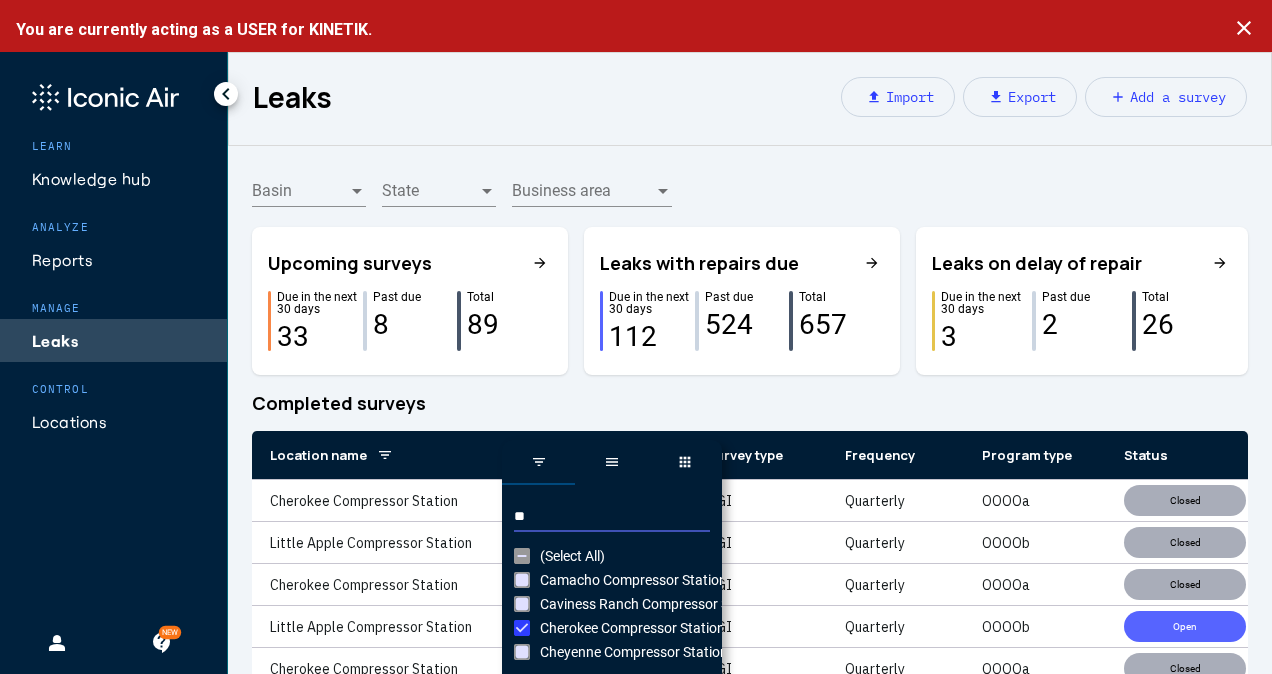 type on "*" 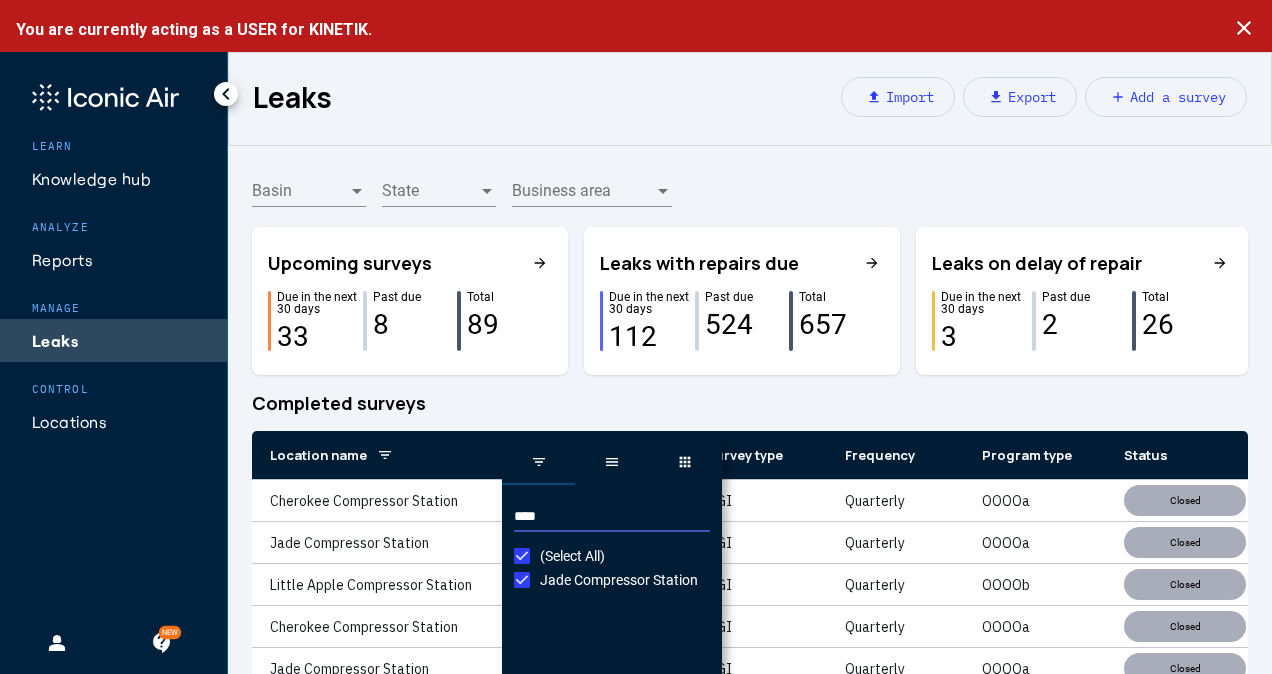 click on "****" at bounding box center (612, 517) 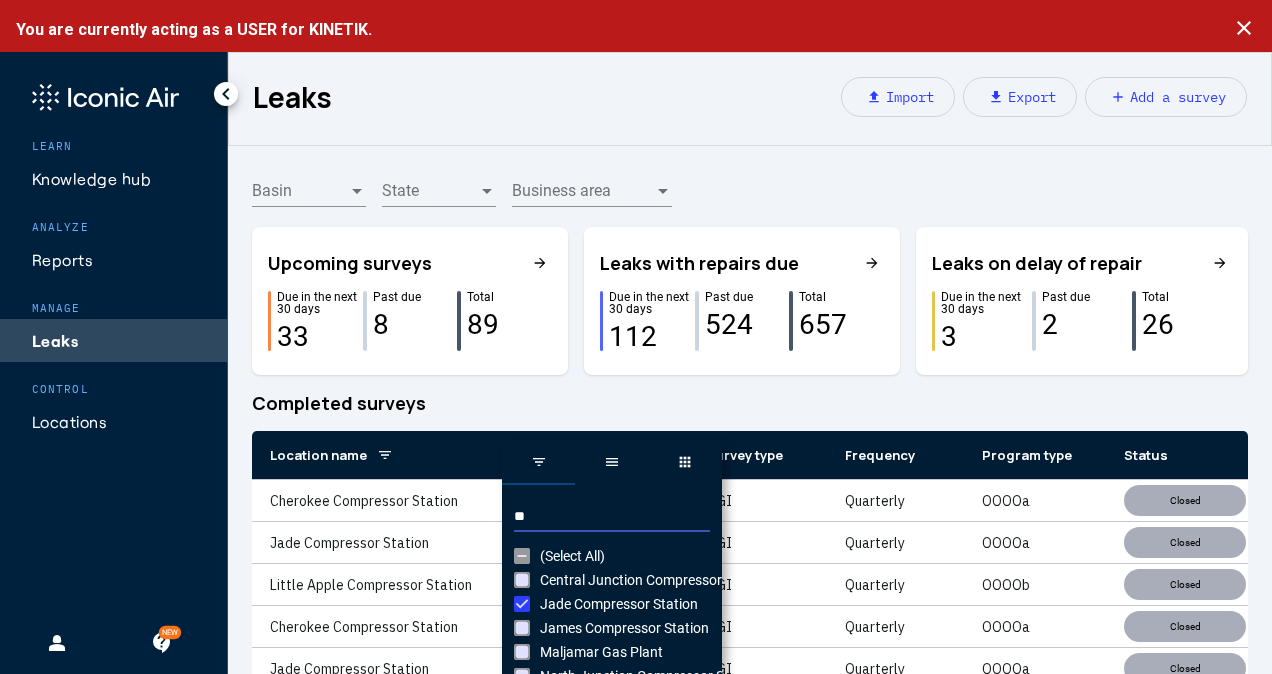 type on "*" 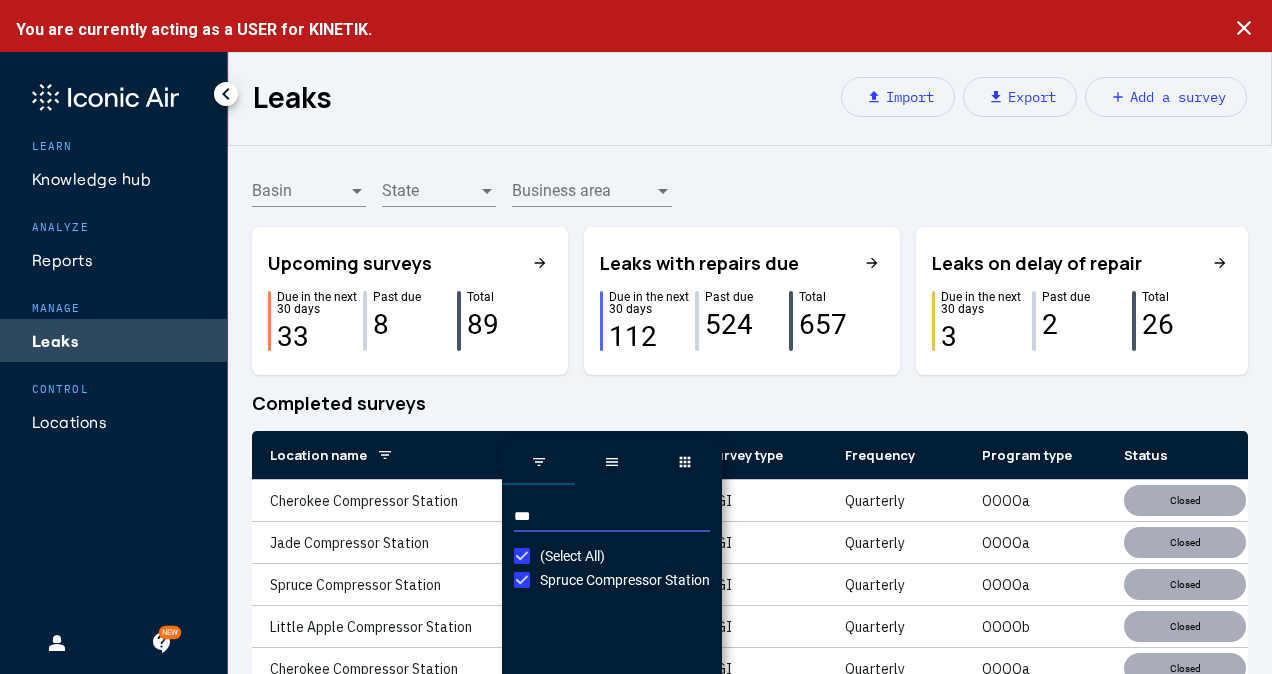 click on "***" at bounding box center [612, 517] 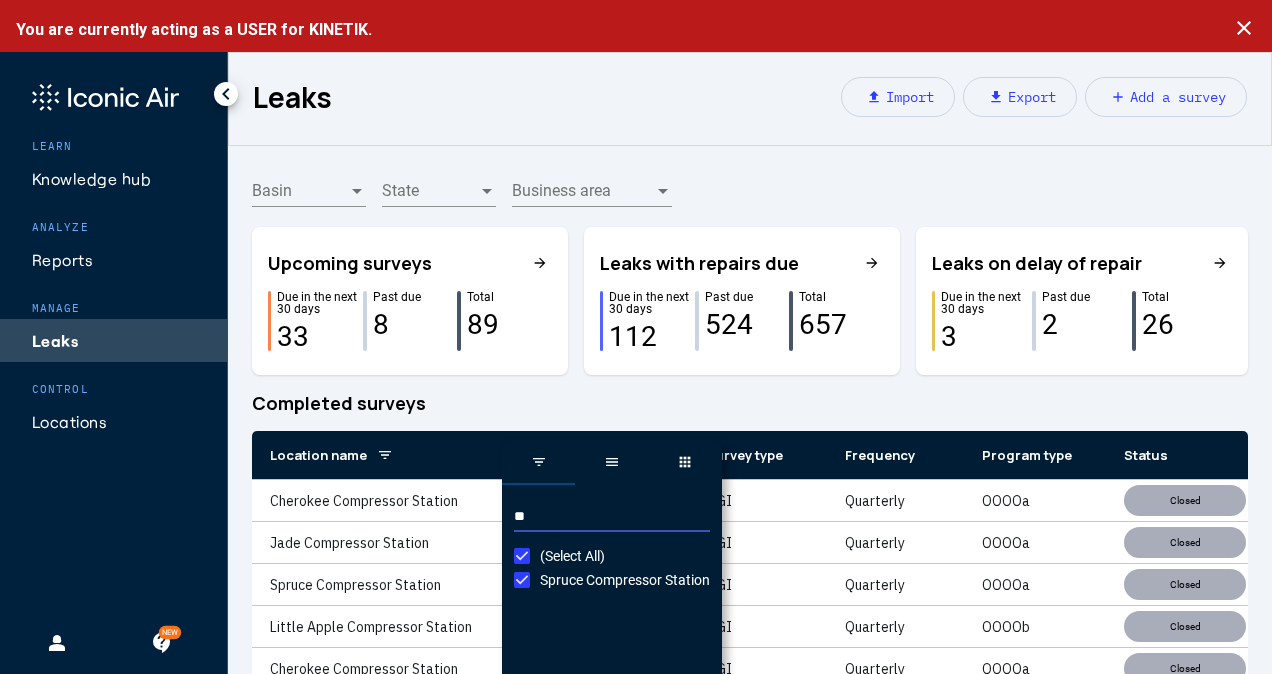 type on "*" 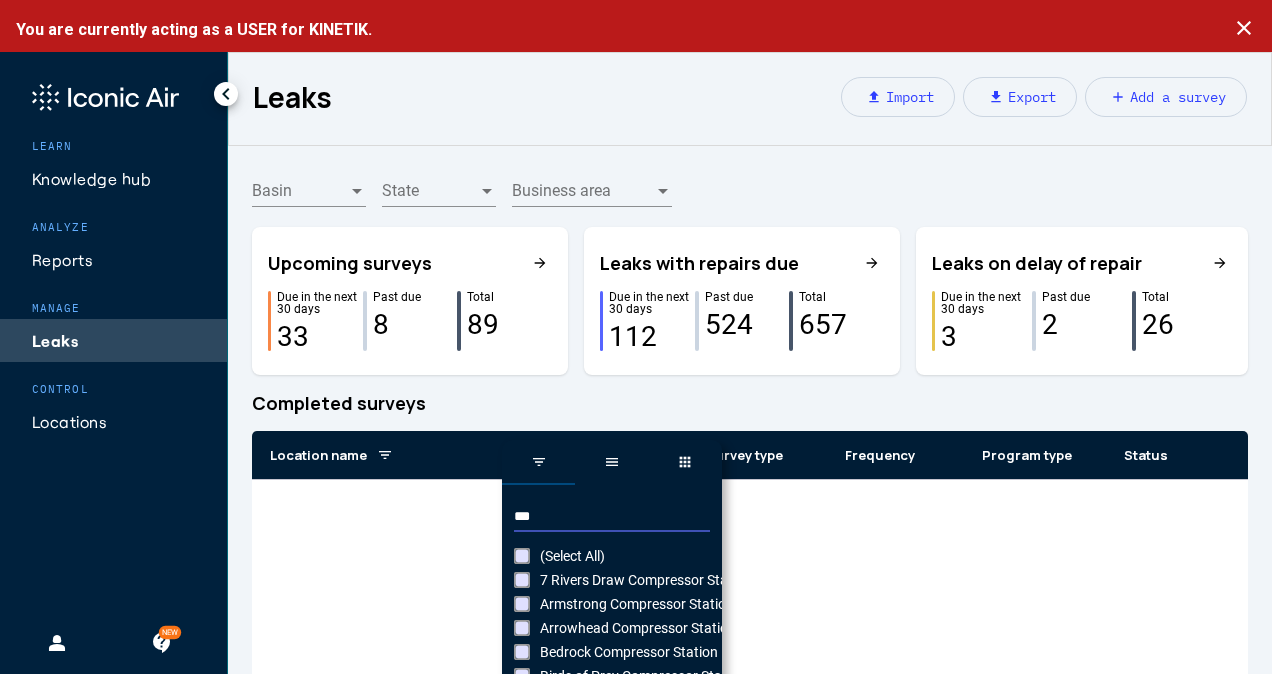 click on "***" at bounding box center [612, 517] 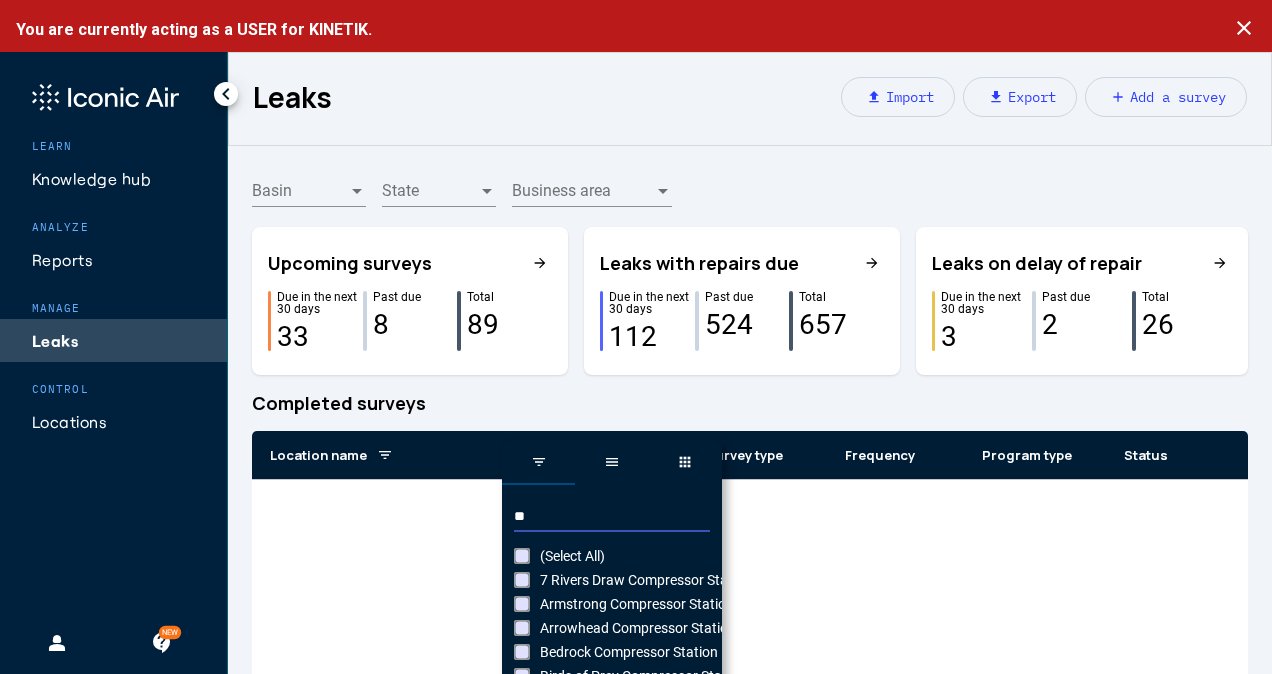 type on "*" 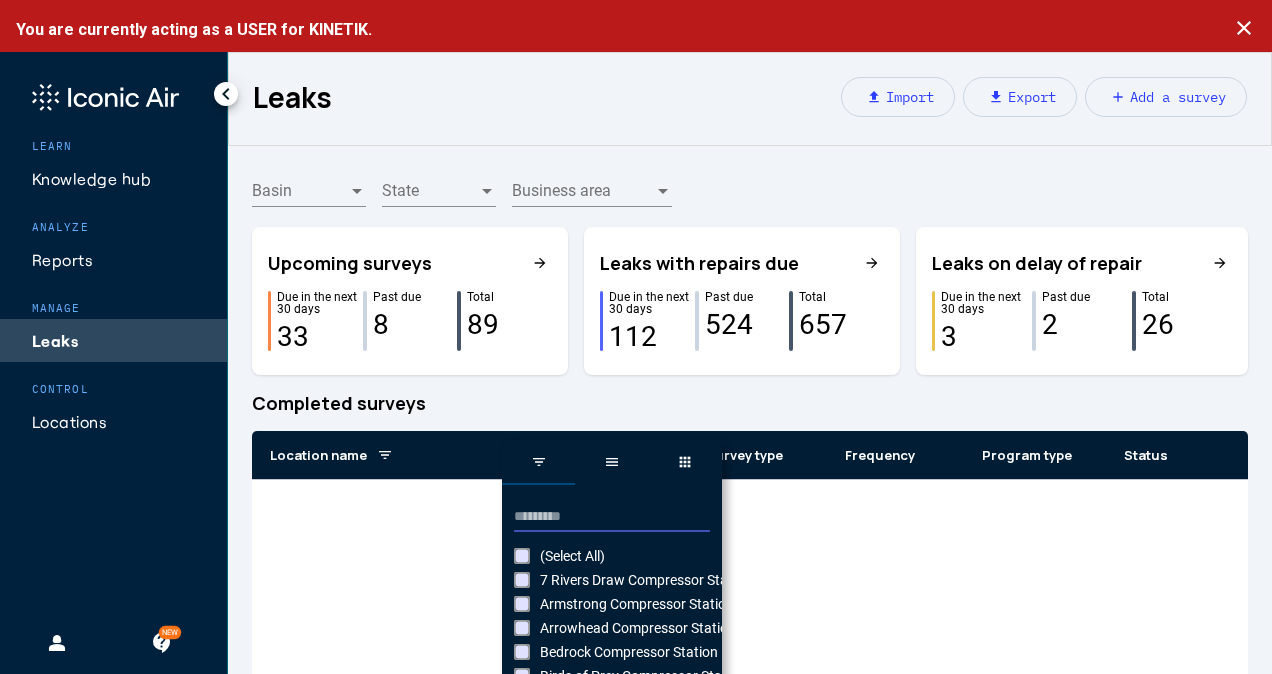 type 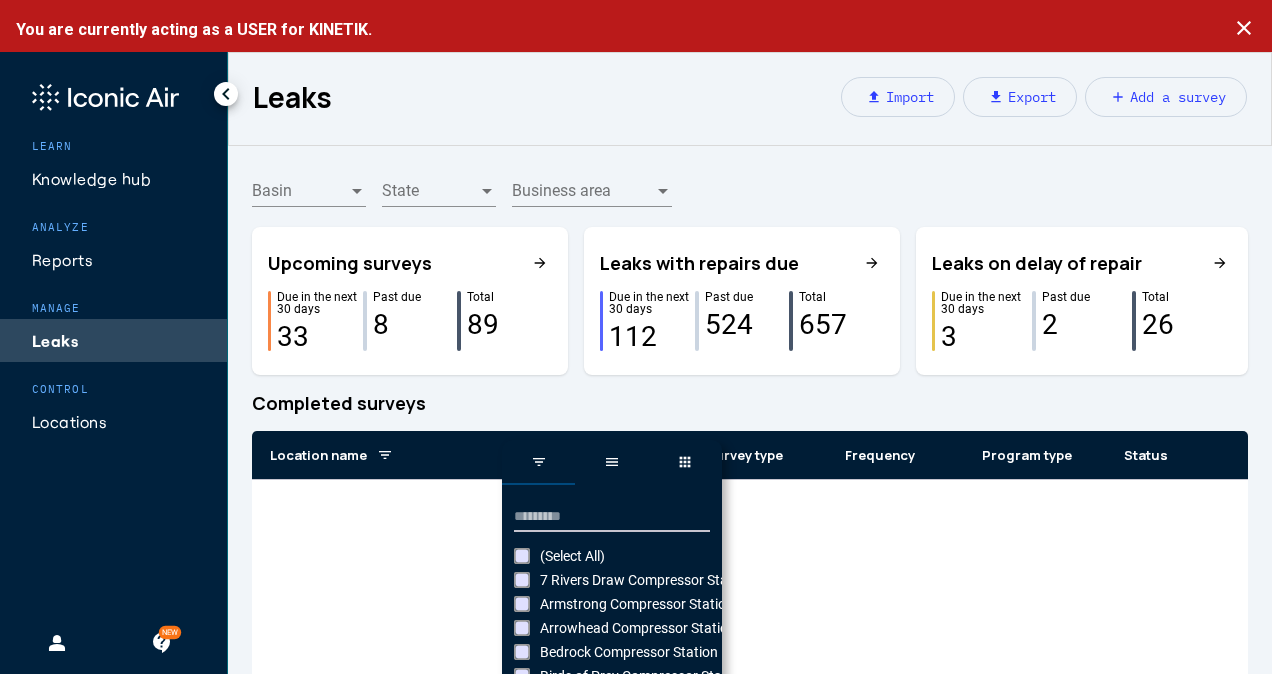 click on "Completed surveys" 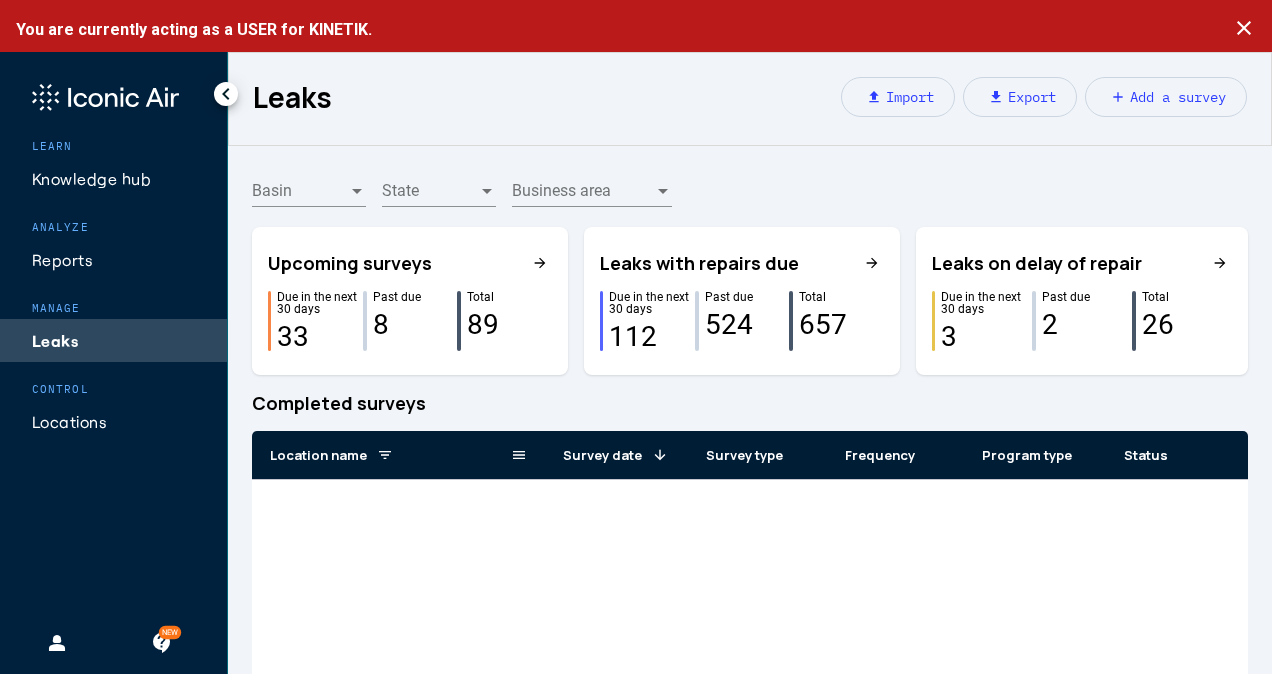 click on "Location name" 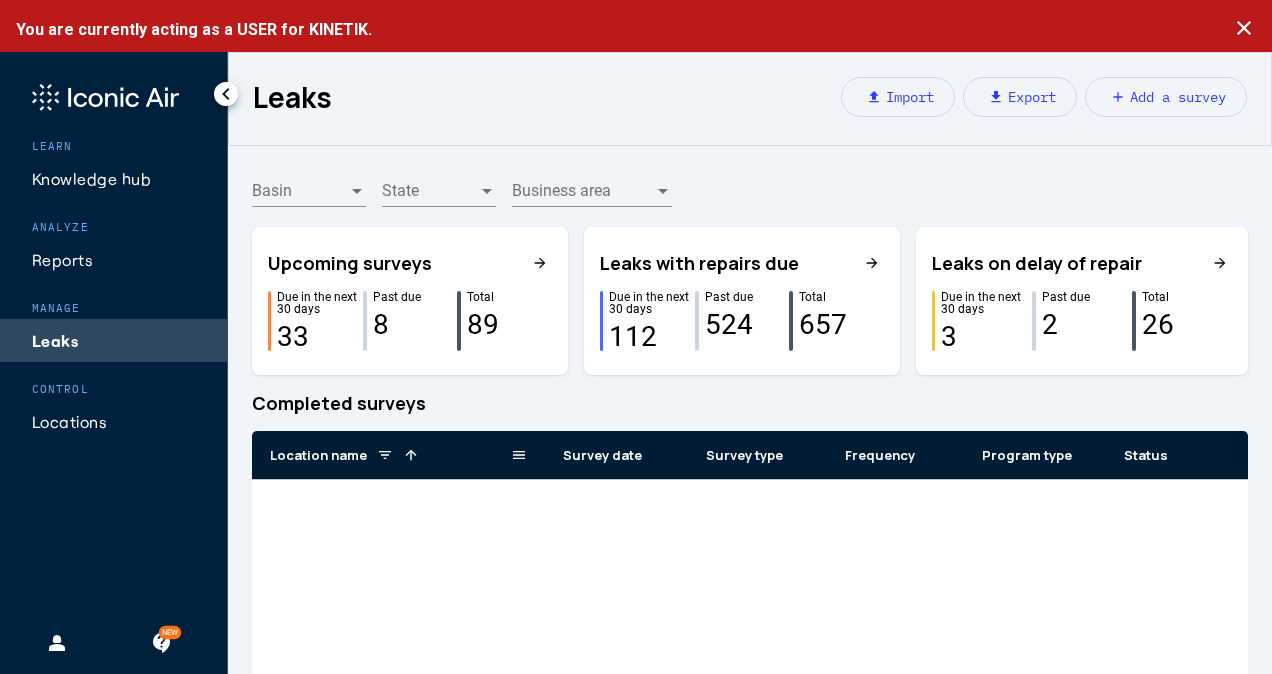 click 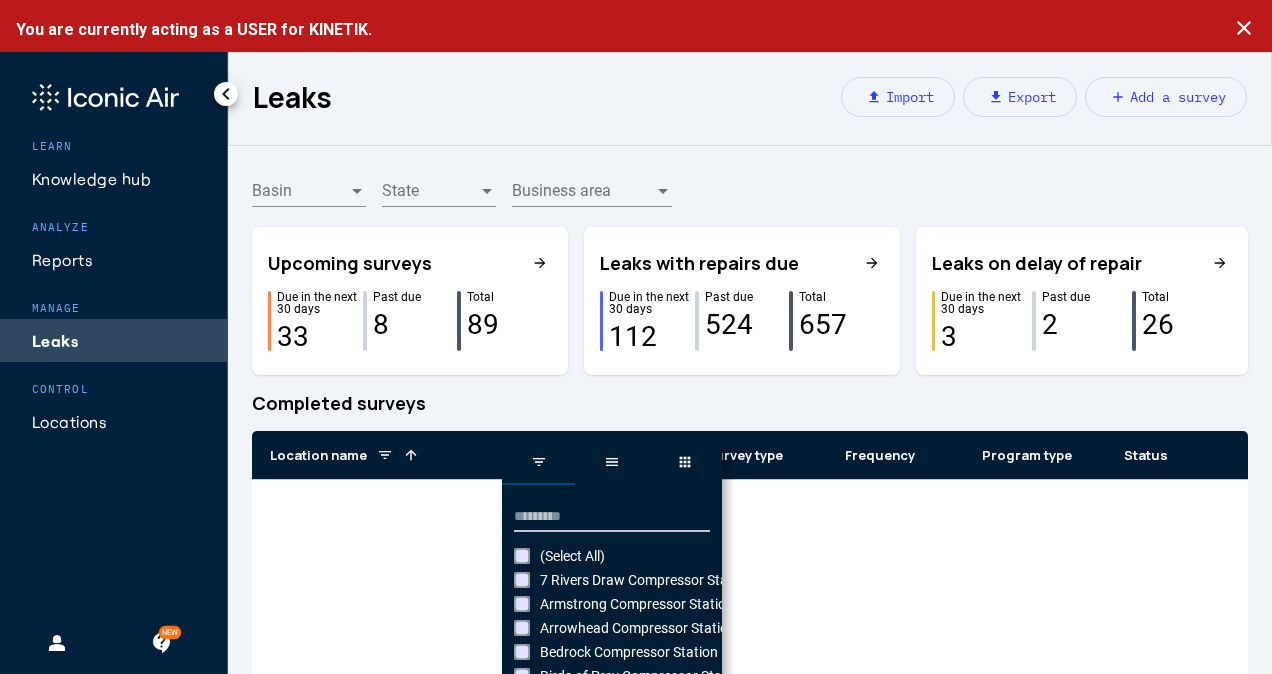 click at bounding box center (612, 517) 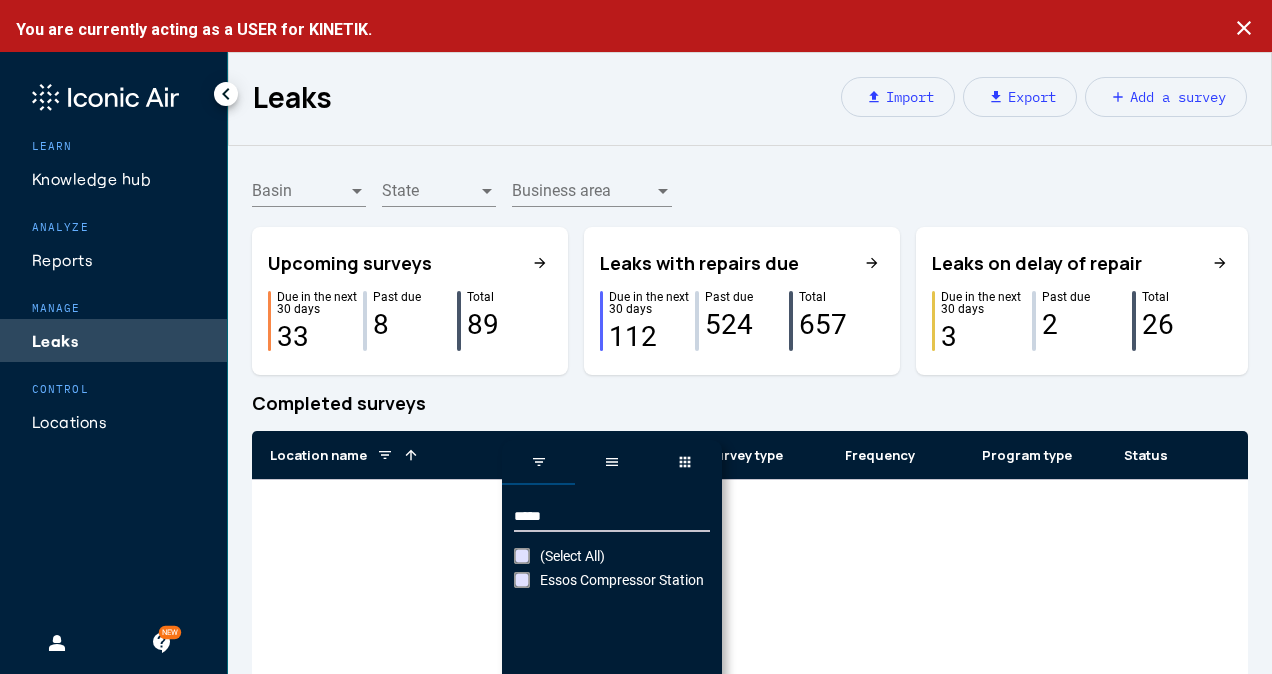 type on "*****" 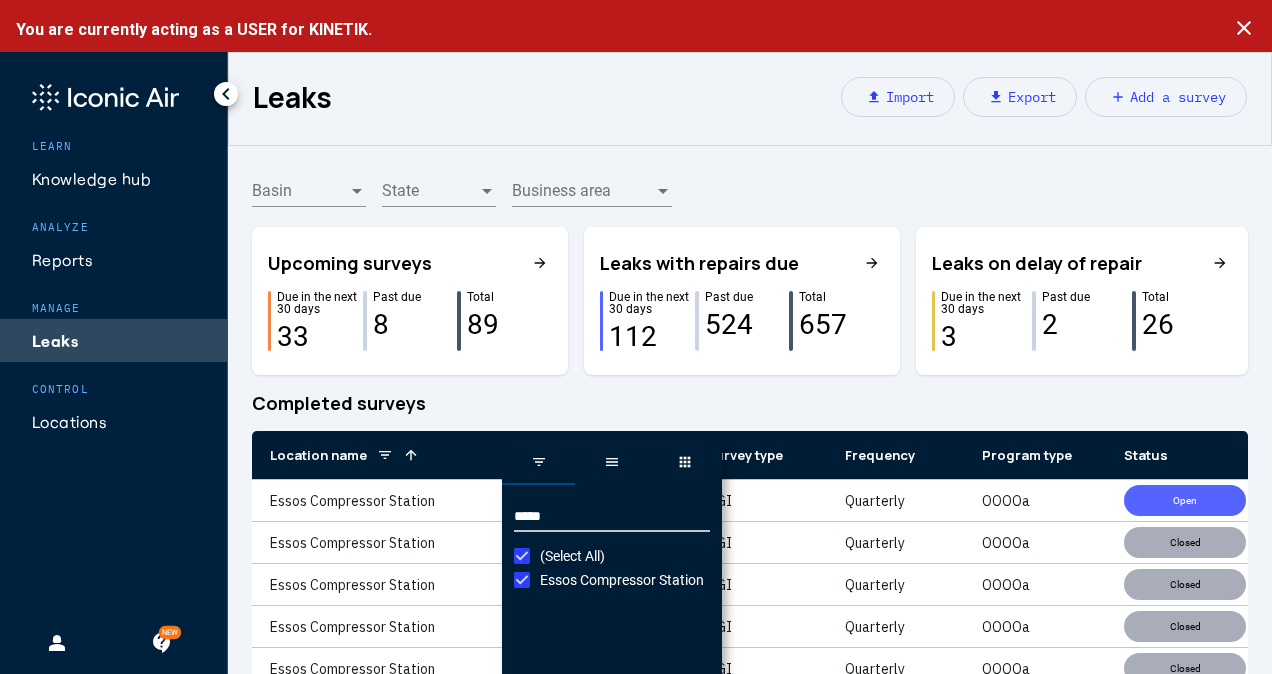 click on "Completed surveys" 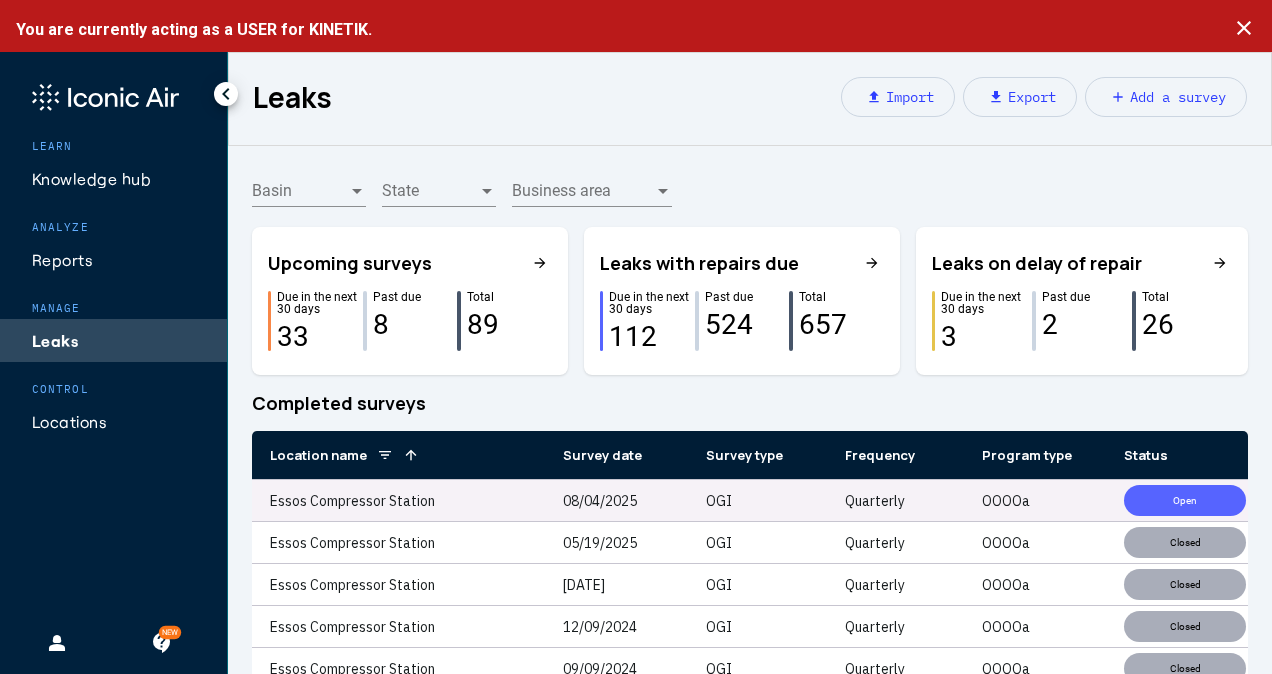 click on "08/04/2025" 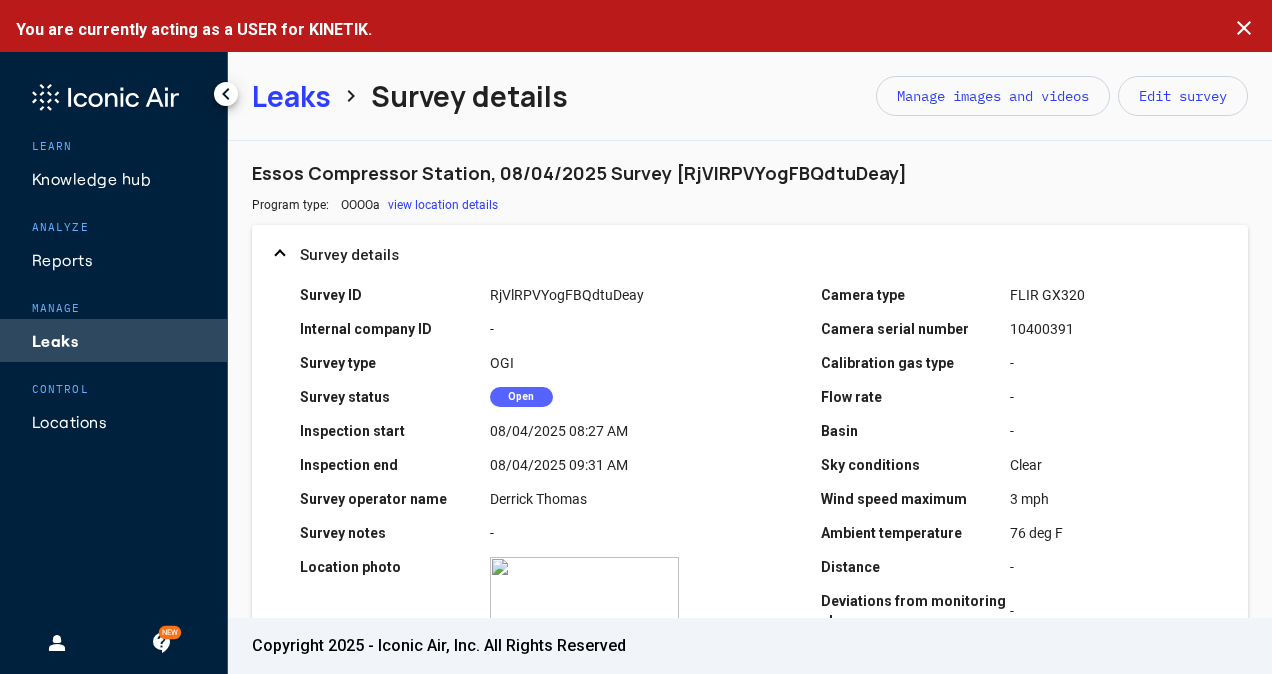 click on "Survey ID [ALPHANUMERIC] Internal company ID  -  Survey type OGI Survey status  Open  Inspection start  [DATE] [TIME]  Inspection end  [DATE] [TIME]  Survey operator name  [FIRST] [LAST]  Survey notes - Location photo zoom_in Camera type  FLIR GX320  Camera serial number  10400391  Calibration gas type  -  Flow rate  -  Basin - Sky conditions  Clear  Wind speed maximum  3 mph  Ambient temperature  76 deg F  Distance  -  Deviations from monitoring plan  -  Total compressors  3  Operating compressors  3" at bounding box center (750, 503) 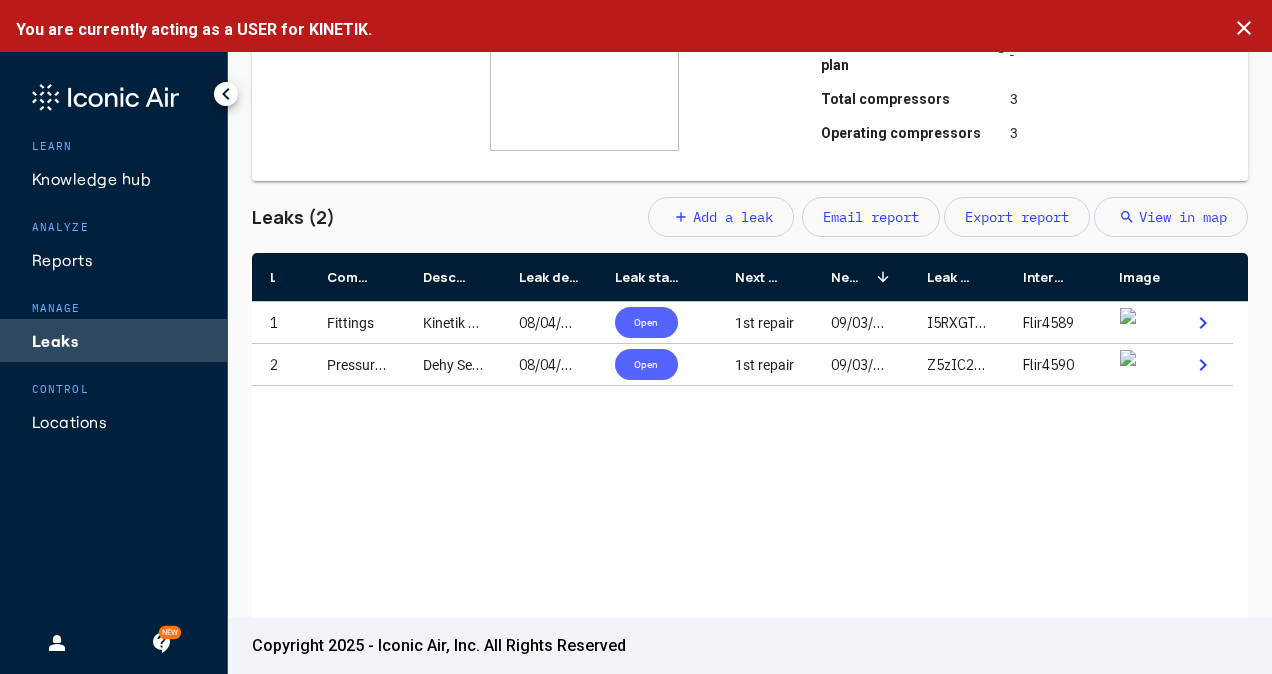 scroll, scrollTop: 560, scrollLeft: 0, axis: vertical 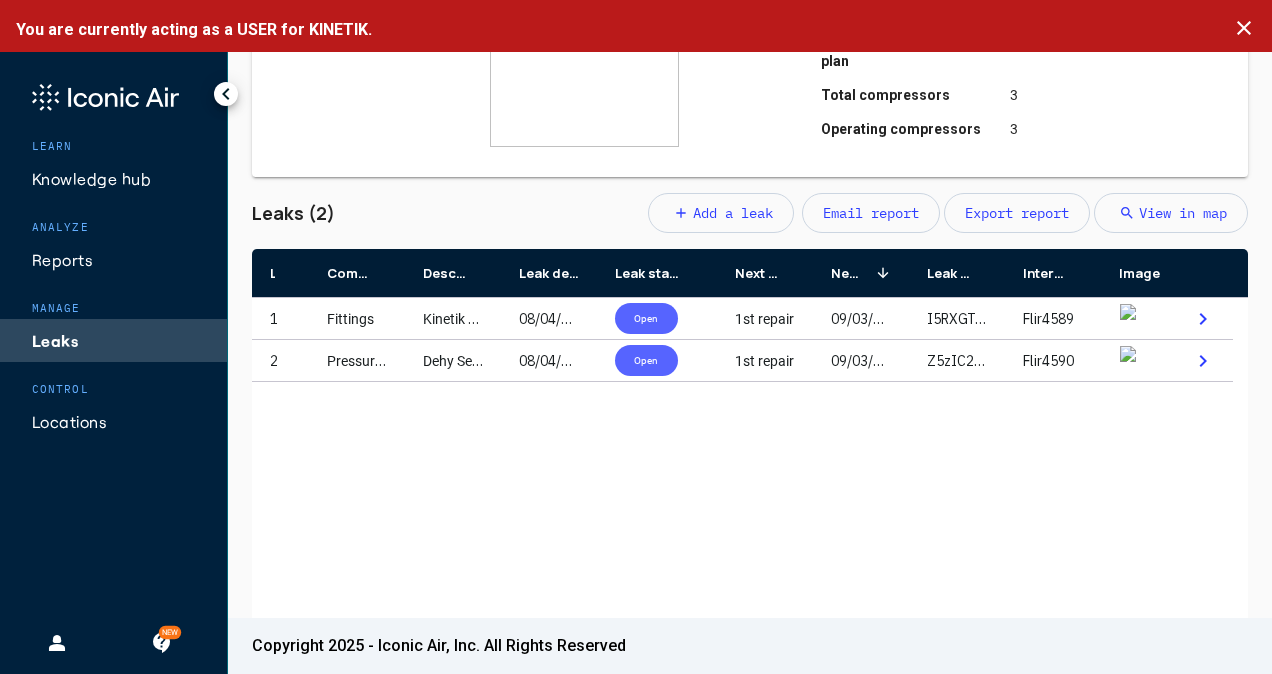 click on "1 Fittings Kinetik C2000
Elbow On Flex Metal Hose Under Platform  08/04/2025  Open  1st repair 09/03/2025 I5RXGTzAm60cVq2A7MGV Flir4589 chevron_right 2 Pressure Relief Valve Dehy Separator Level Controller  08/04/2025  Open  1st repair 09/03/2025 Z5zIC2EyxeaX6oJhiuXG Flir4590 chevron_right" at bounding box center [750, 473] 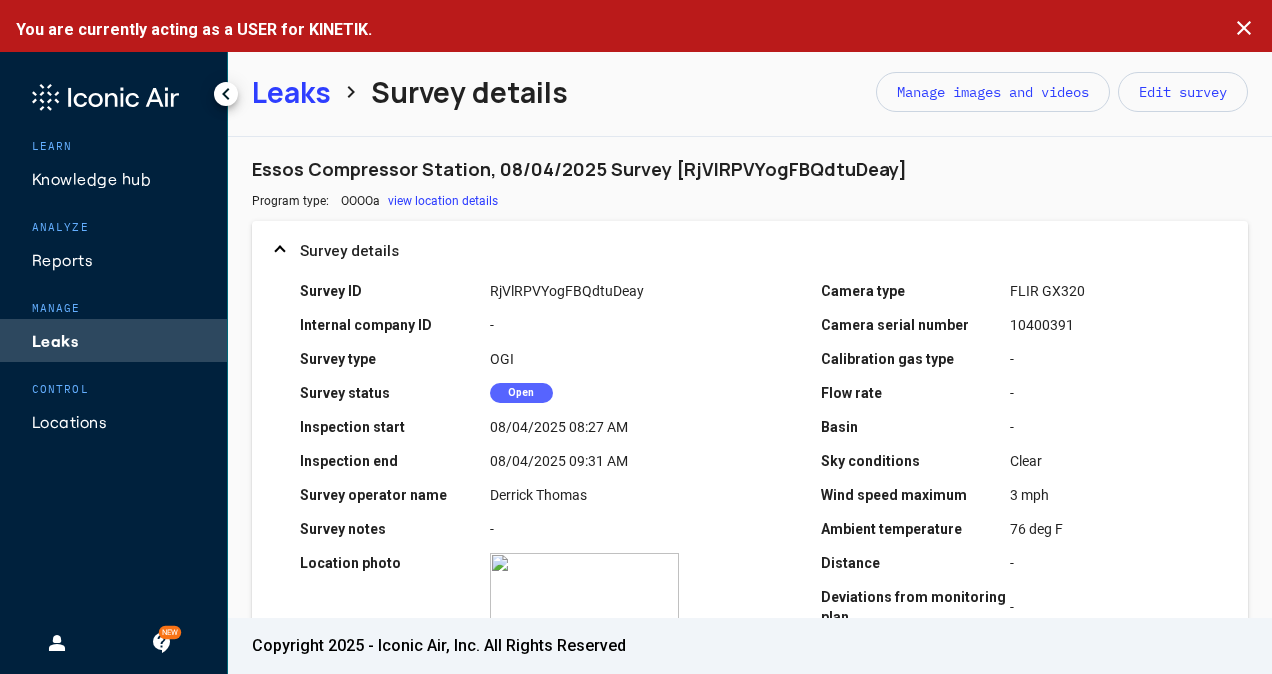 scroll, scrollTop: 0, scrollLeft: 0, axis: both 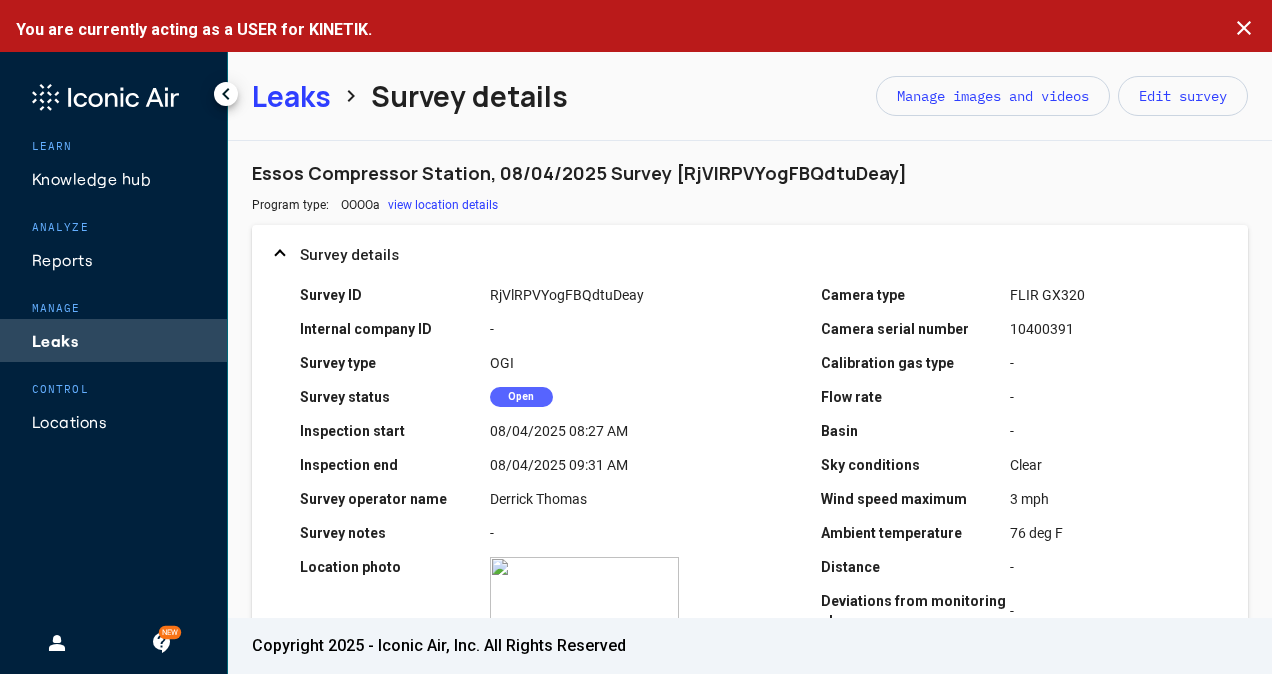 click on "Leaks" at bounding box center (291, 96) 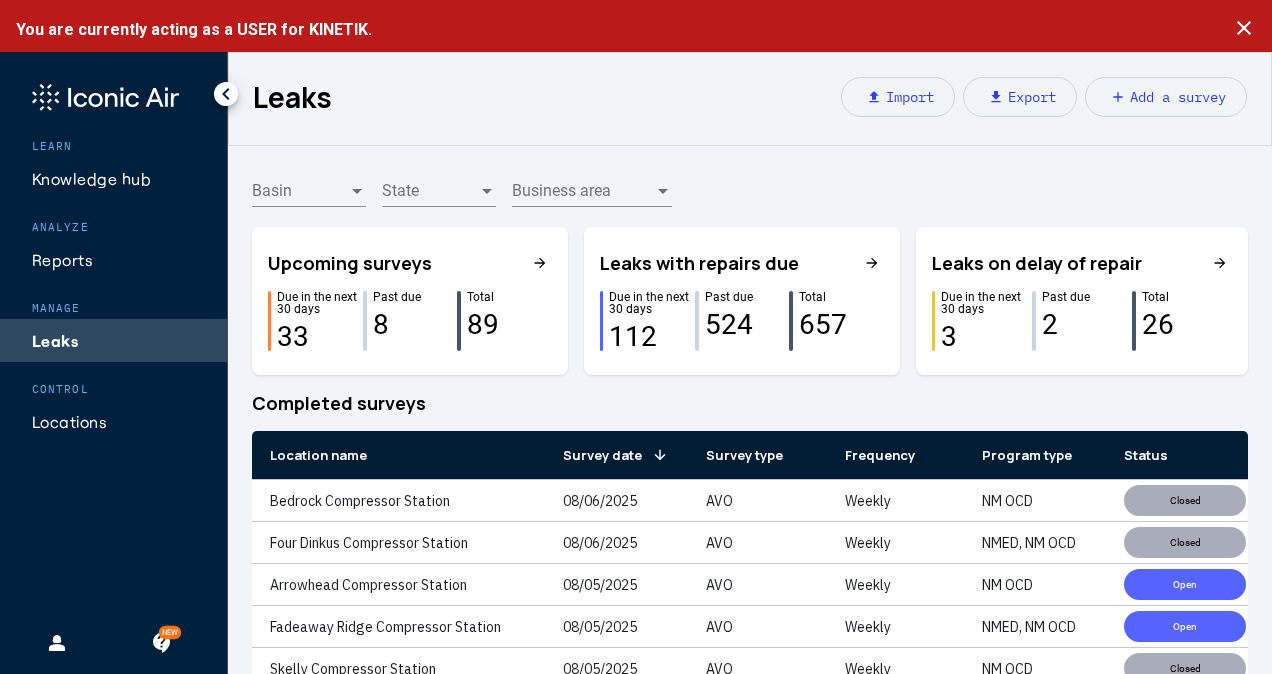 click on "Completed surveys" 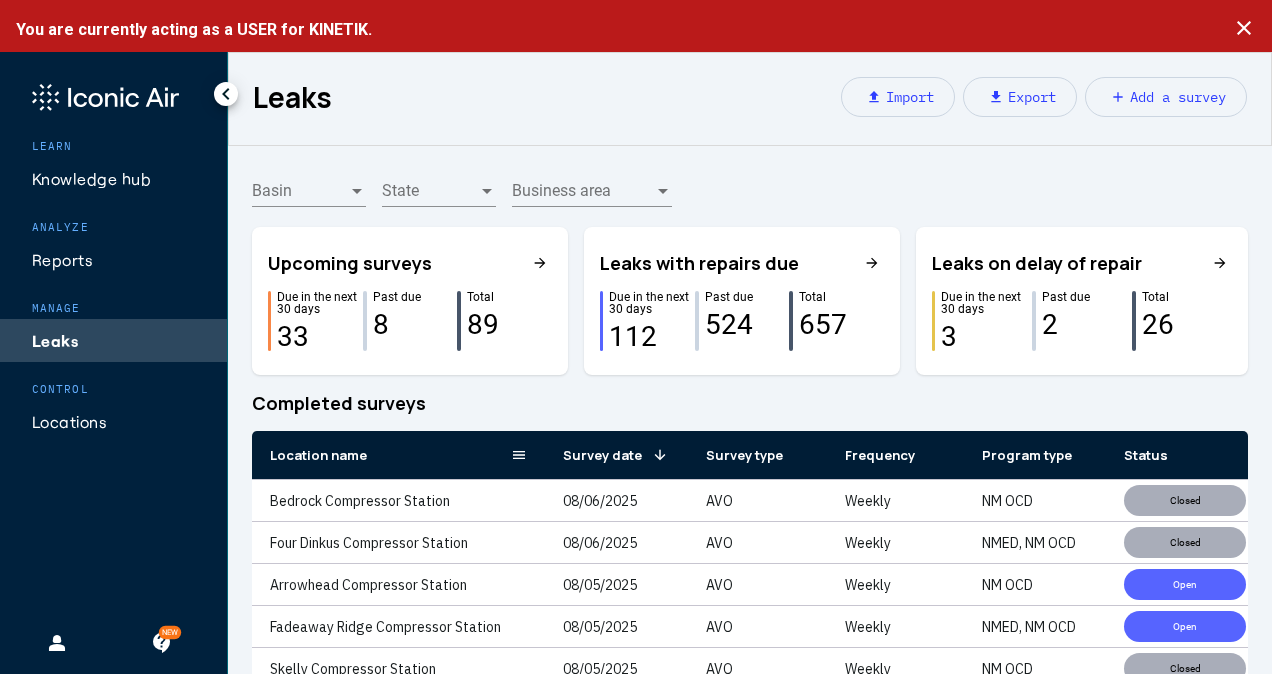 click 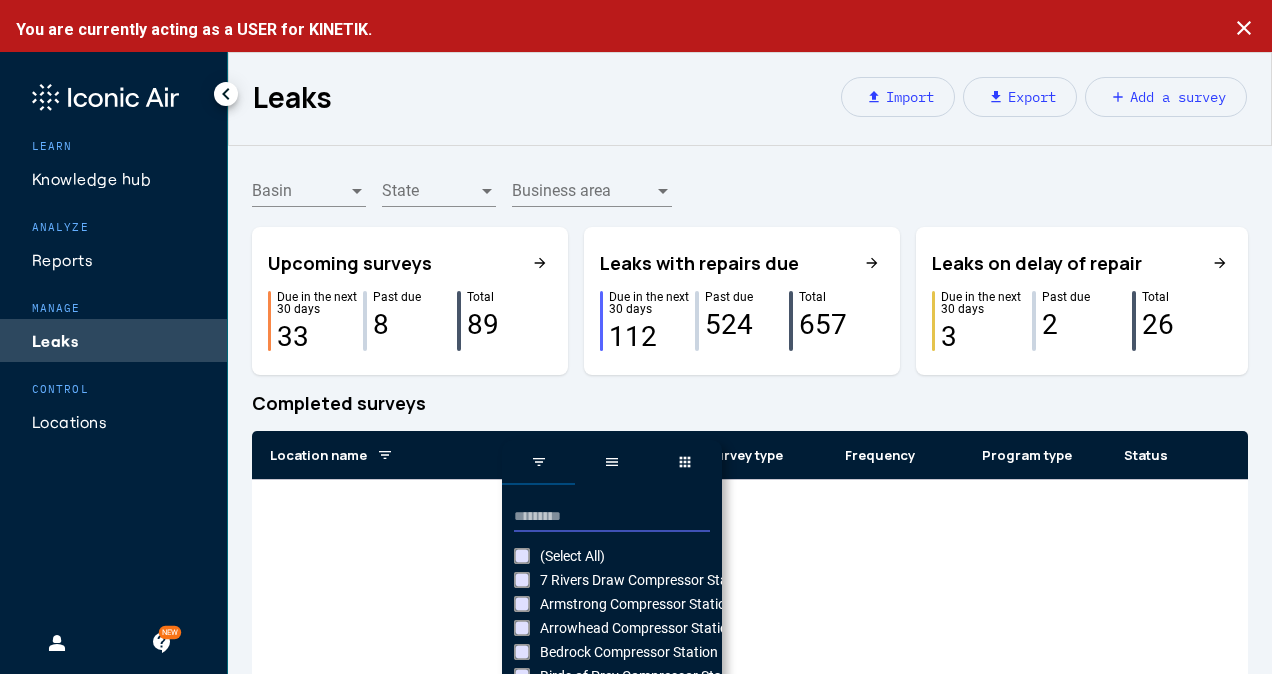 click at bounding box center [612, 517] 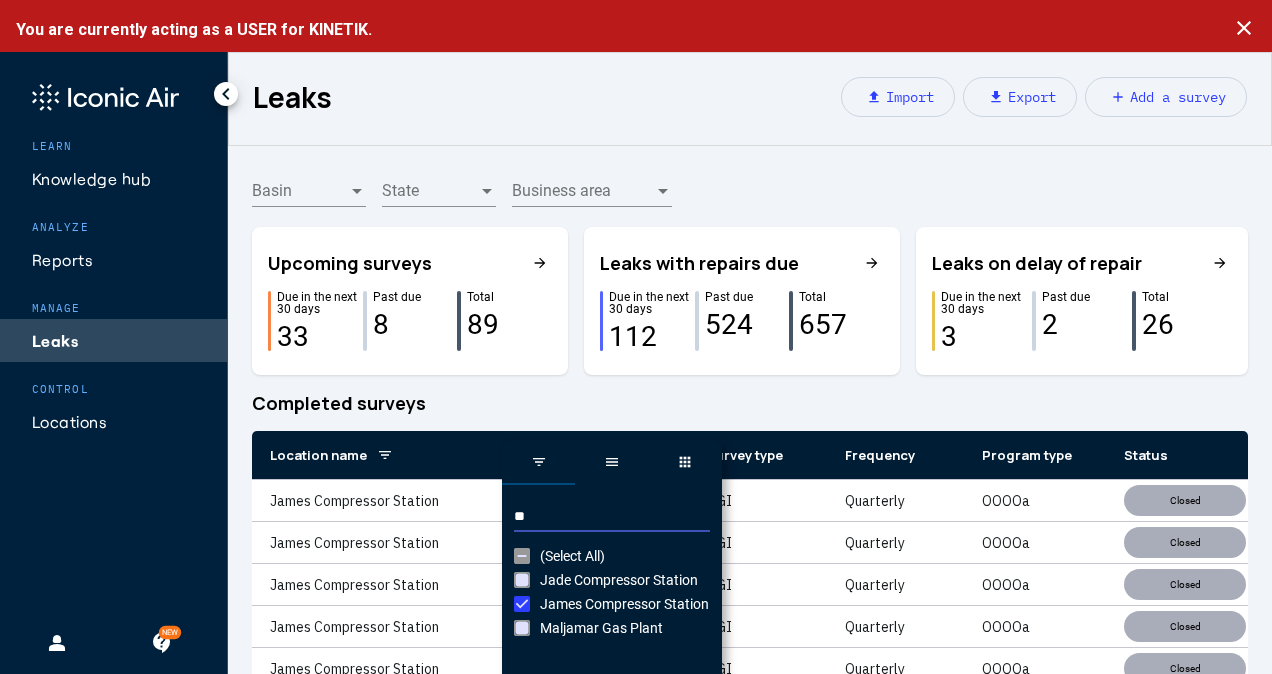 click on "**" at bounding box center (612, 517) 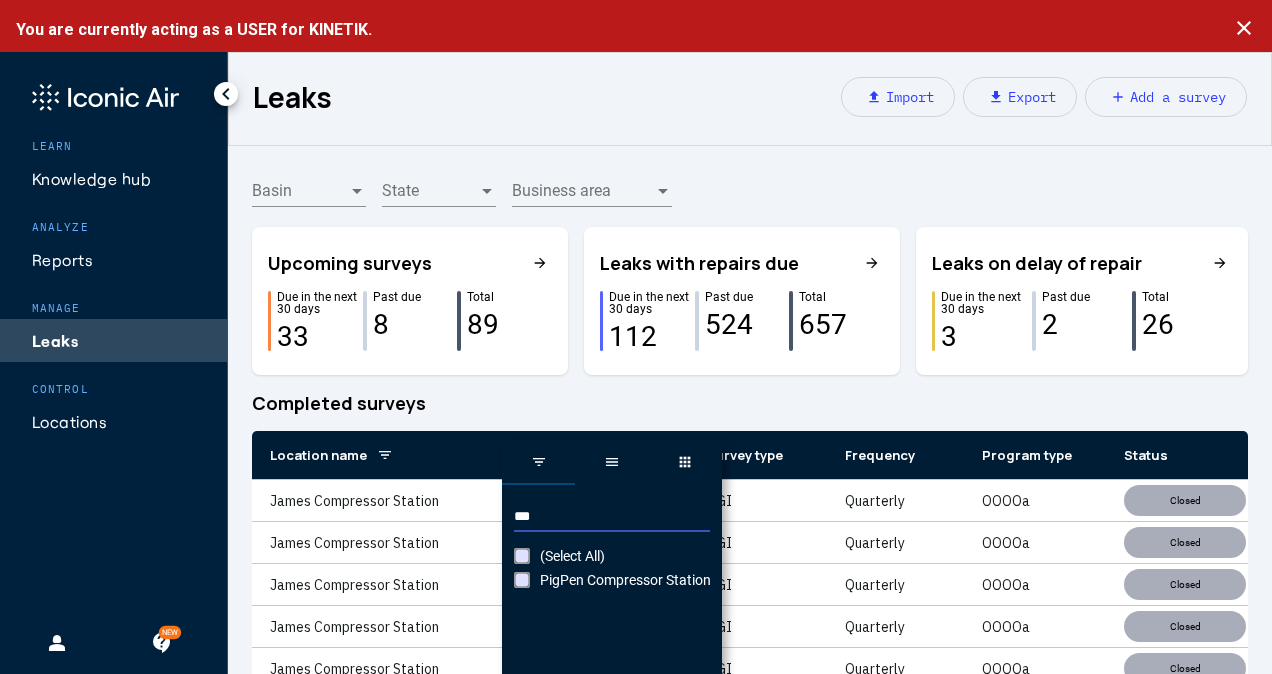 type on "***" 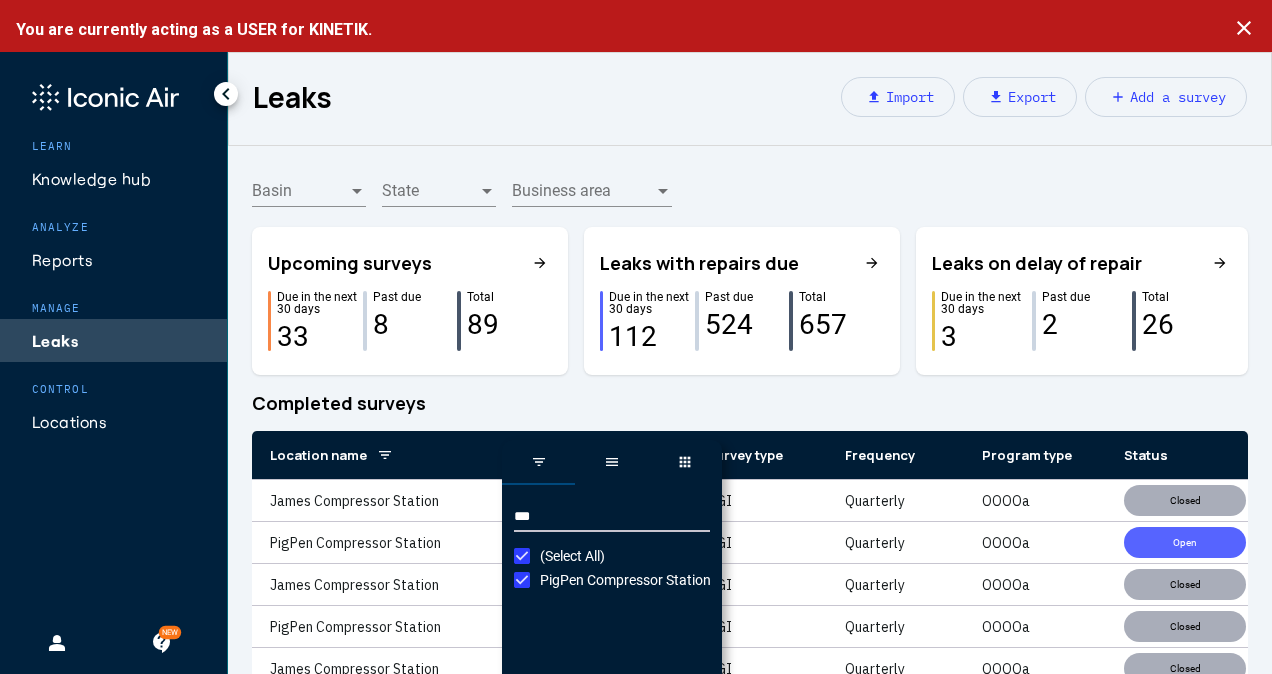 click on "Completed surveys" 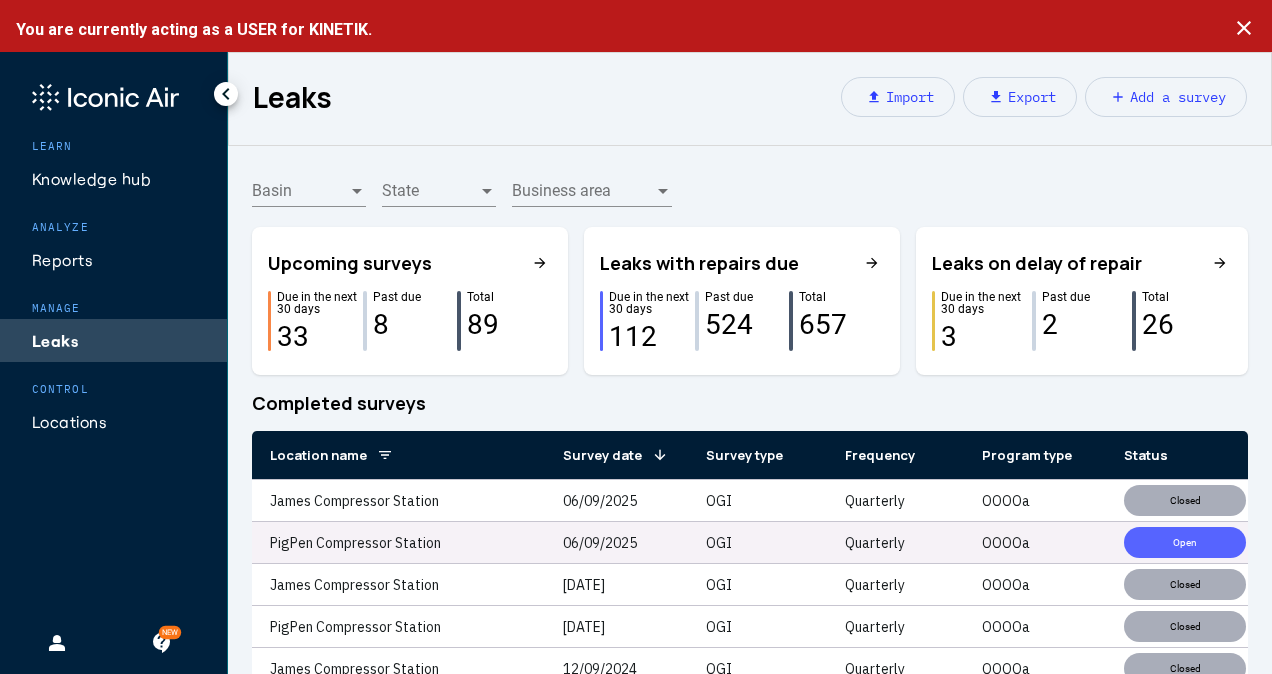 click on "06/09/2025" 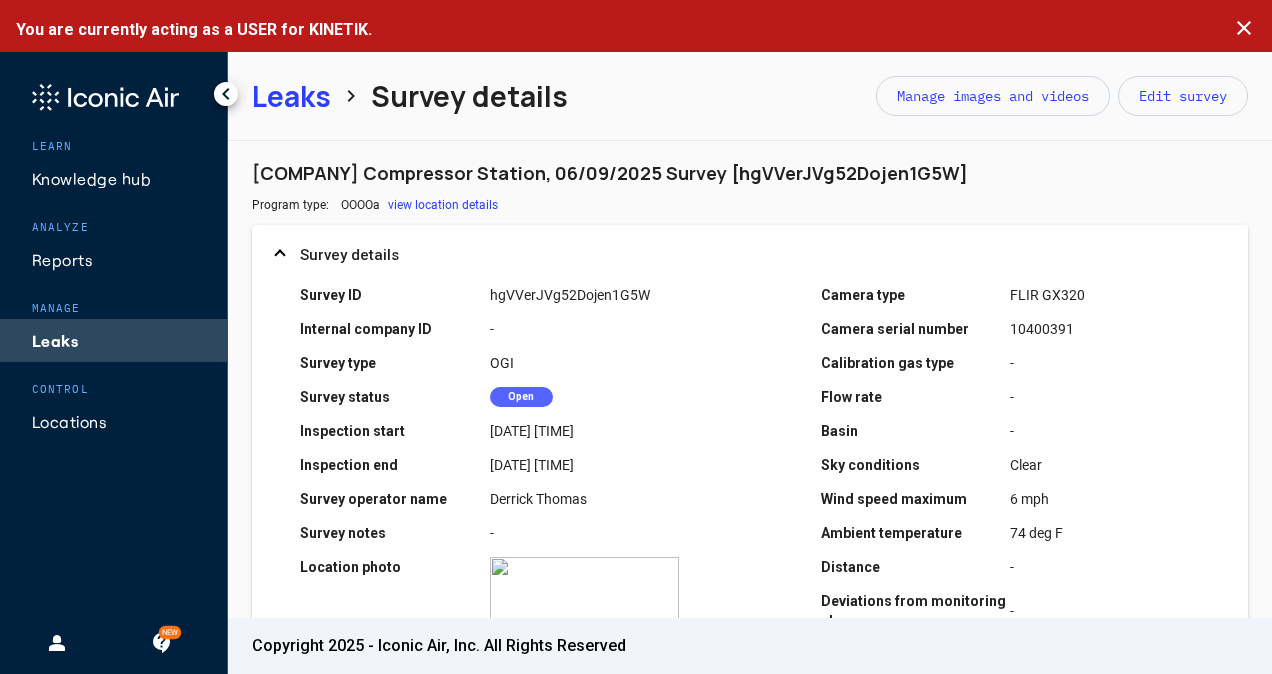 click on "Survey ID hgVVerJVg52Dojen1G5W Internal company ID  -  Survey type OGI Survey status  Open  Inspection start  06/09/2025 09:00 AM  Inspection end  06/09/2025 10:24 AM  Survey operator name  [FIRST] [LAST]  Survey notes - Location photo zoom_in Camera type  FLIR GX320  Camera serial number  10400391  Calibration gas type  -  Flow rate  -  Basin - Sky conditions  Clear  Wind speed maximum  6 mph  Ambient temperature  74 deg F  Distance  -  Deviations from monitoring plan  -  Total compressors  3  Operating compressors  3" at bounding box center (750, 503) 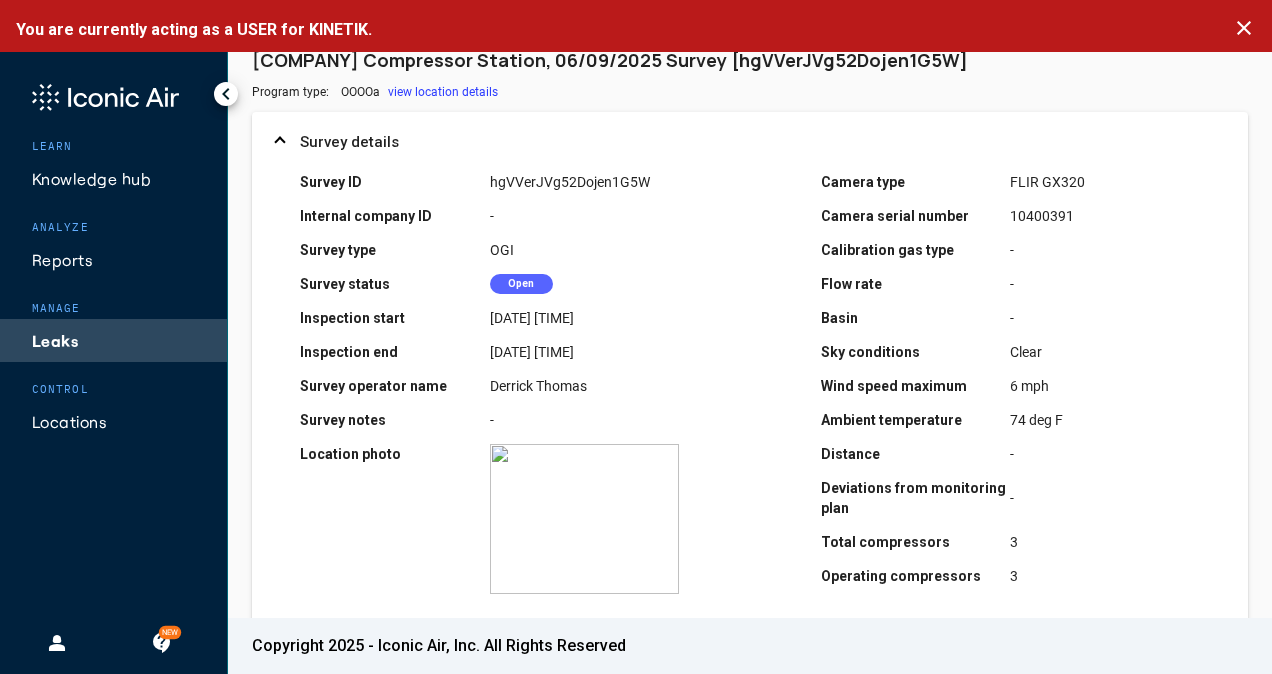 scroll, scrollTop: 40, scrollLeft: 0, axis: vertical 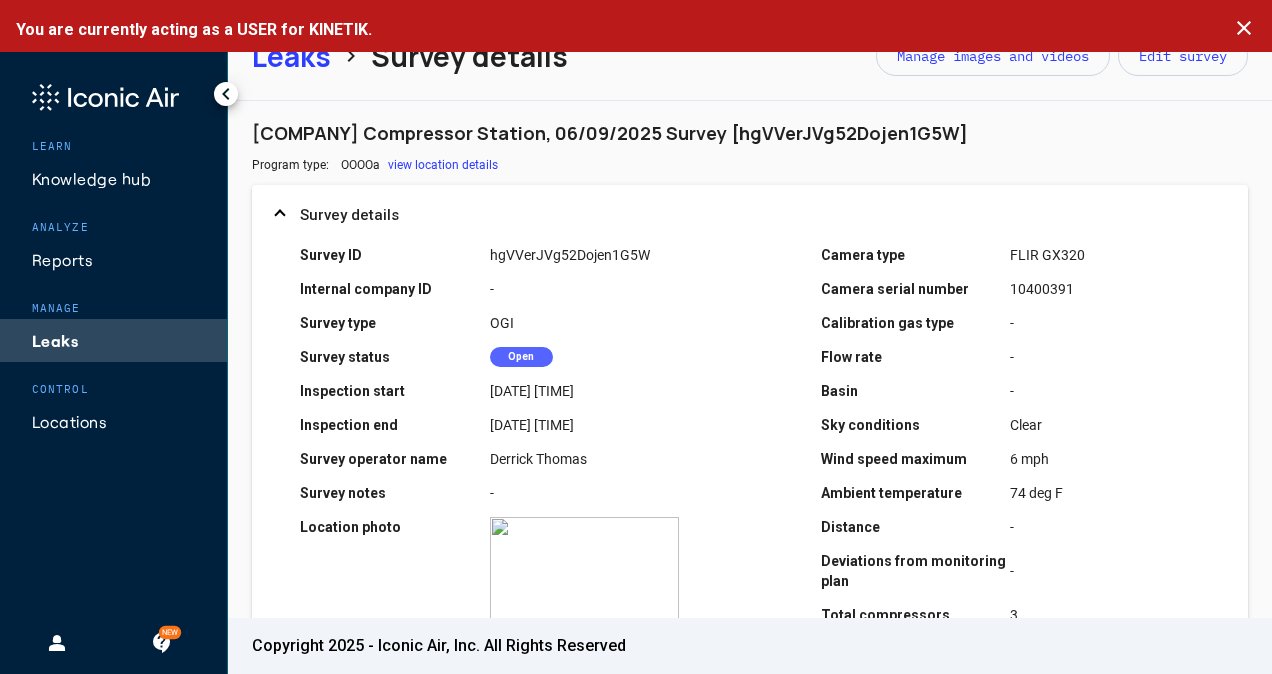 click on "-" at bounding box center [585, 493] 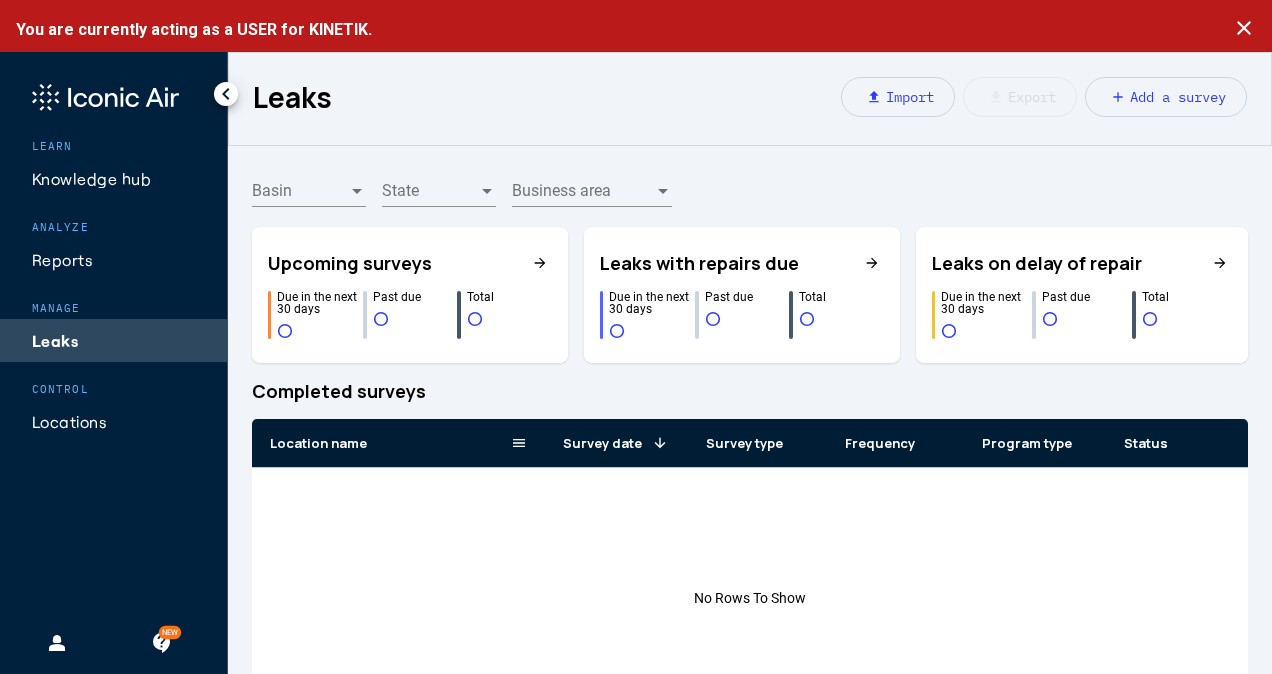 click 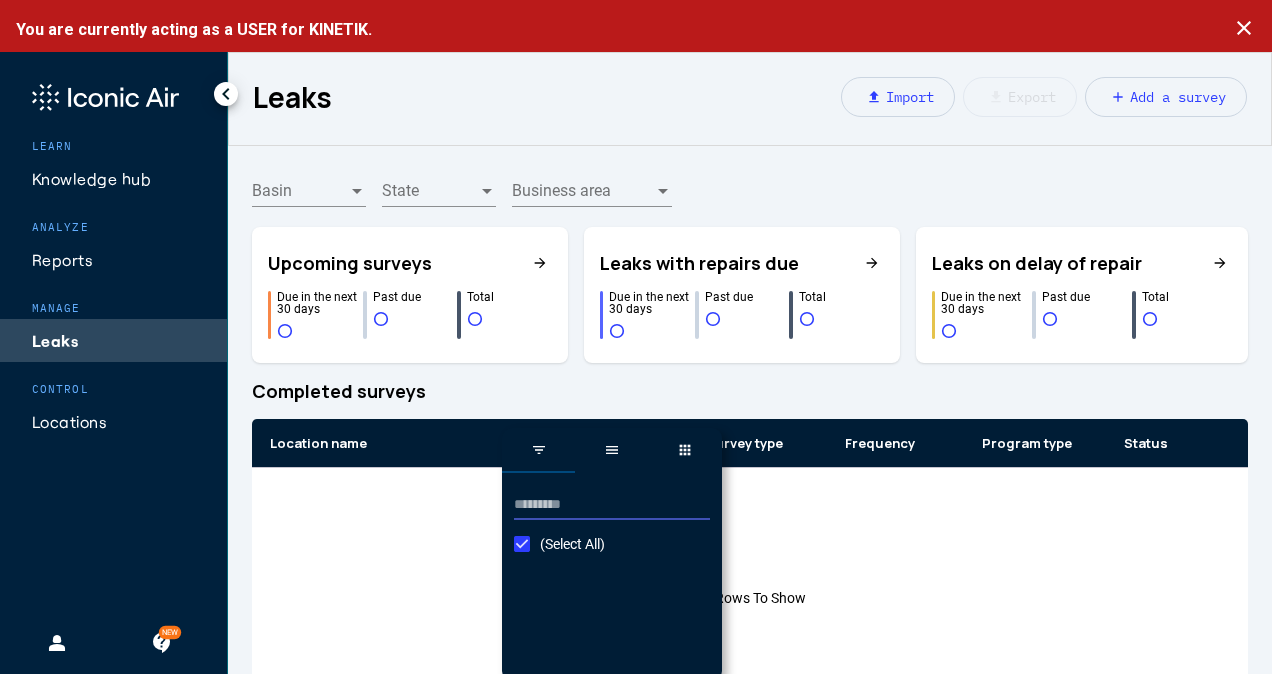 click at bounding box center [612, 505] 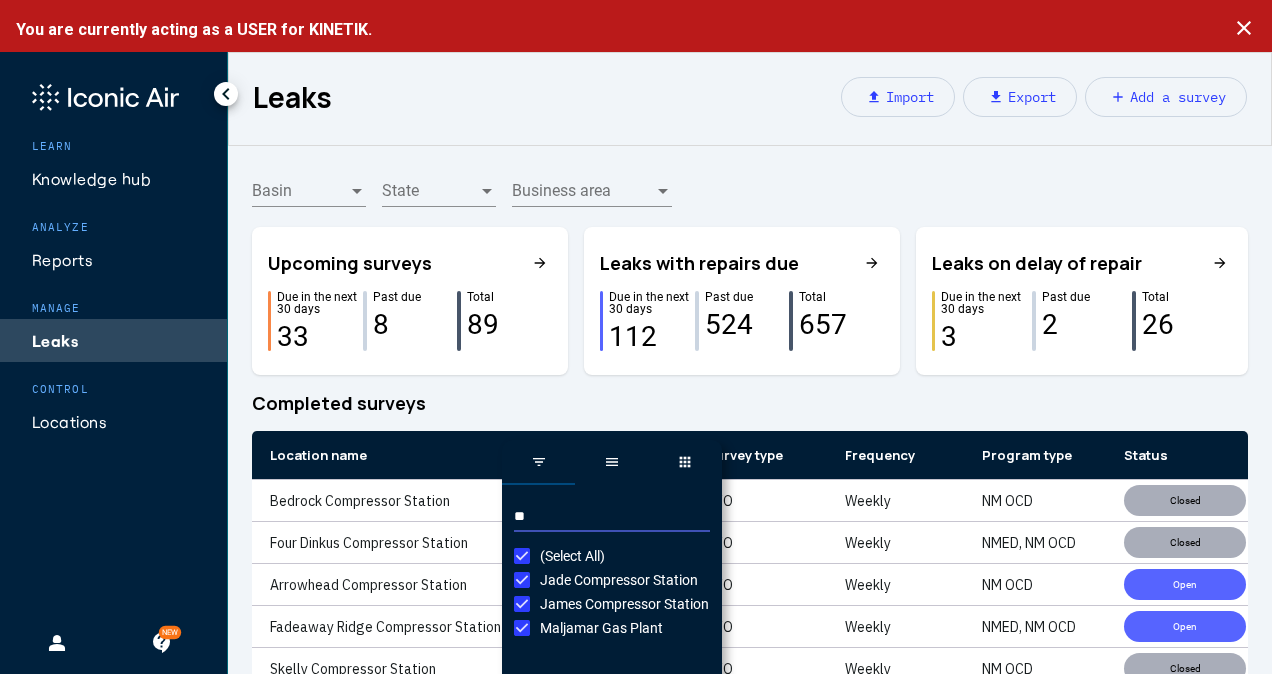 type on "**" 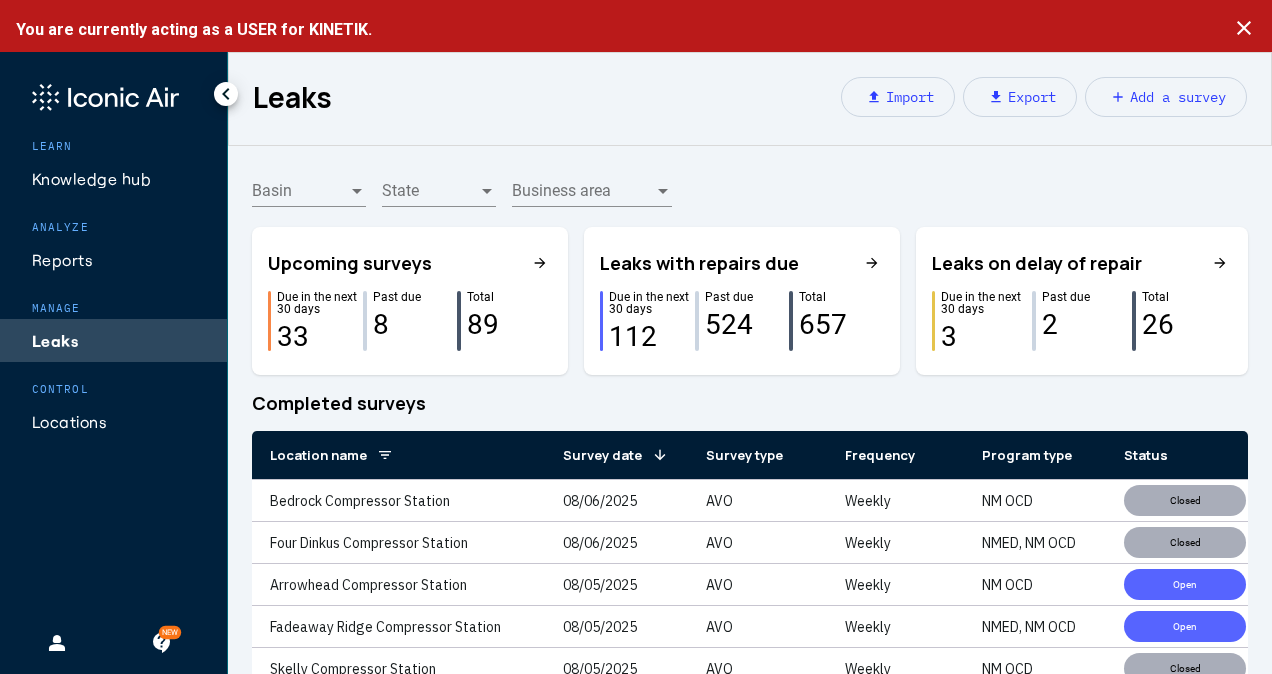 click on "Completed surveys" 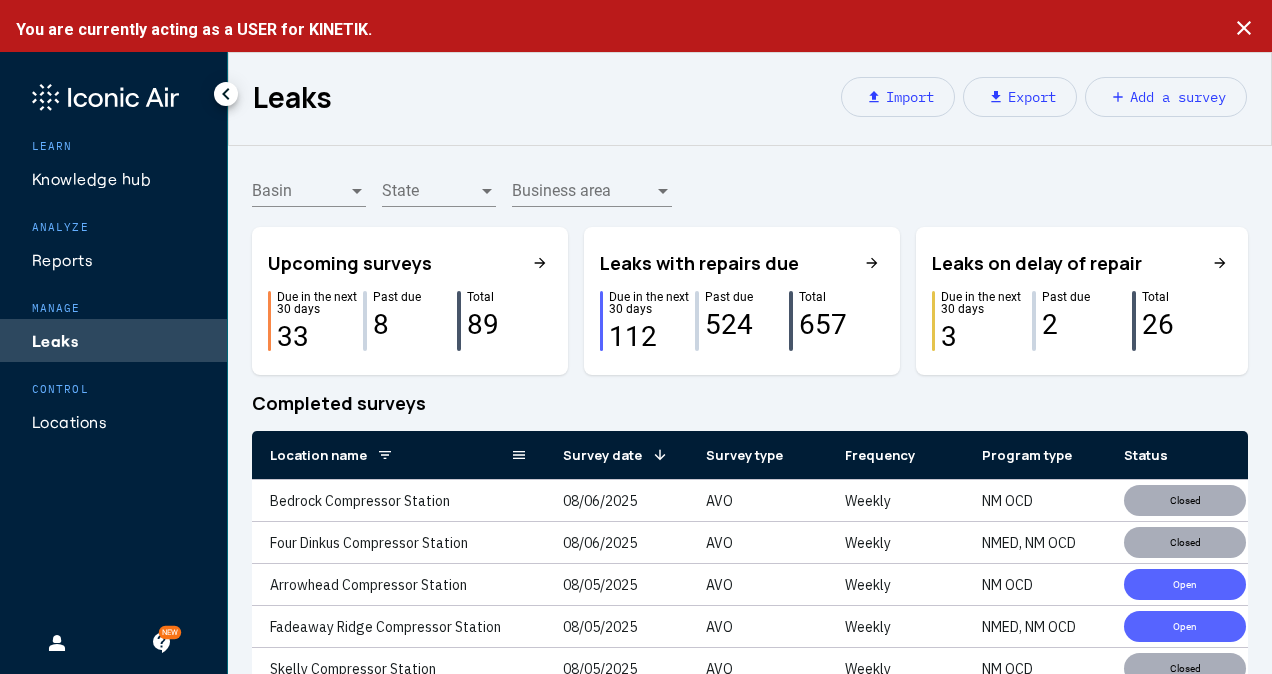 click 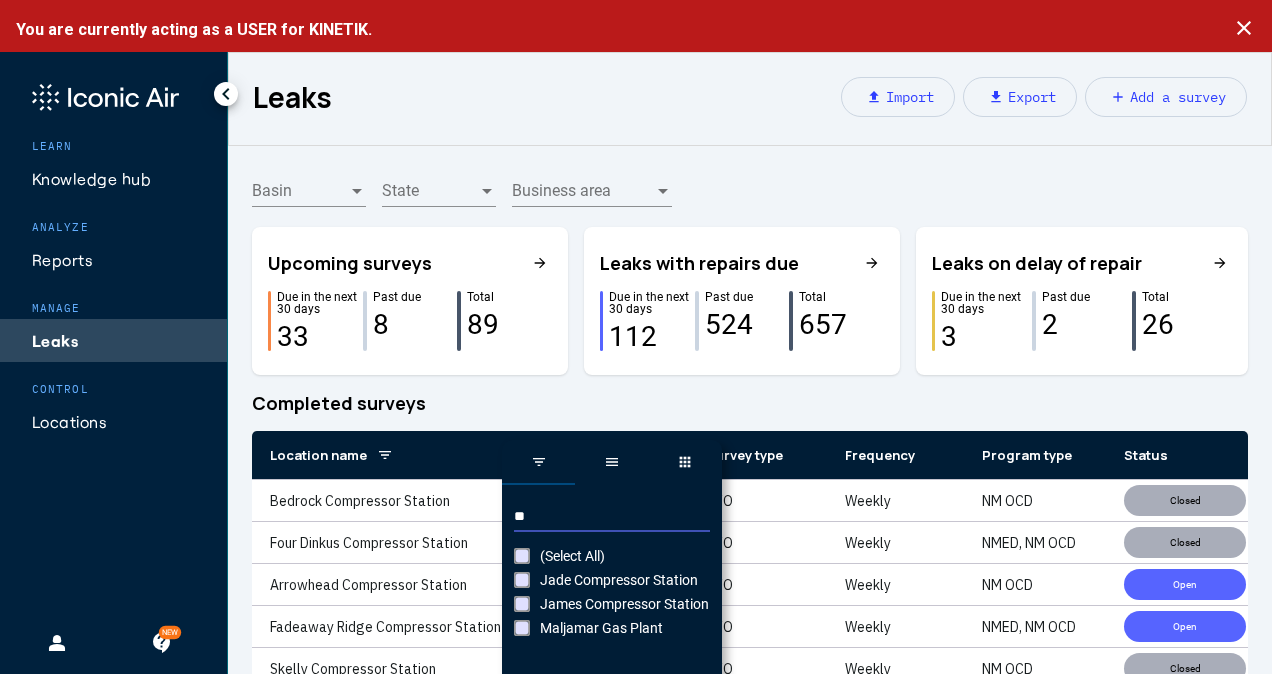 click on "**" at bounding box center (612, 517) 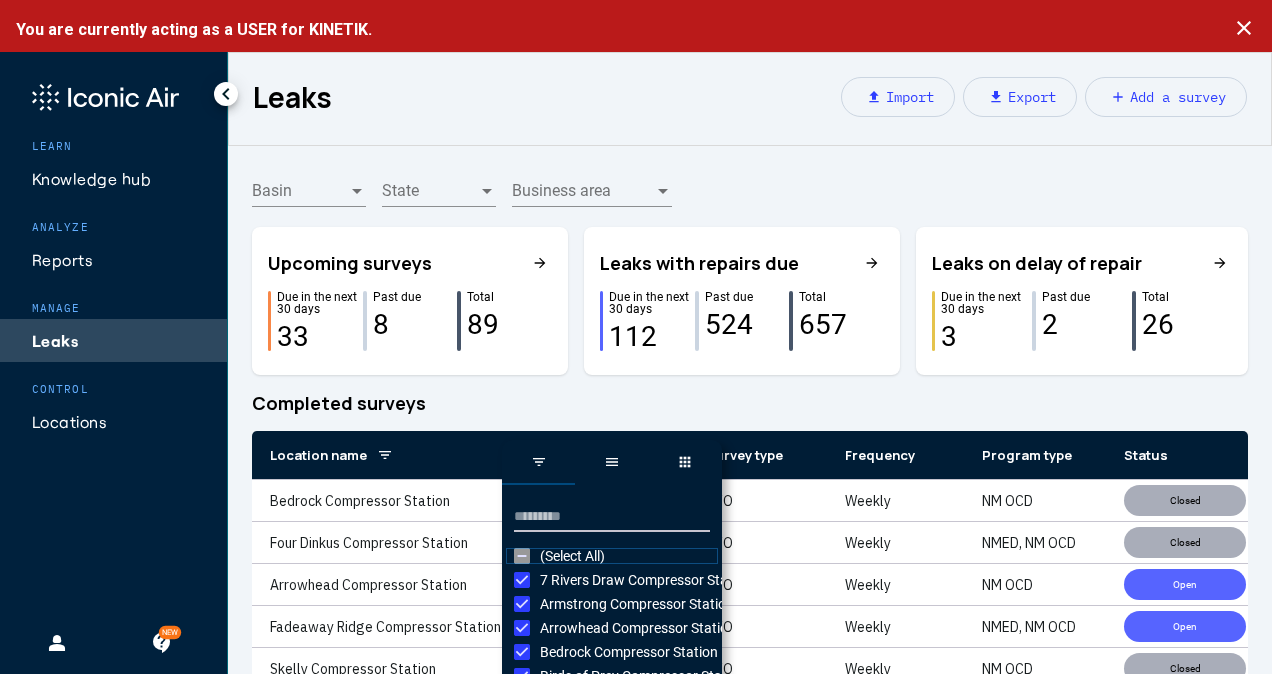 click on "(Select All)" 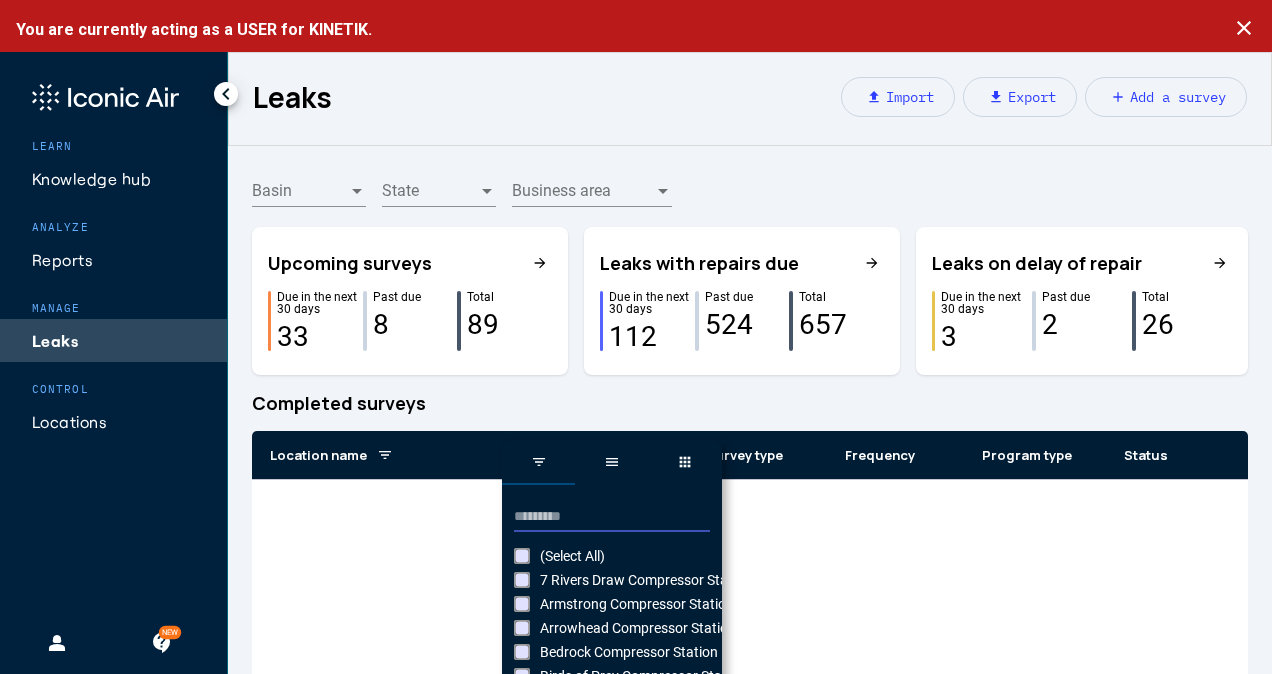 click at bounding box center [612, 517] 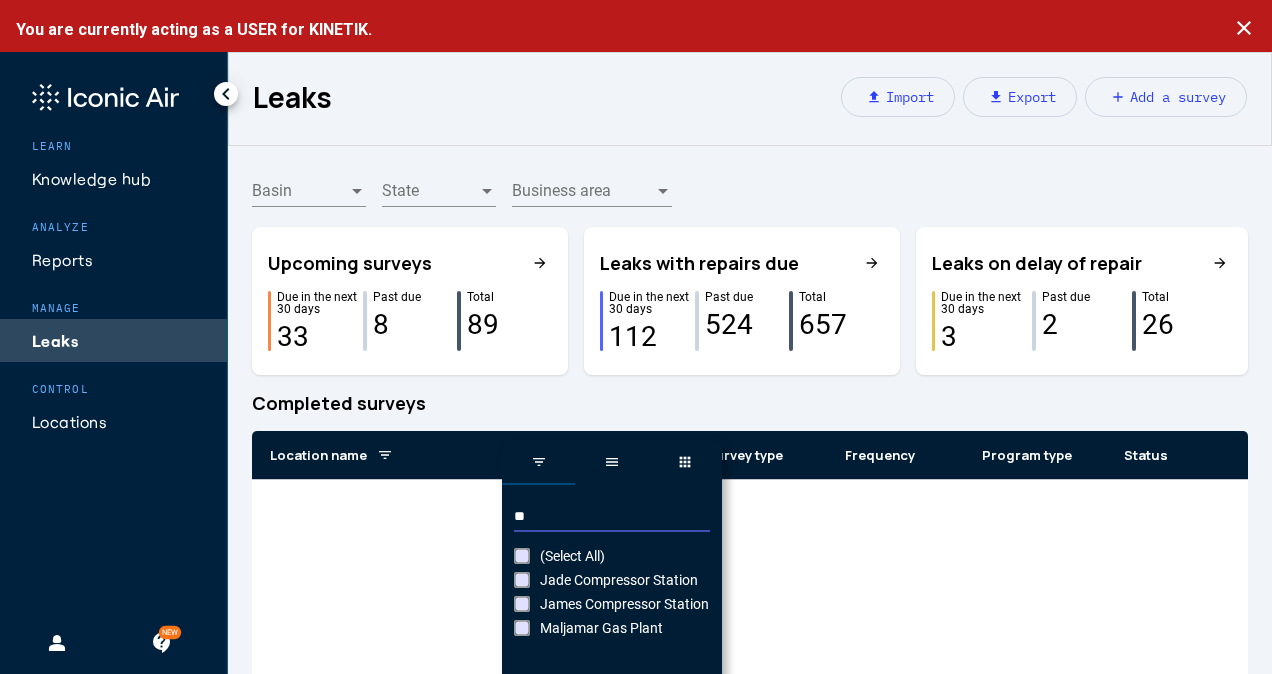 type on "**" 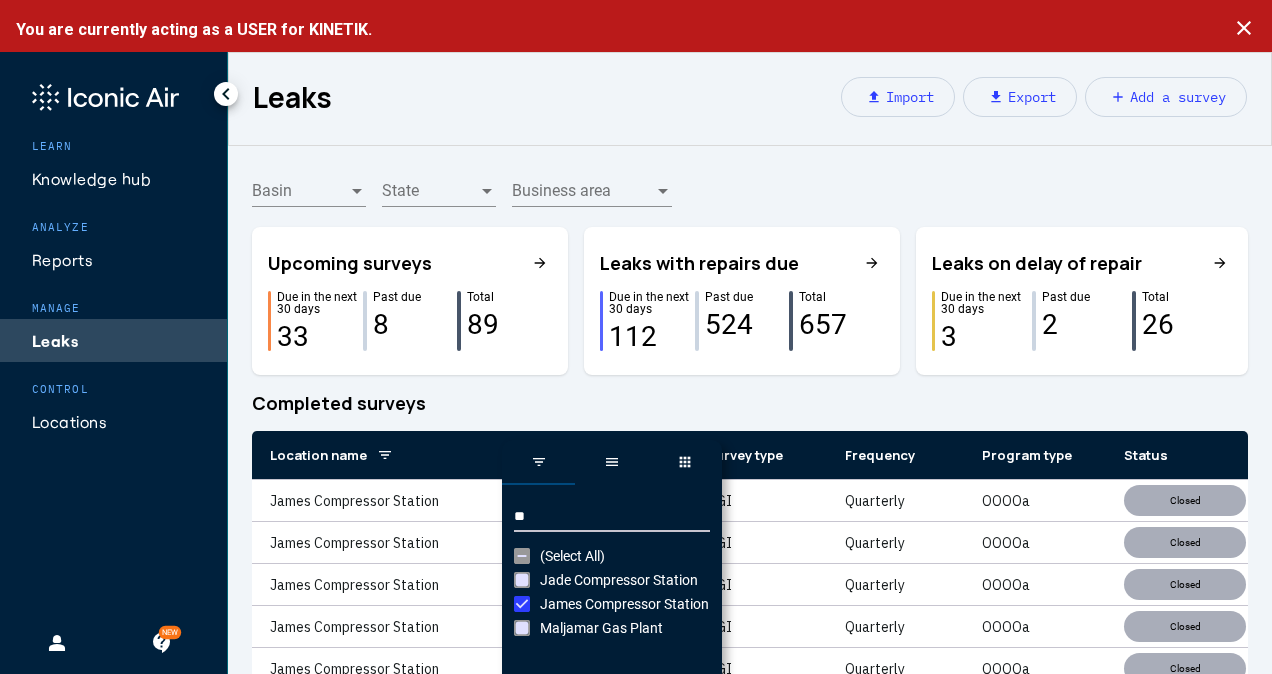 click on "Completed surveys" 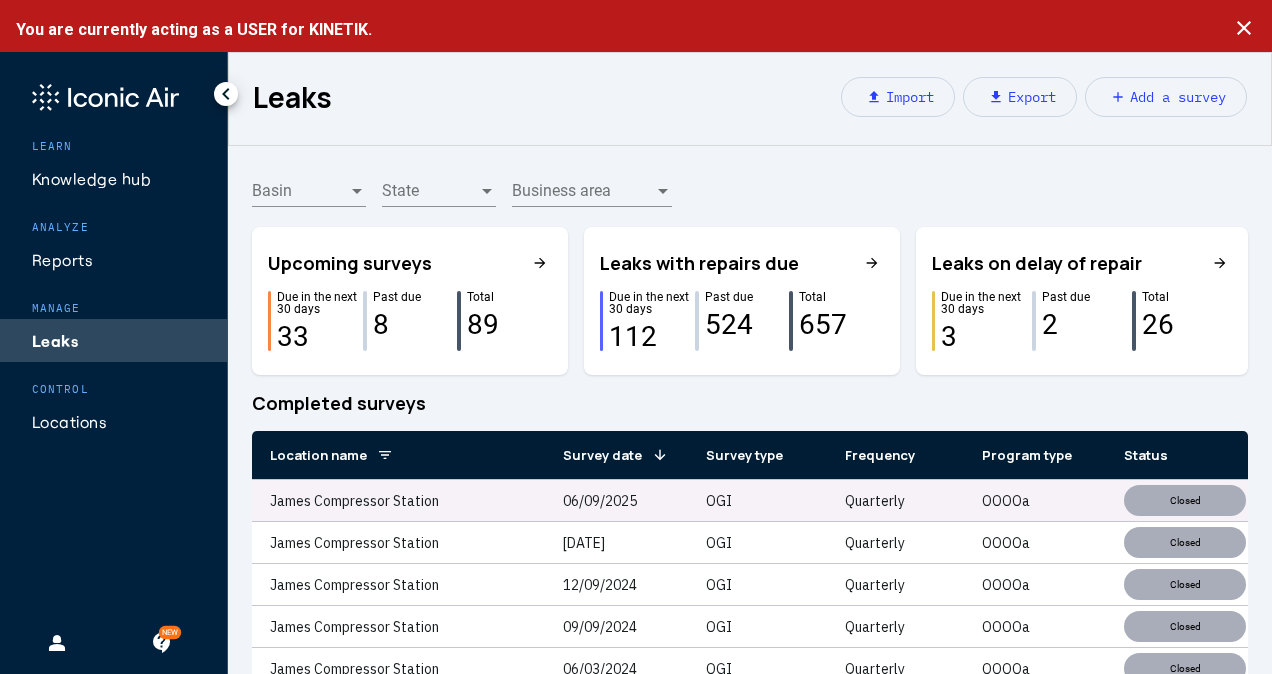 click on "Quarterly" 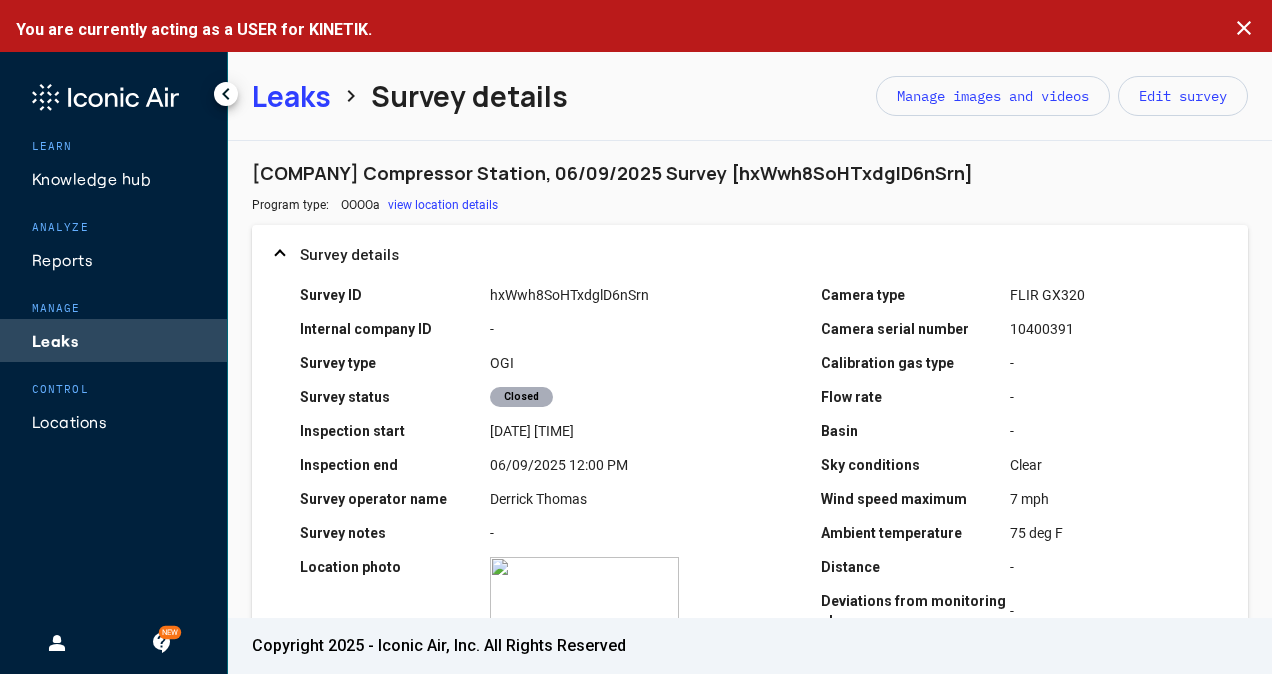 click on "-" at bounding box center [1105, 397] 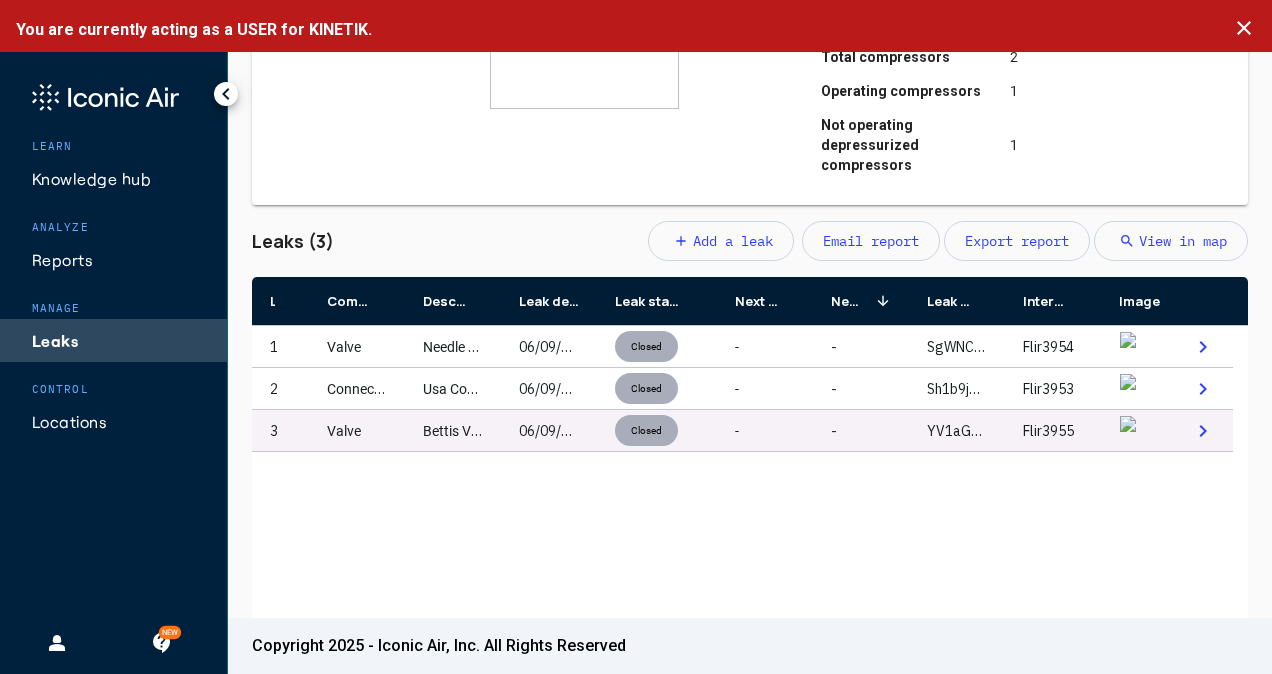 scroll, scrollTop: 600, scrollLeft: 0, axis: vertical 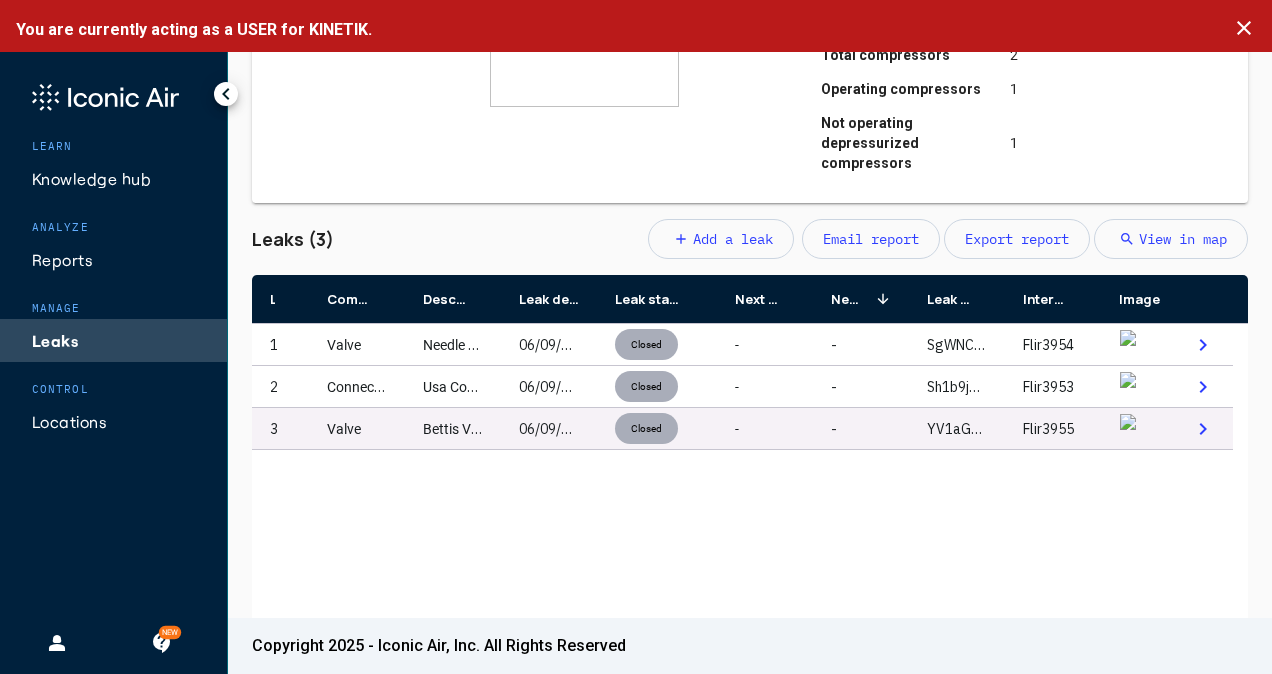 click on "-" at bounding box center [861, 428] 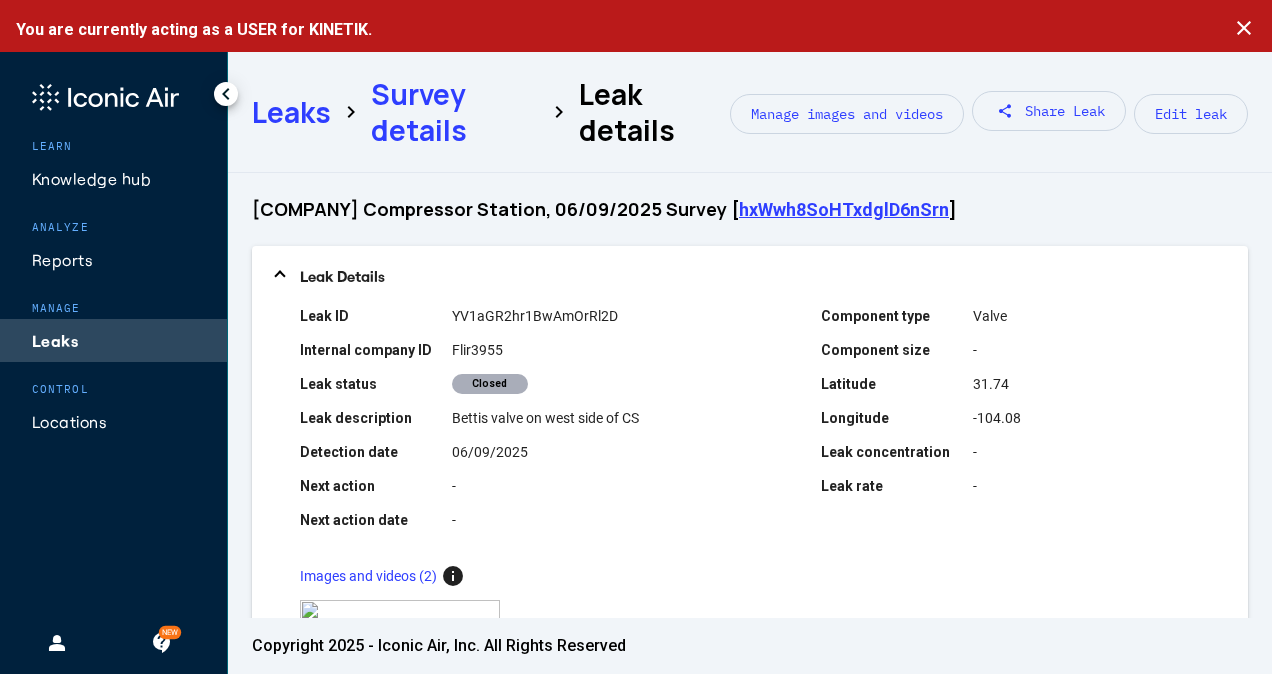 click on "-" at bounding box center (1087, 486) 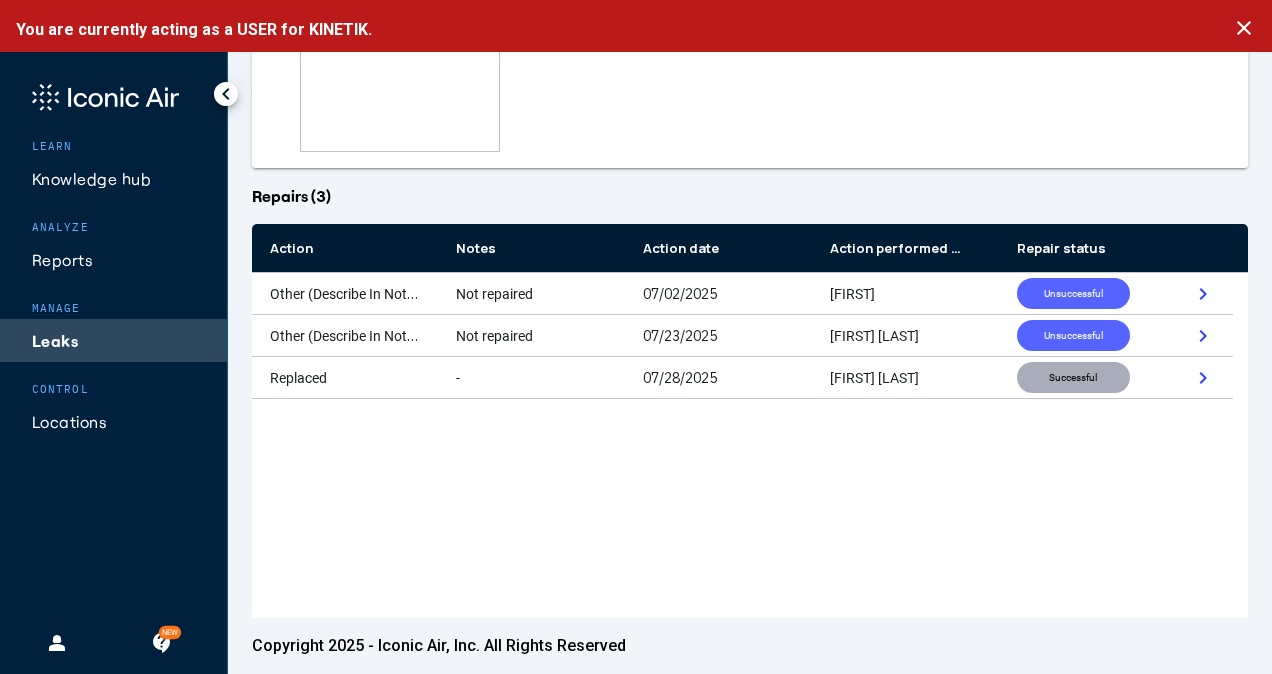 scroll, scrollTop: 600, scrollLeft: 0, axis: vertical 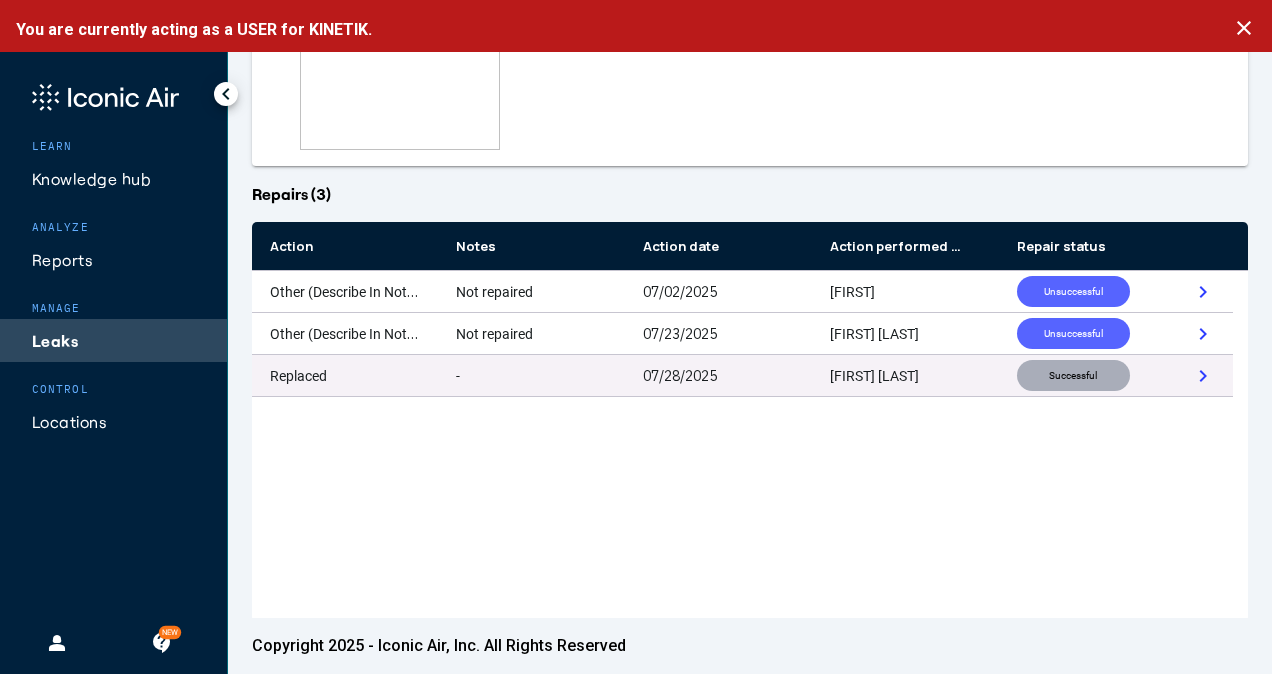click on "[FIRST] [LAST]" 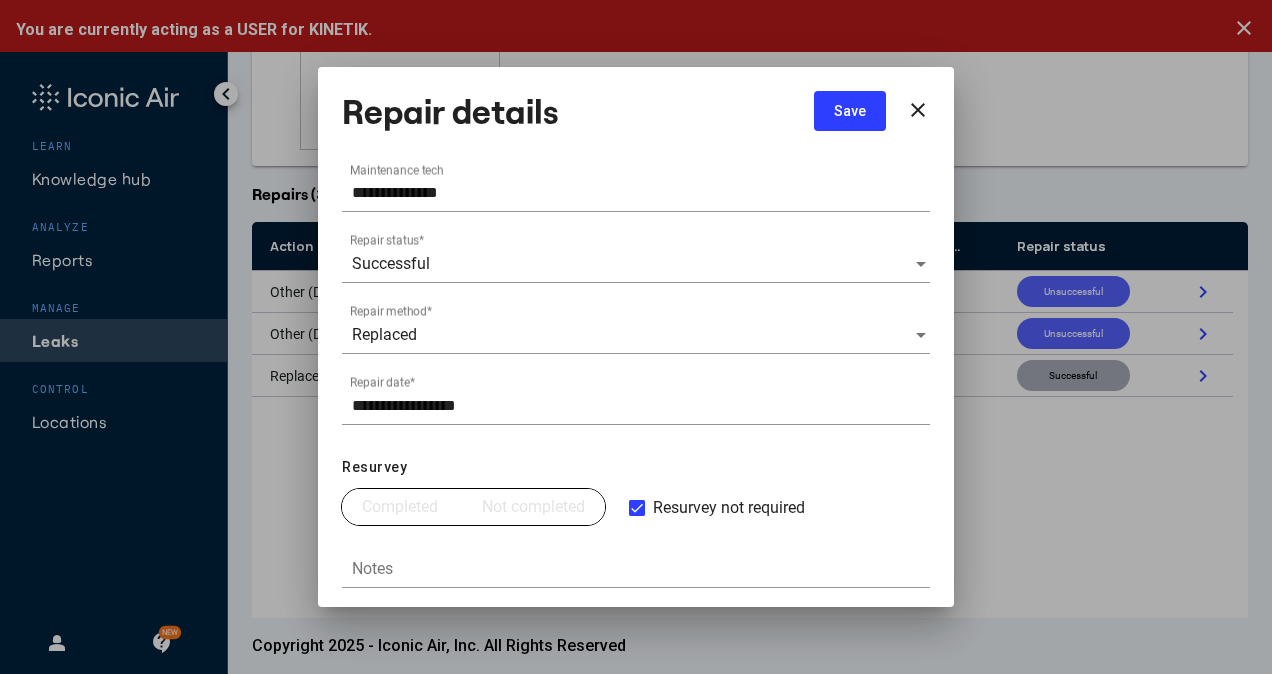 scroll, scrollTop: 58, scrollLeft: 0, axis: vertical 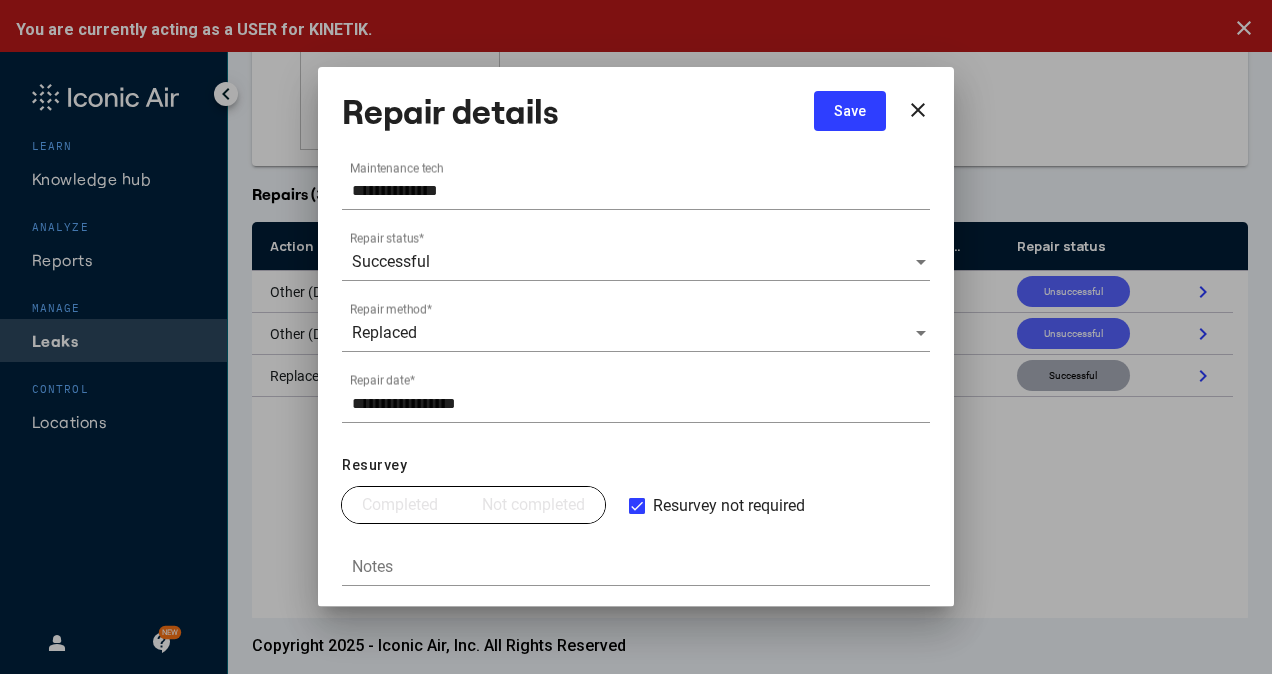 click at bounding box center (636, 337) 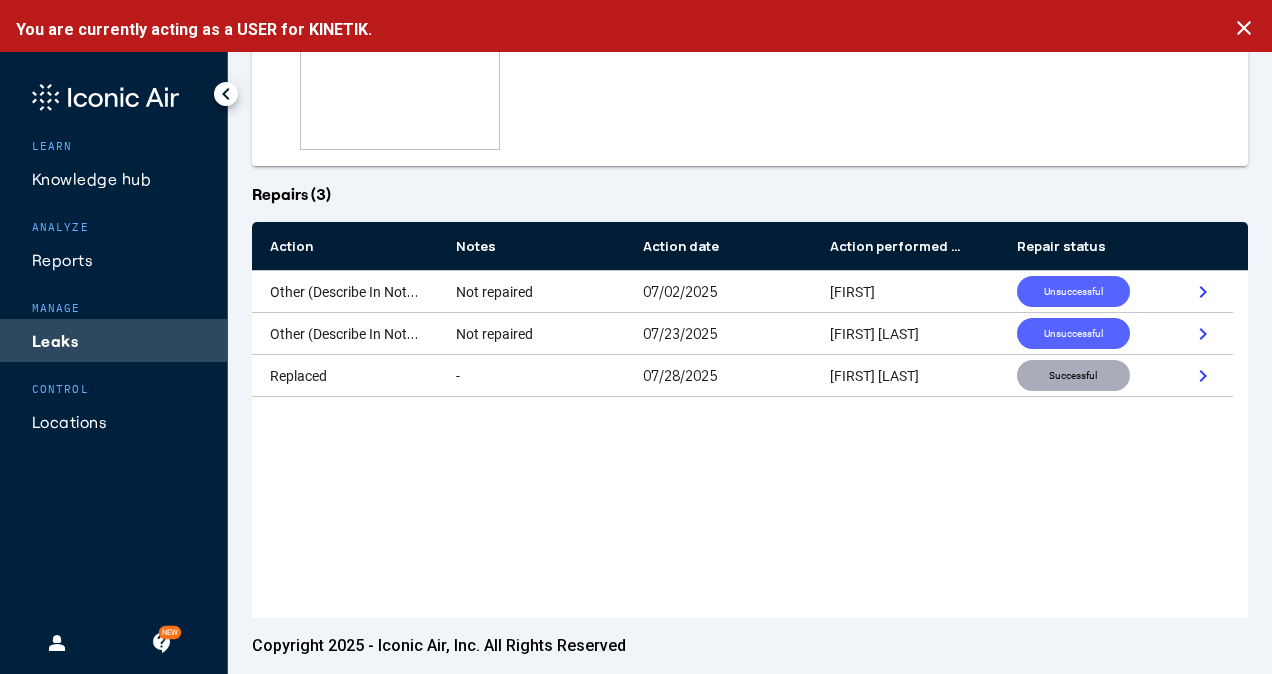 click on "Repairs (3)" 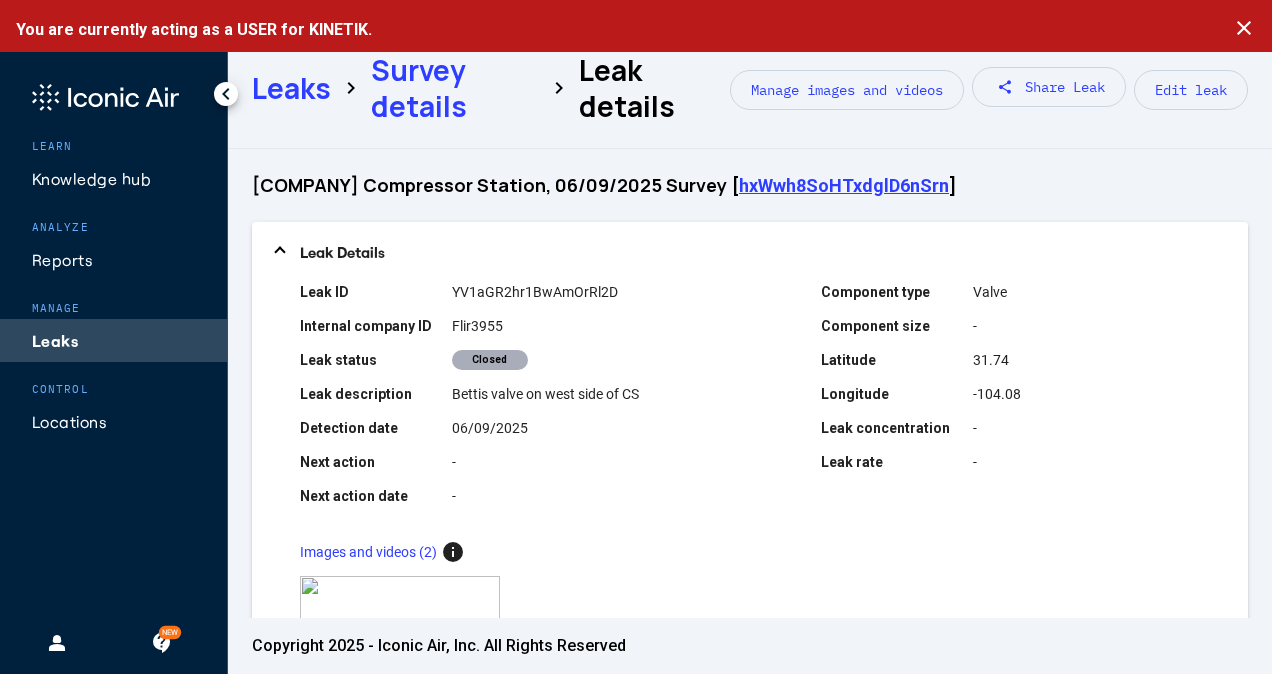 scroll, scrollTop: 0, scrollLeft: 0, axis: both 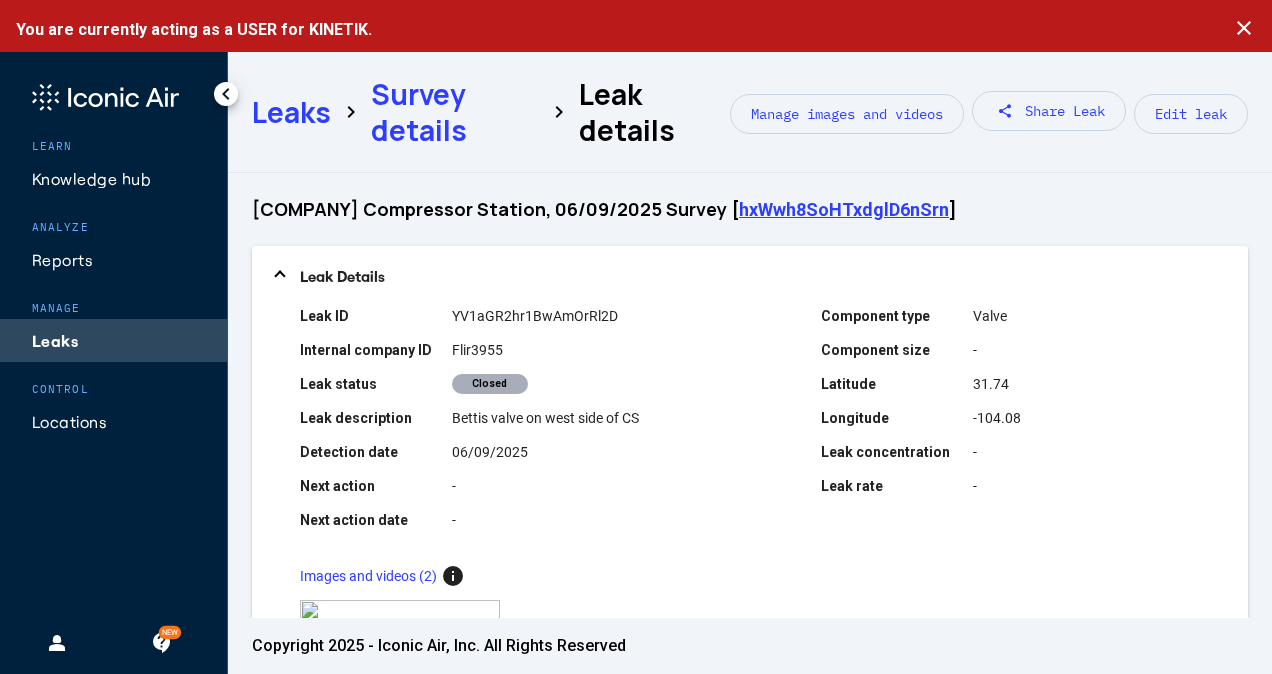 click on "Leaks" 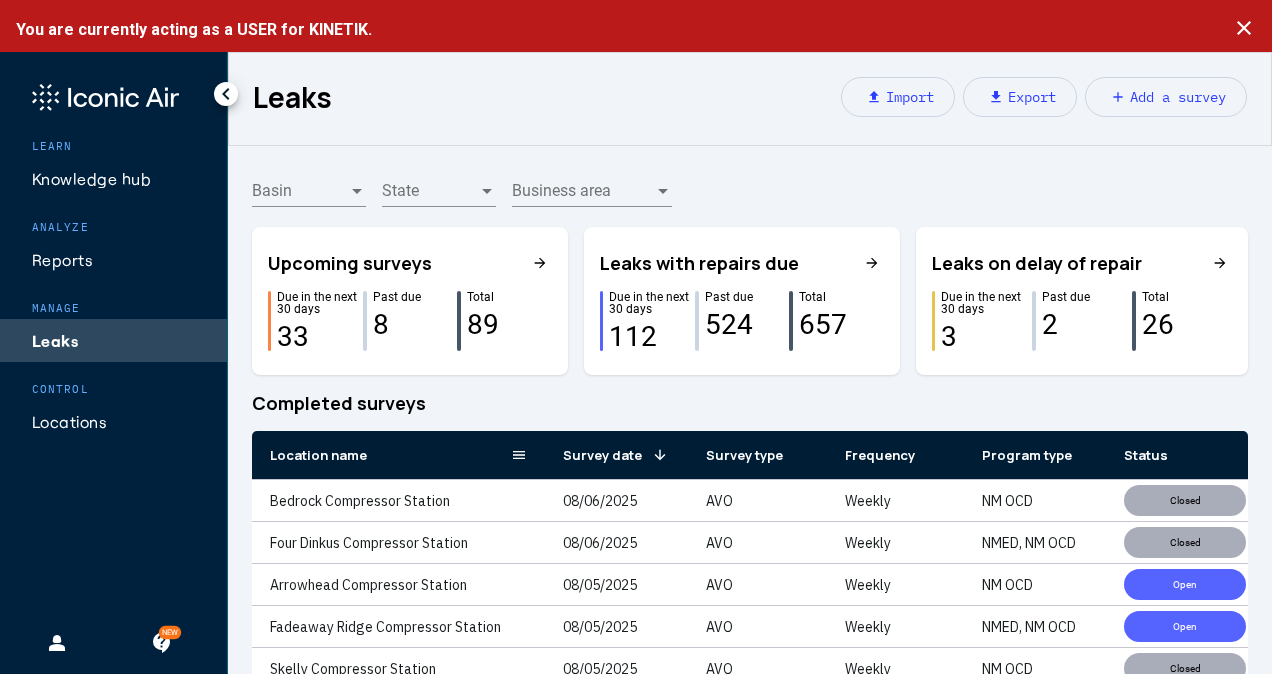 click 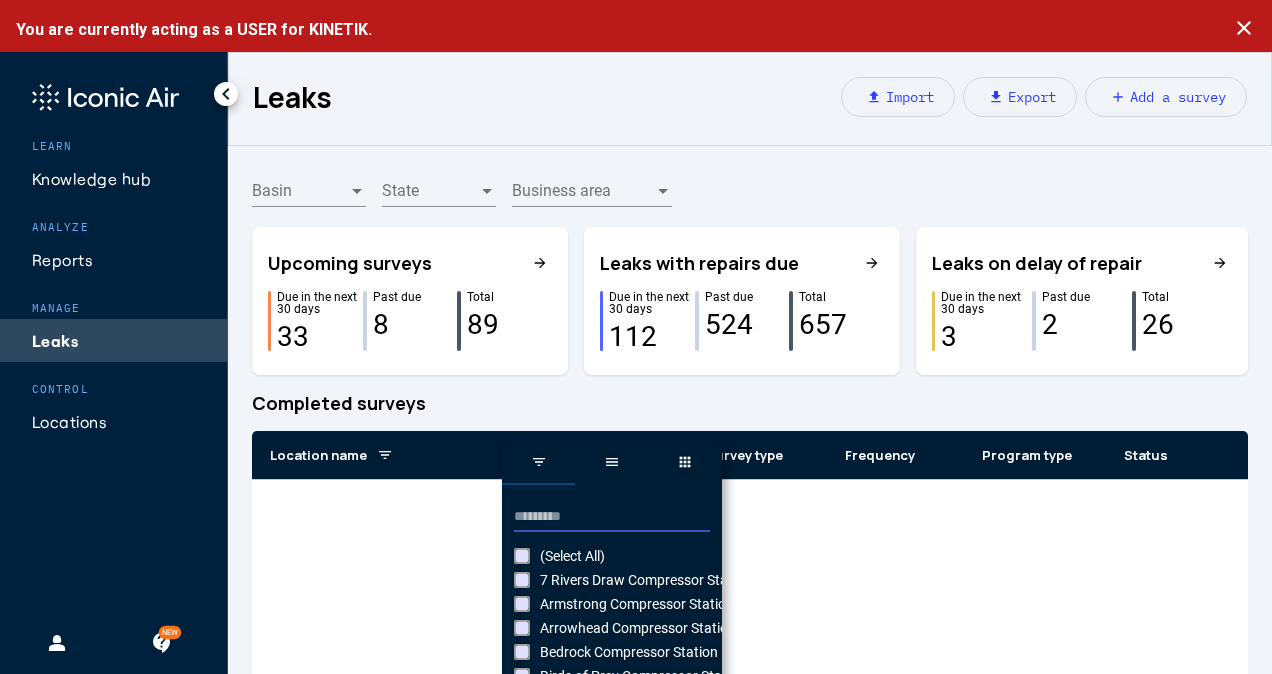 click at bounding box center [612, 517] 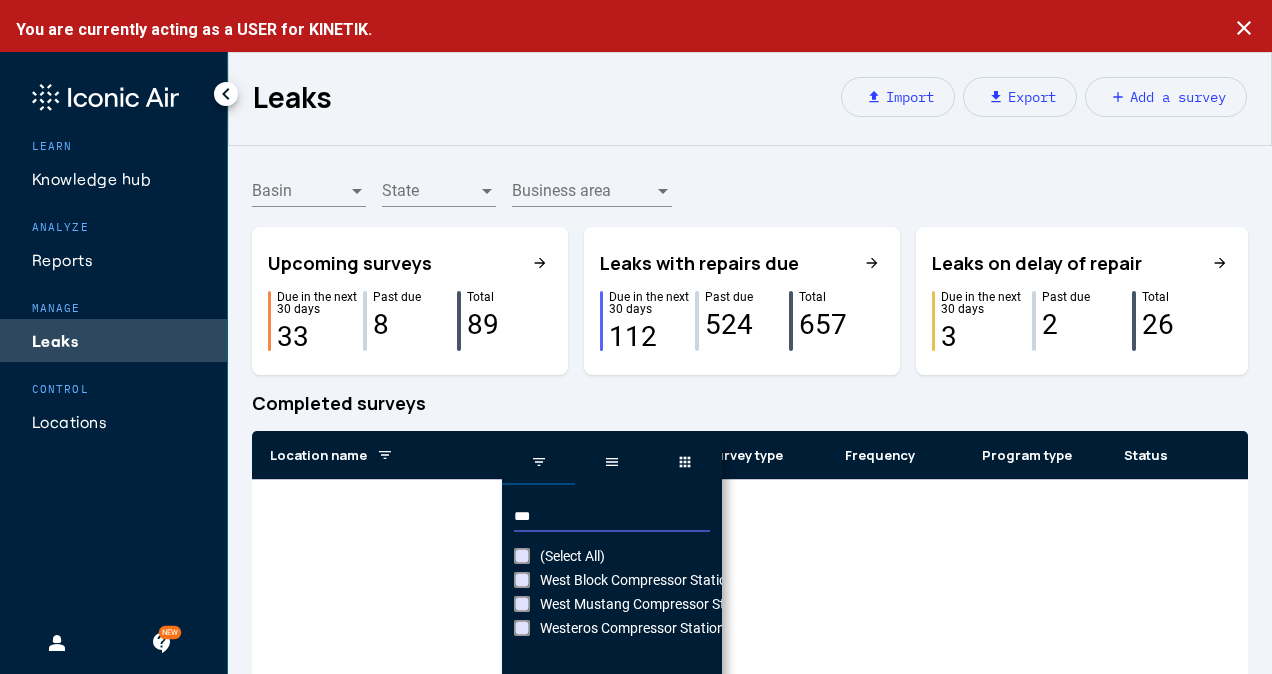 type on "***" 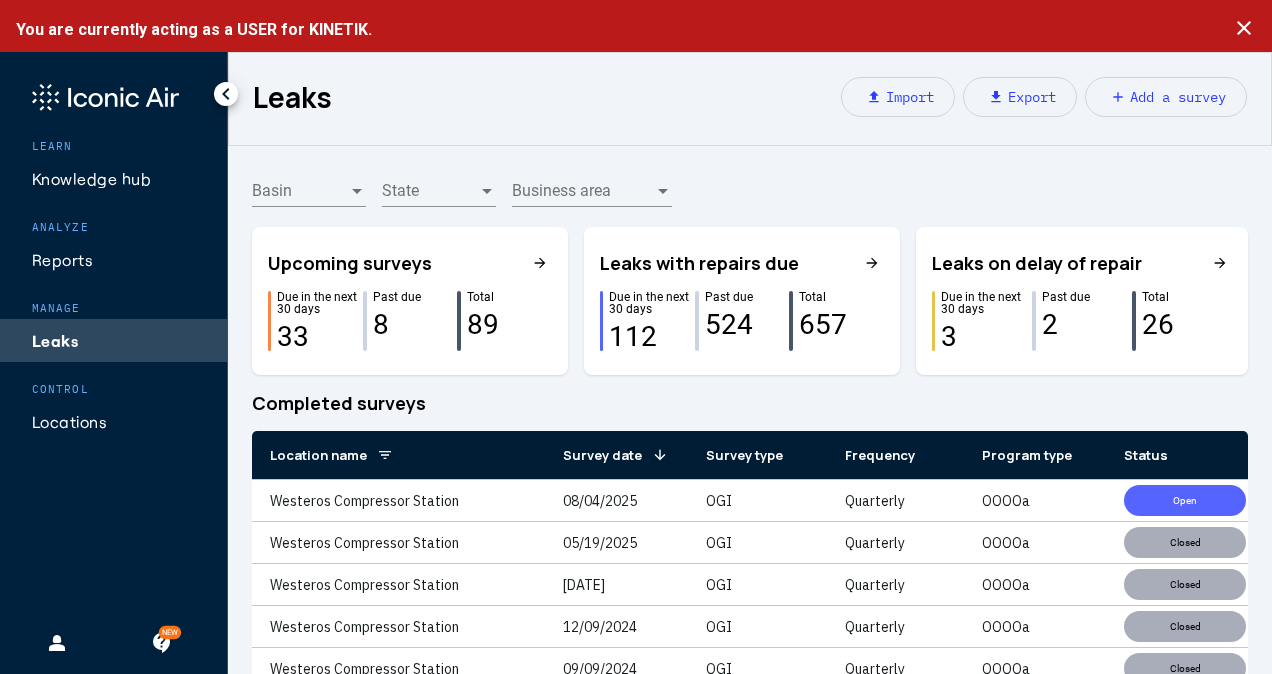 click on "Completed surveys" 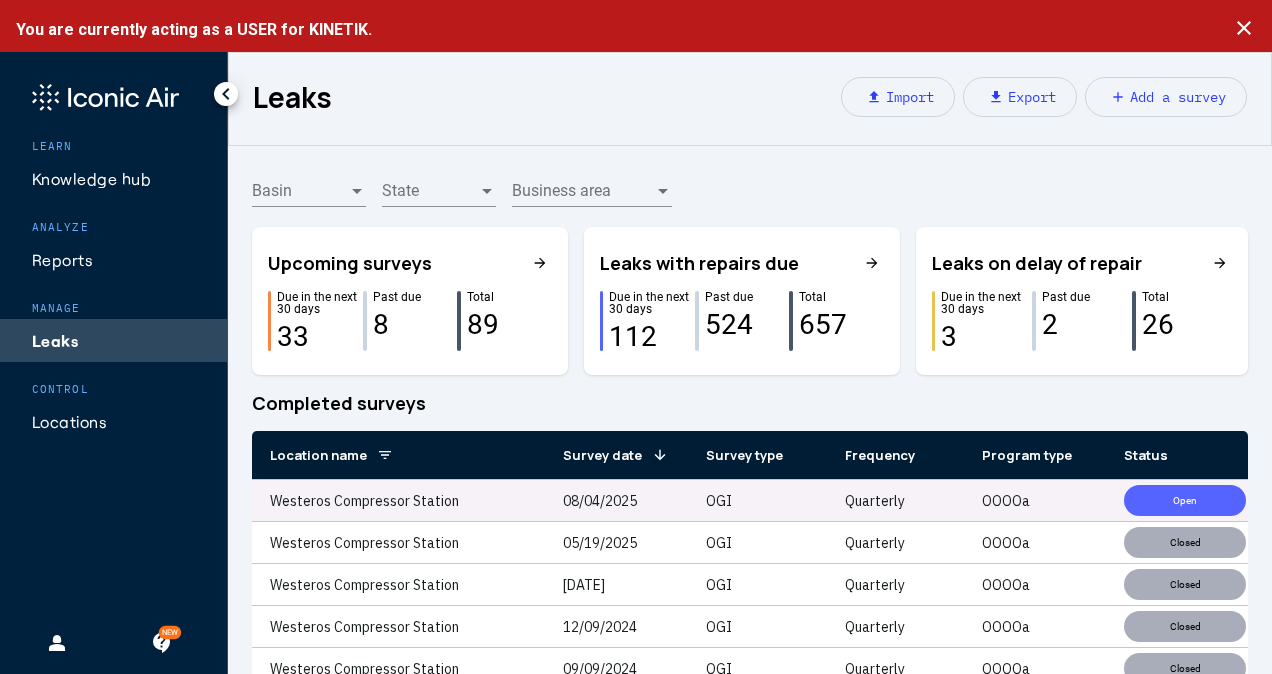 click on "08/04/2025" 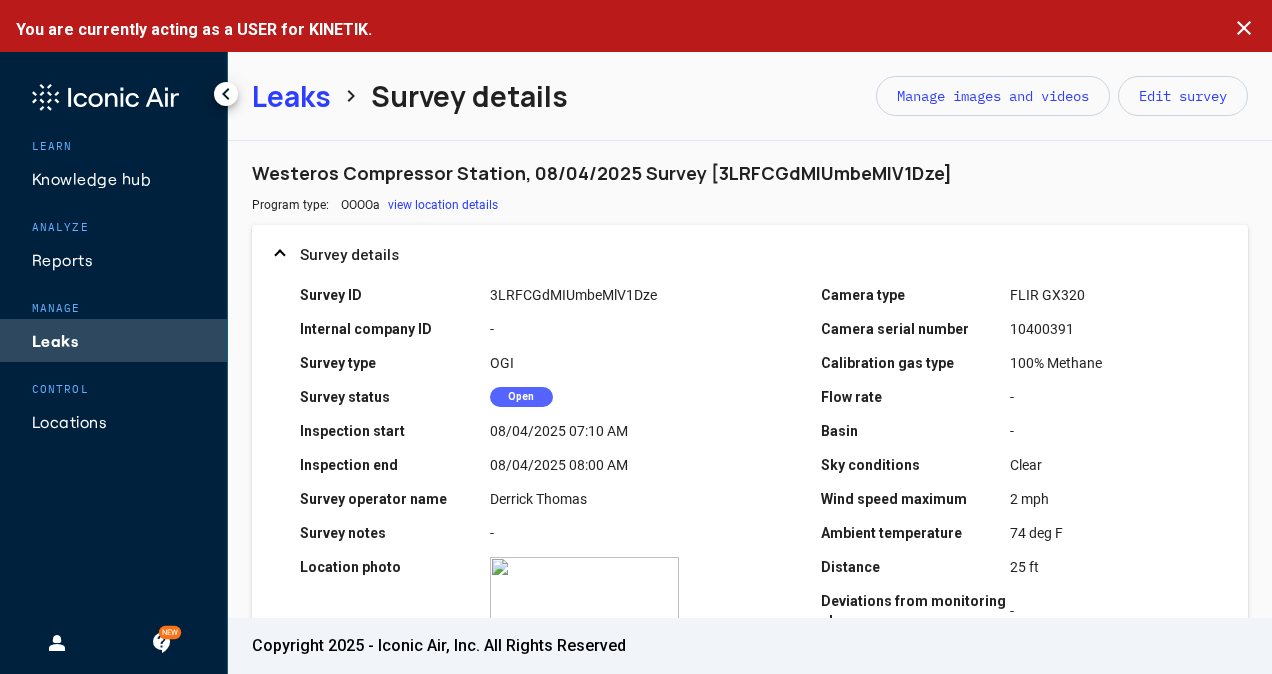 click on "Survey ID 3LRFCGdMIUmbeMlV1Dze Internal company ID  -  Survey type OGI Survey status  Open  Inspection start  08/04/2025 07:10 AM  Inspection end  08/04/2025 08:00 AM  Survey operator name  [FIRST] [LAST]  Survey notes - Location photo zoom_in Camera type  FLIR GX320  Camera serial number  10400391  Calibration gas type  100% Methane  Flow rate  -  Basin - Sky conditions  Clear  Wind speed maximum  2 mph  Ambient temperature  74 deg F  Distance  25 ft  Deviations from monitoring plan  -  Total compressors  4  Operating compressors  3  Standby pressurized compressors  1" at bounding box center (750, 526) 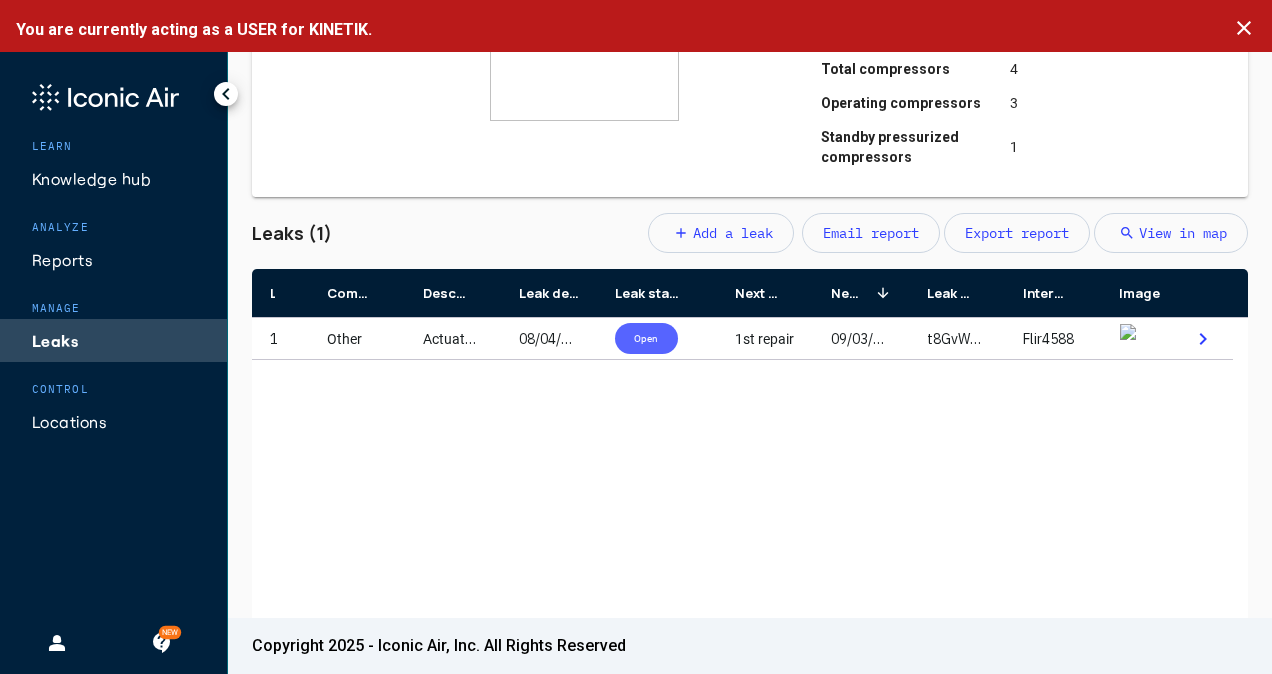 scroll, scrollTop: 600, scrollLeft: 0, axis: vertical 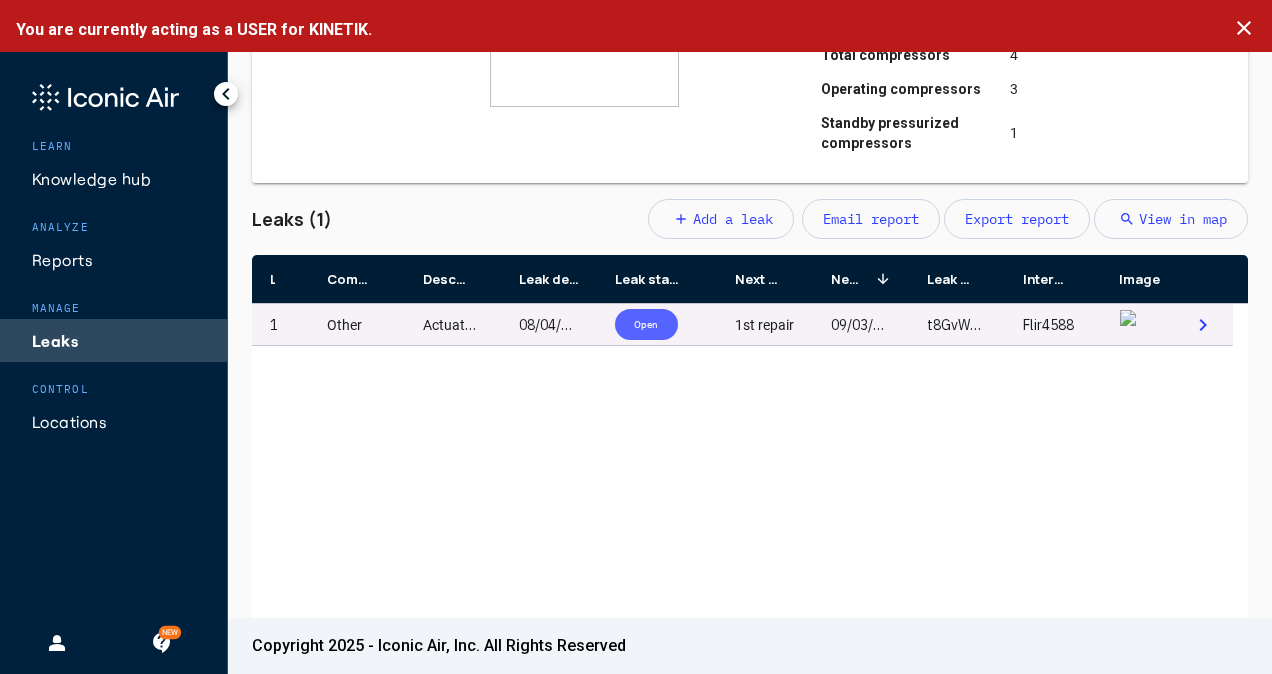 click on "Actuator On Flare" at bounding box center (453, 324) 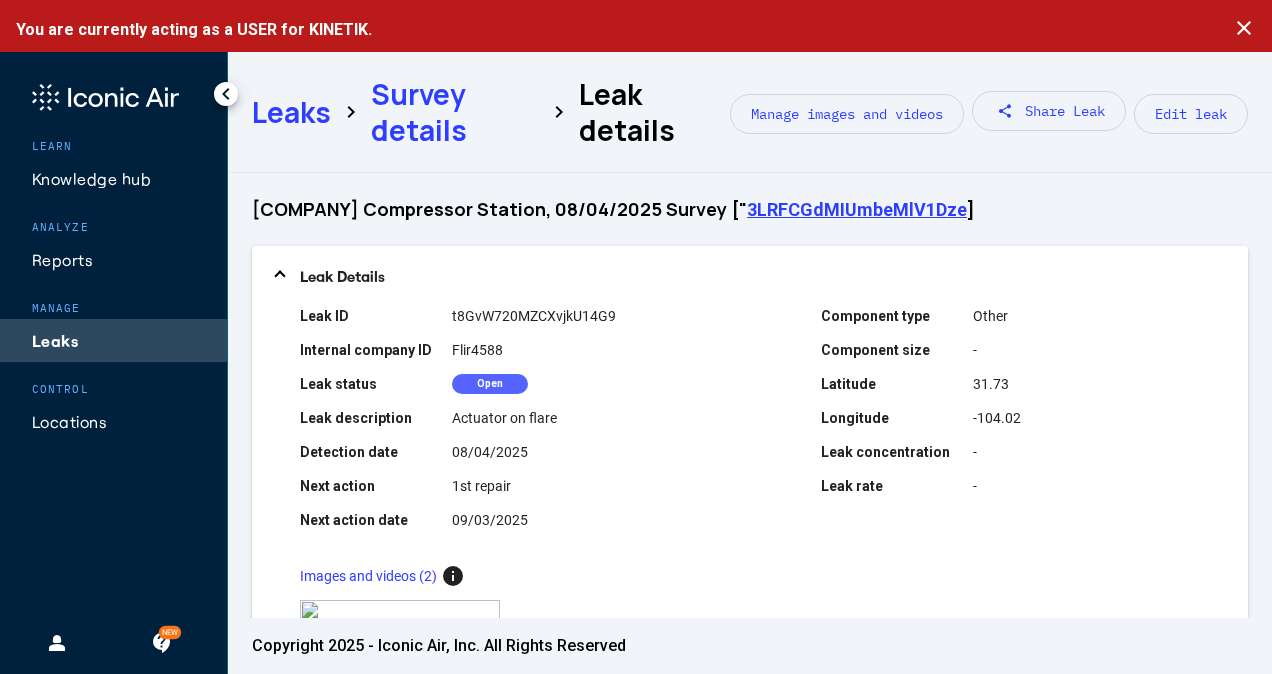 click on "[COMPANY] Compressor Station, 08/04/2025 Survey [ 3LRFCGdMIUmbeMlV1Dze ]" 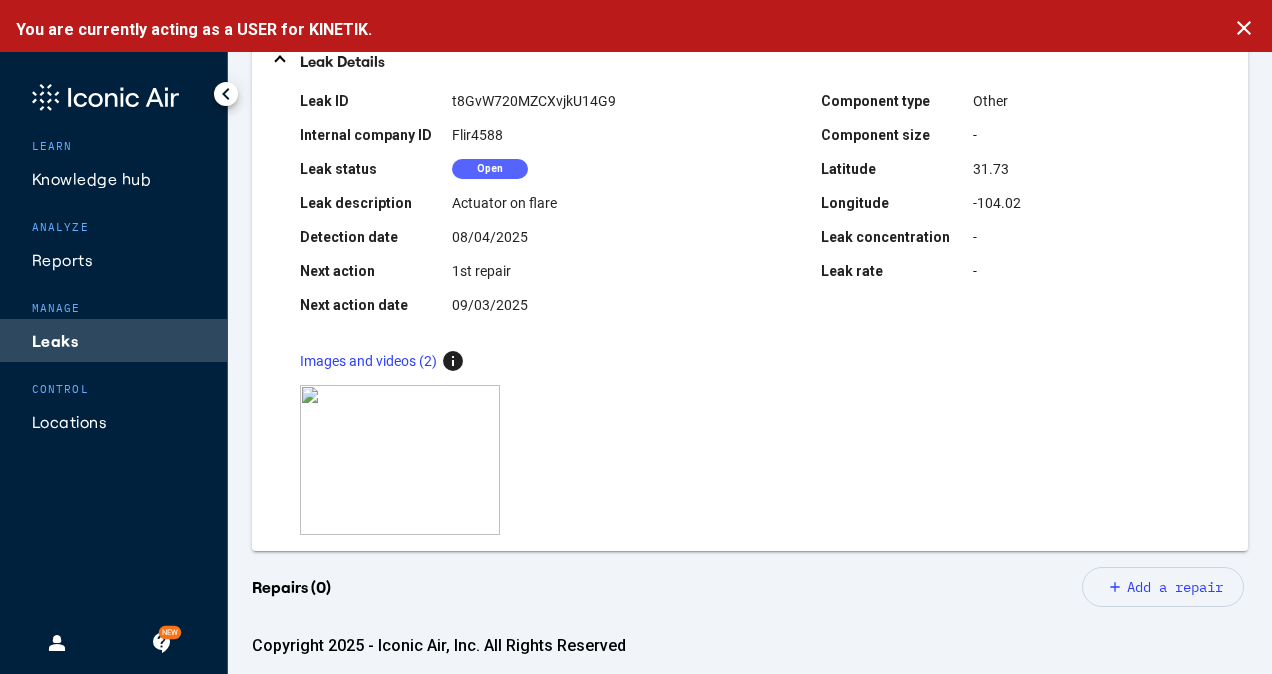 scroll, scrollTop: 240, scrollLeft: 0, axis: vertical 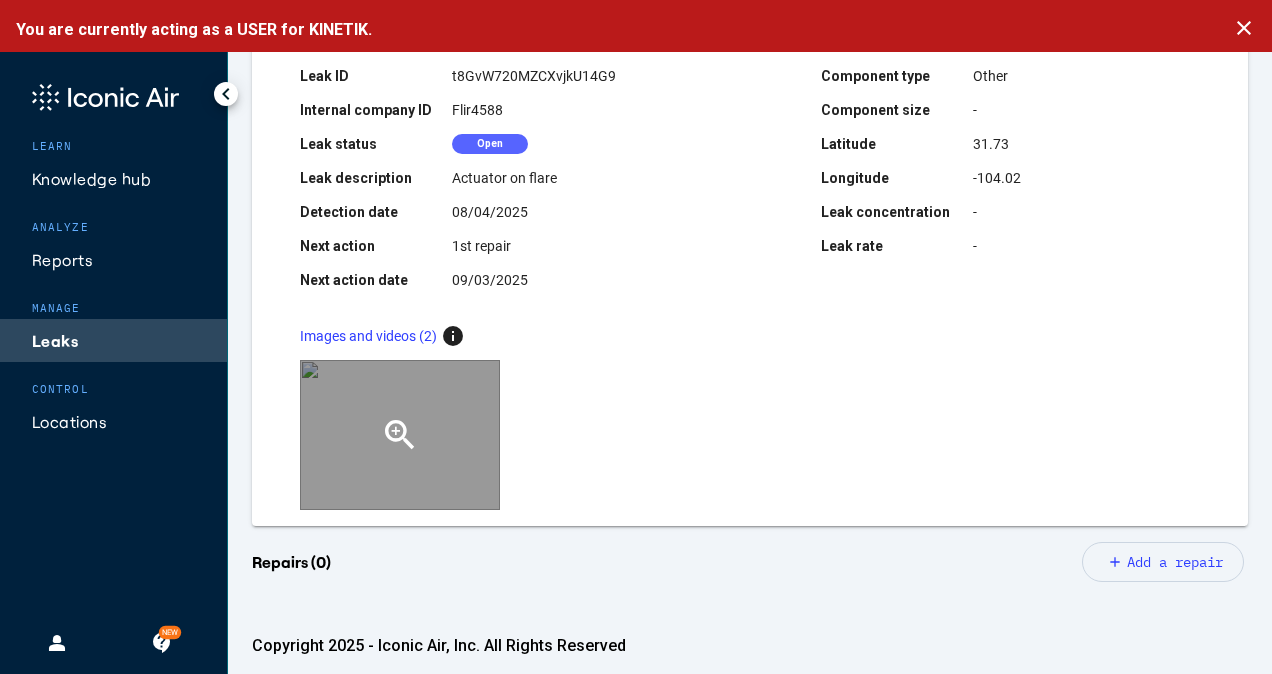click on "zoom_in" at bounding box center [400, 435] 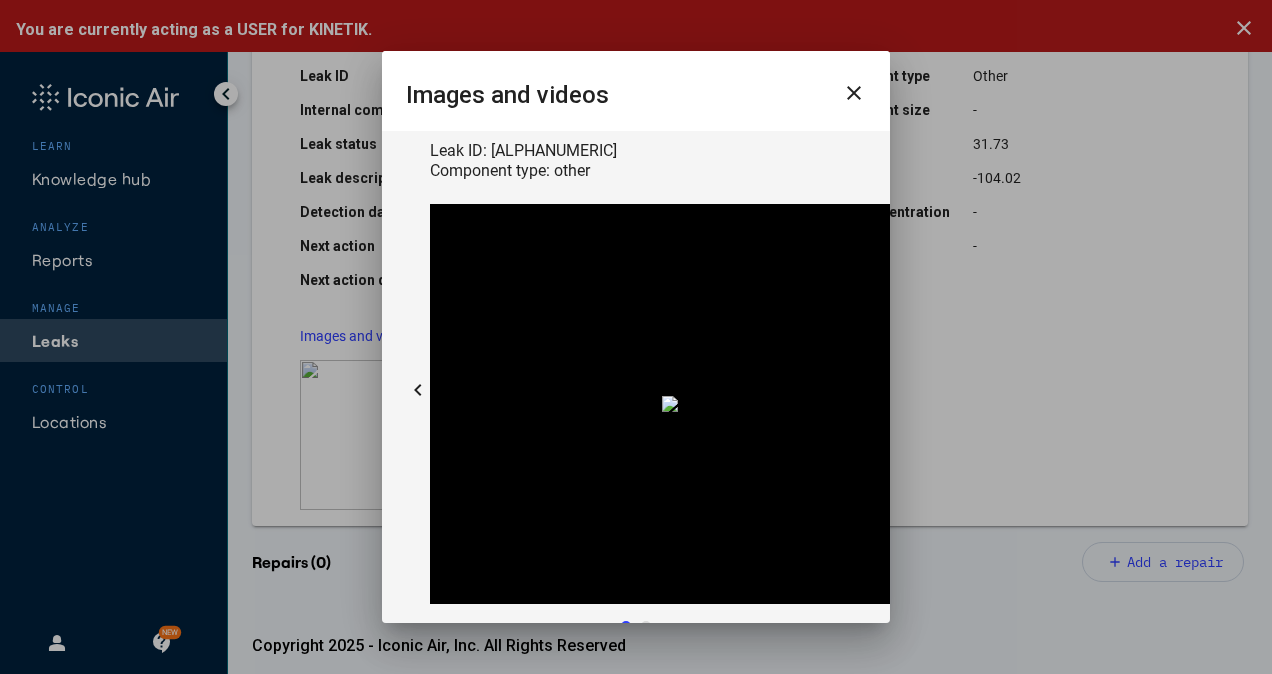 click at bounding box center [636, 337] 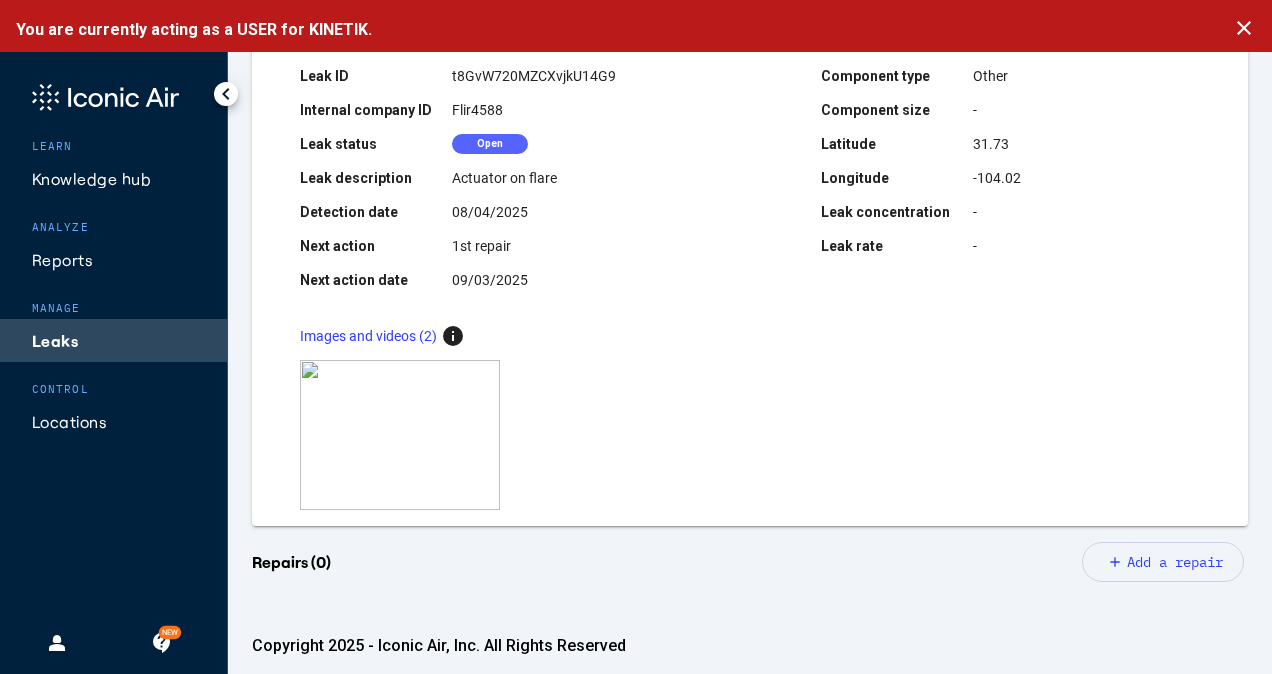 click on "zoom_in zoom_in" at bounding box center (750, 435) 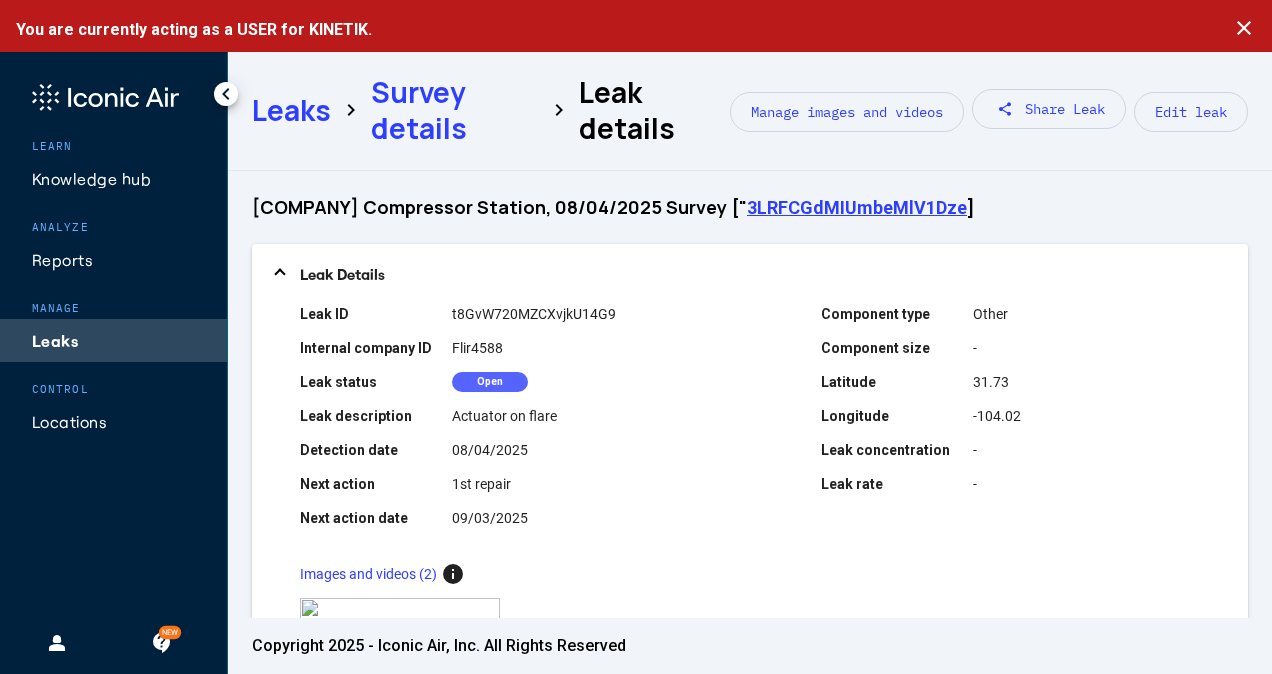 scroll, scrollTop: 0, scrollLeft: 0, axis: both 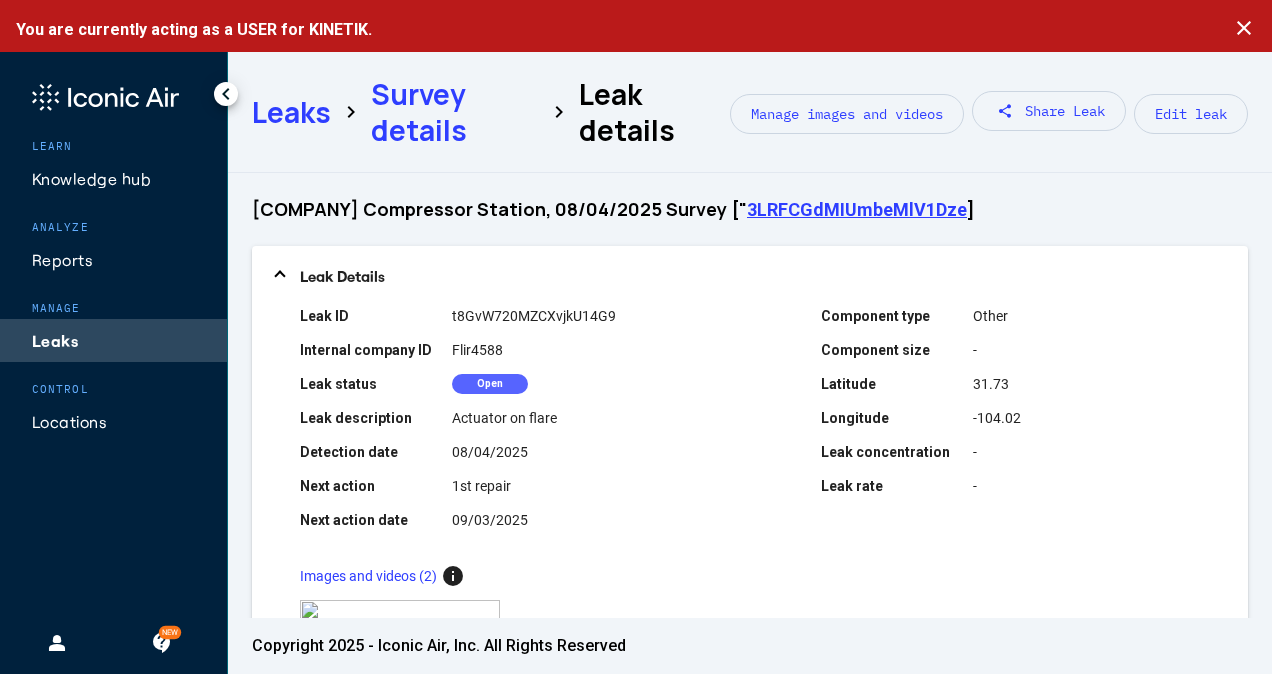 click on "[COMPANY] Compressor Station, 08/04/2025 Survey [ 3LRFCGdMIUmbeMlV1Dze ]   Leak Details  Leak ID t8GvW720MZCXvjkU14G9 Internal company ID  Flir4588  Leak status  Open  Leak description Actuator on flare  Detection date 08/04/2025 Next action  1st repair  Next action date  09/03/2025  Component type Other Component size  -  Latitude 31.73 Longitude -104.02 Leak concentration  -  Leak rate  -   Images and videos (2)  info    zoom_in zoom_in  Repairs (0)  add Add a repair  No repairs attempts made" 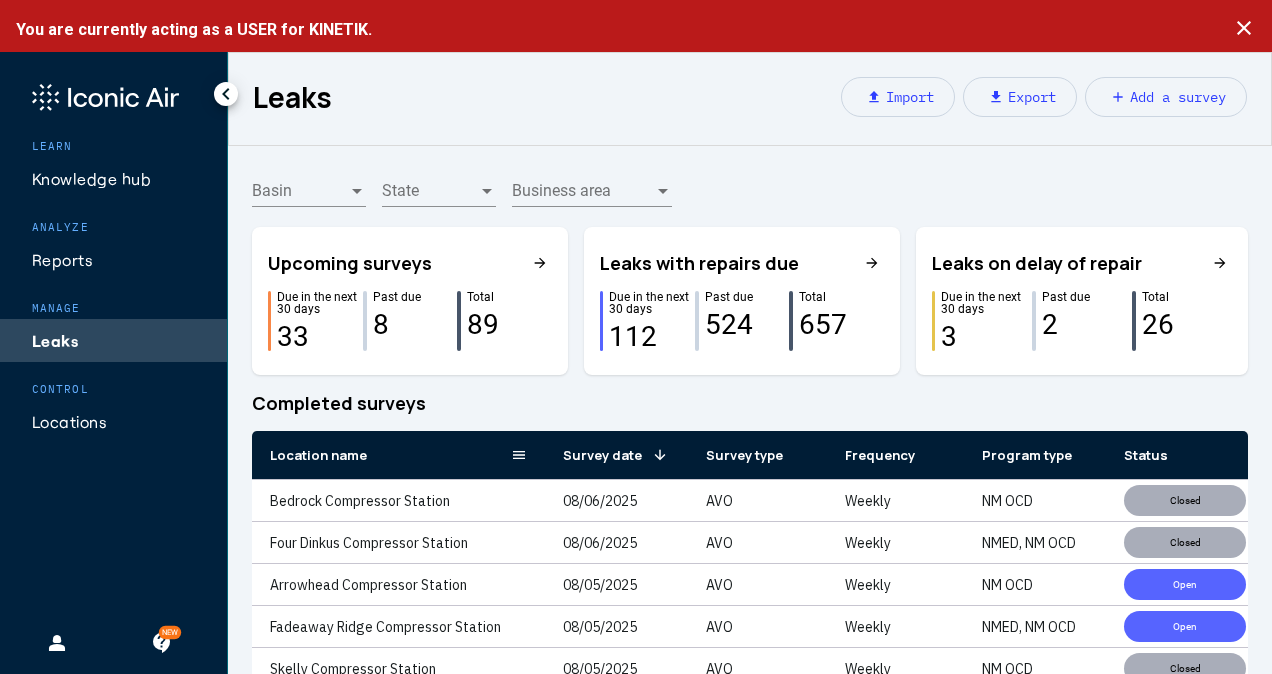 click on "Location name" 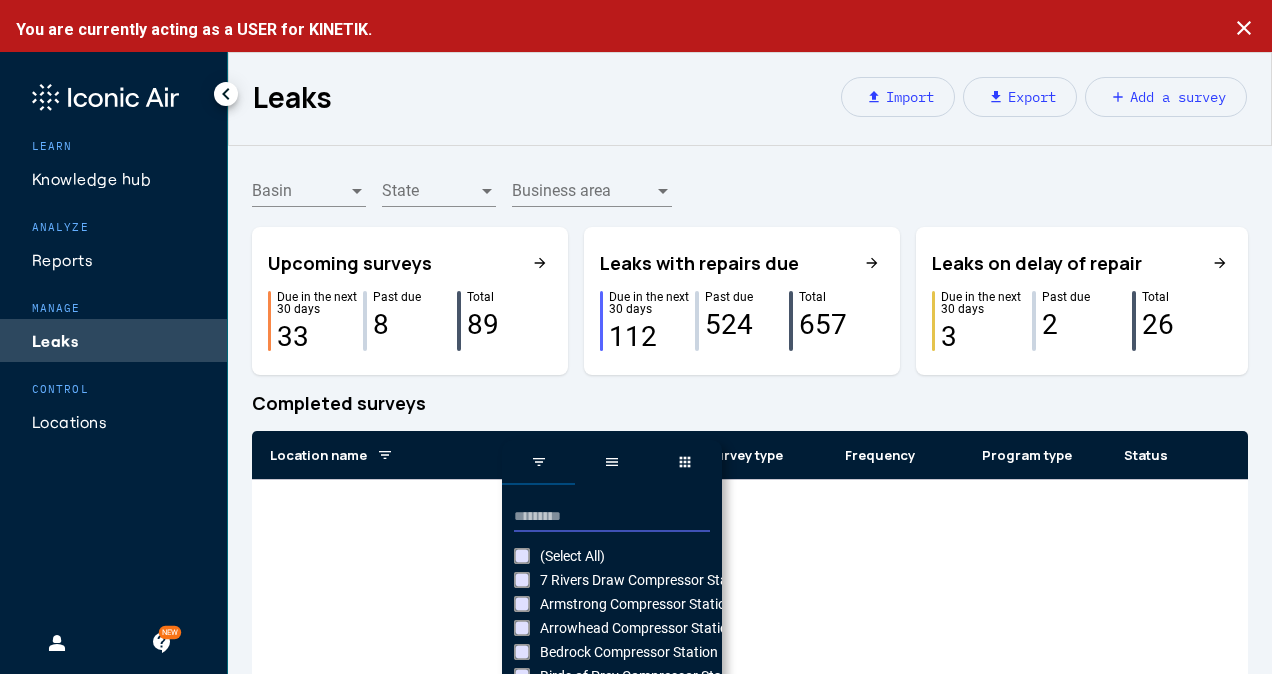 click at bounding box center [612, 517] 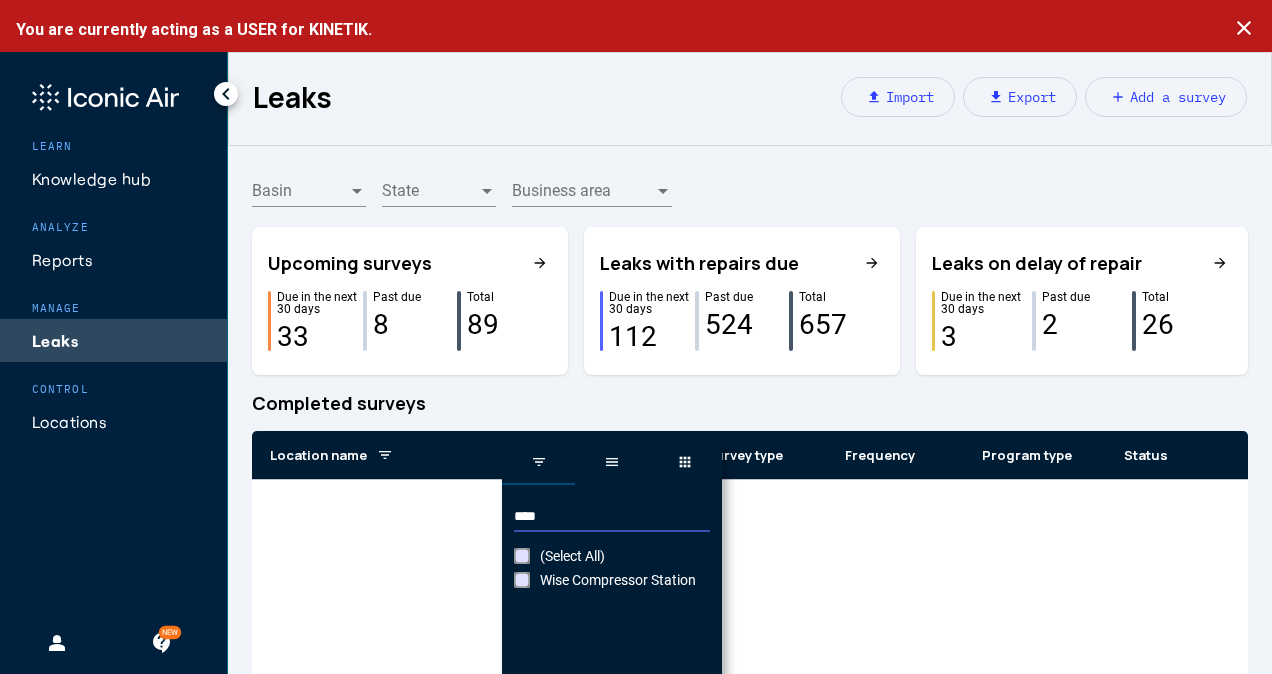 type on "****" 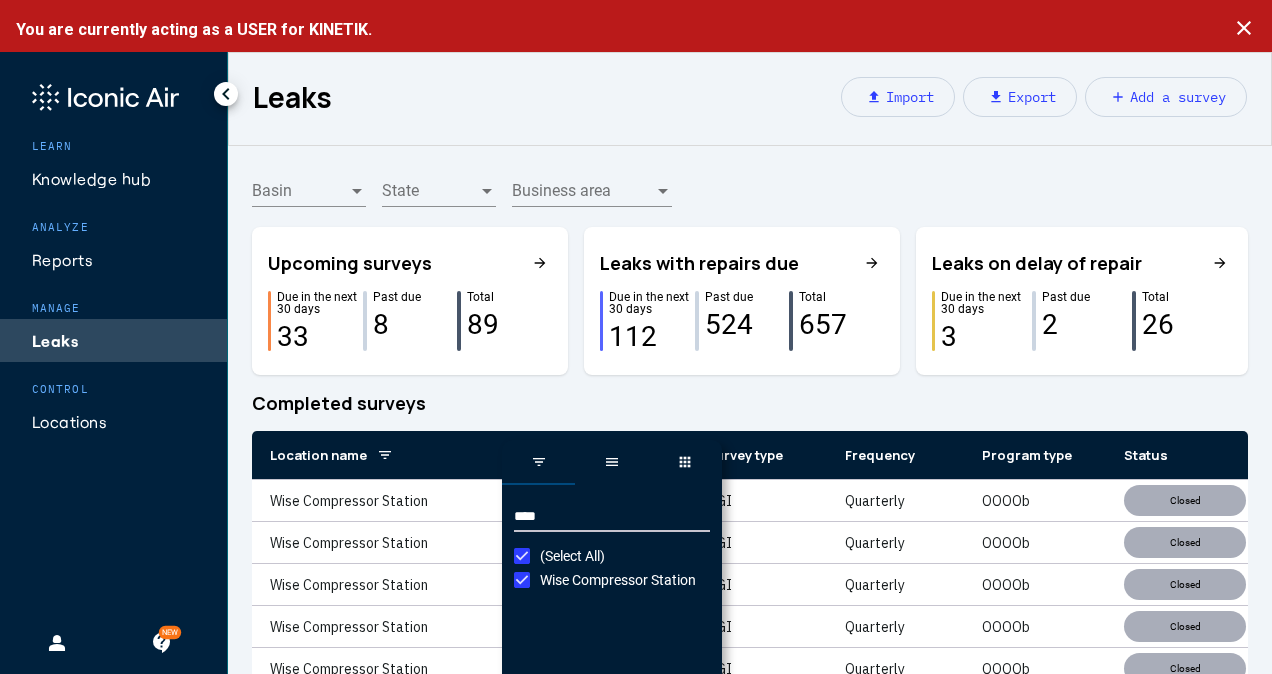 click on "Completed surveys" 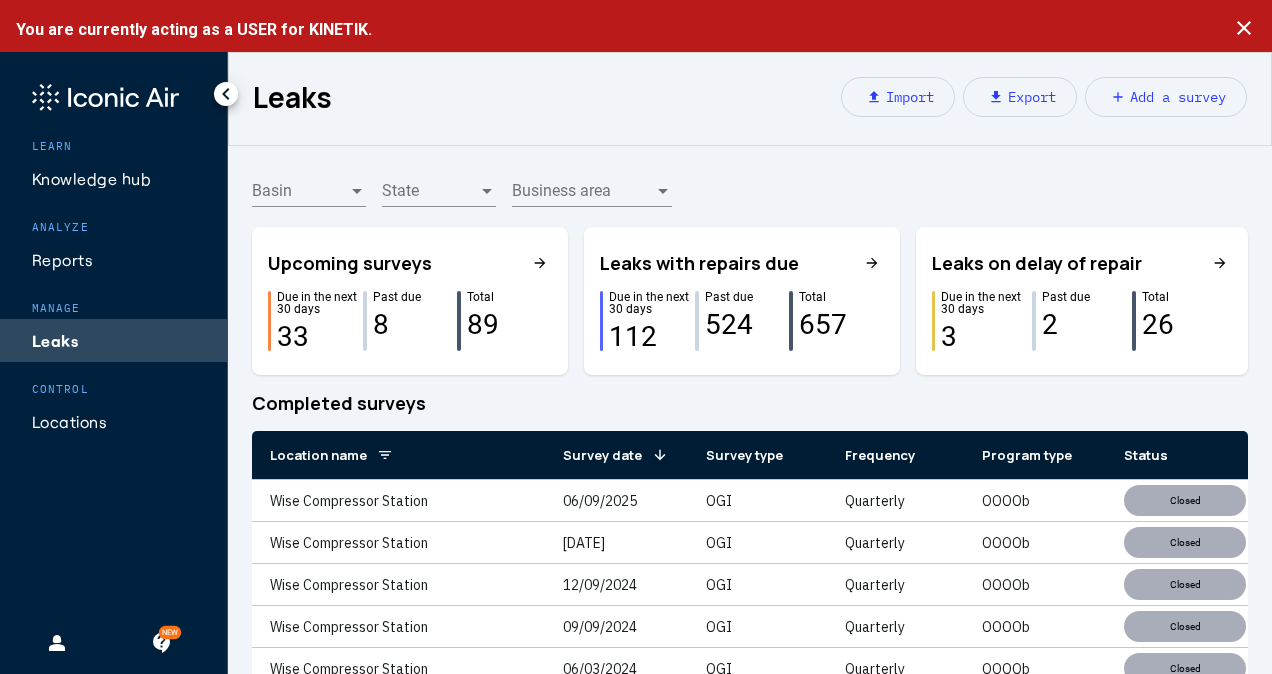 click on "Leaks upload Import download  Export  add Add a survey" 